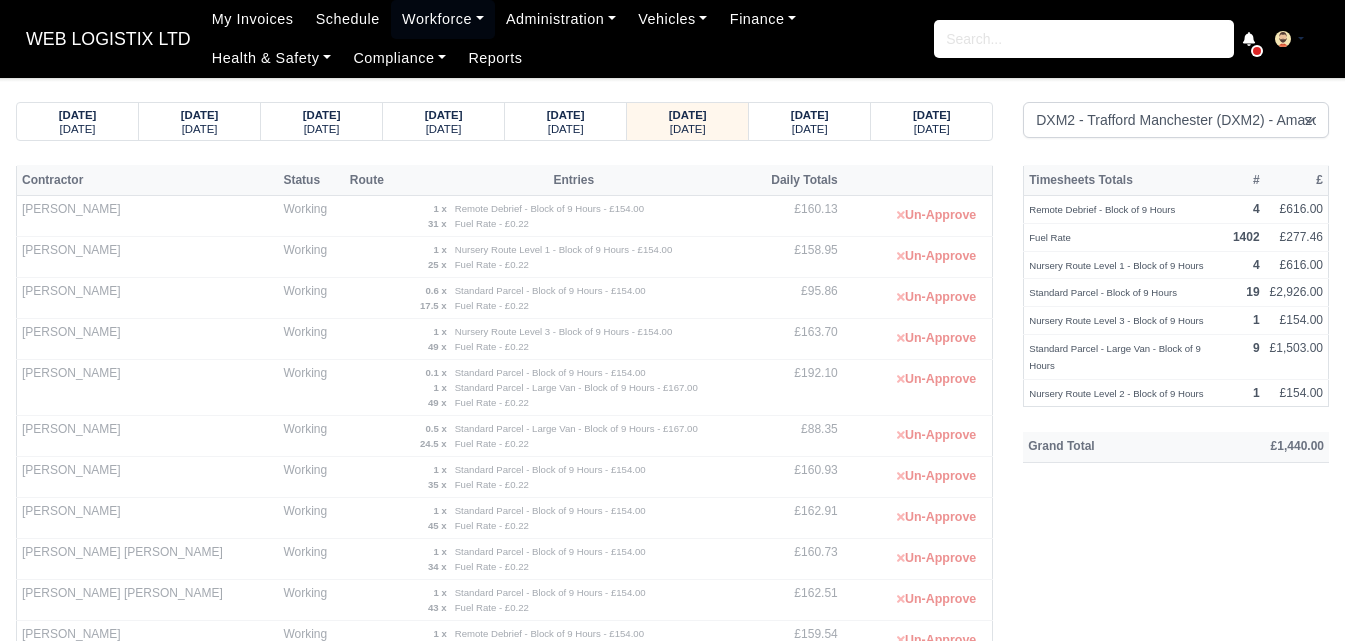 select on "1" 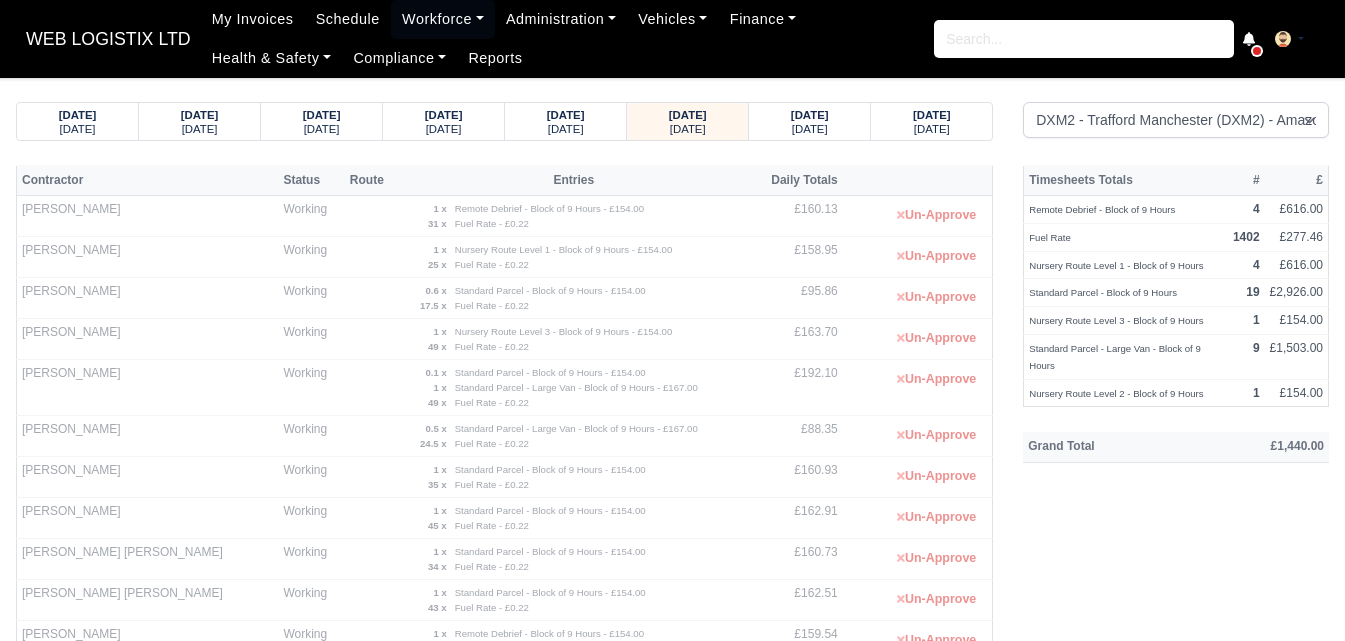 scroll, scrollTop: 0, scrollLeft: 0, axis: both 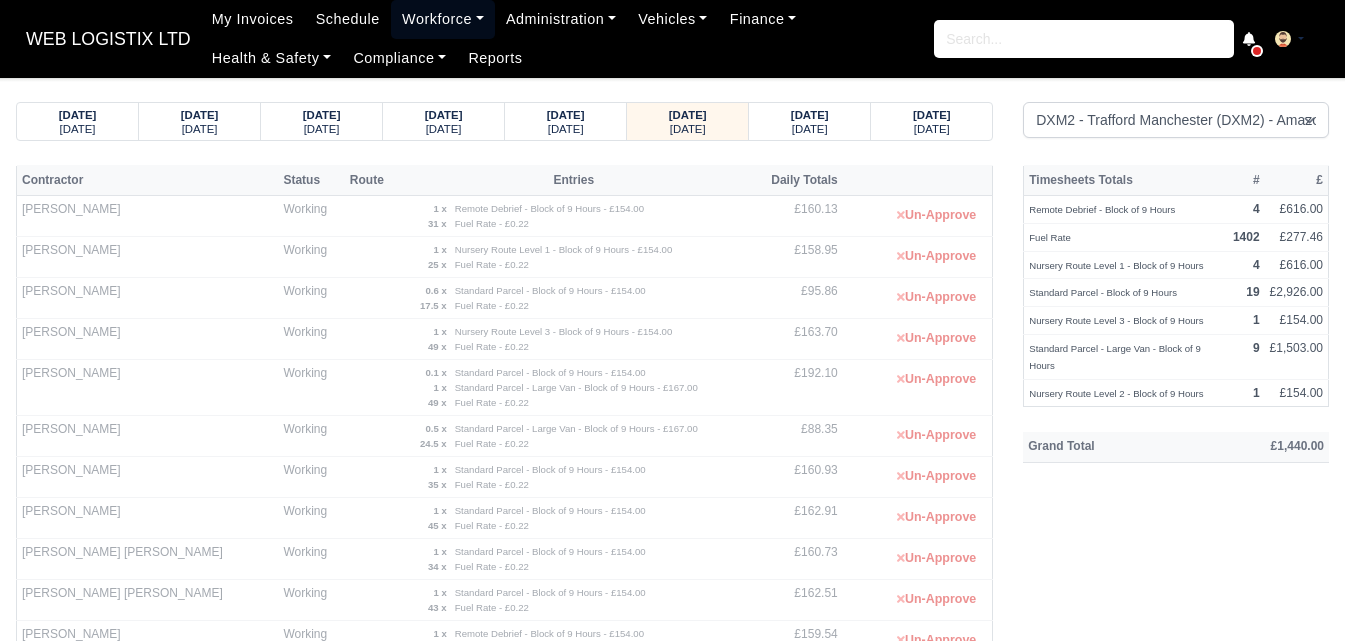 click on "Workforce" at bounding box center [443, 19] 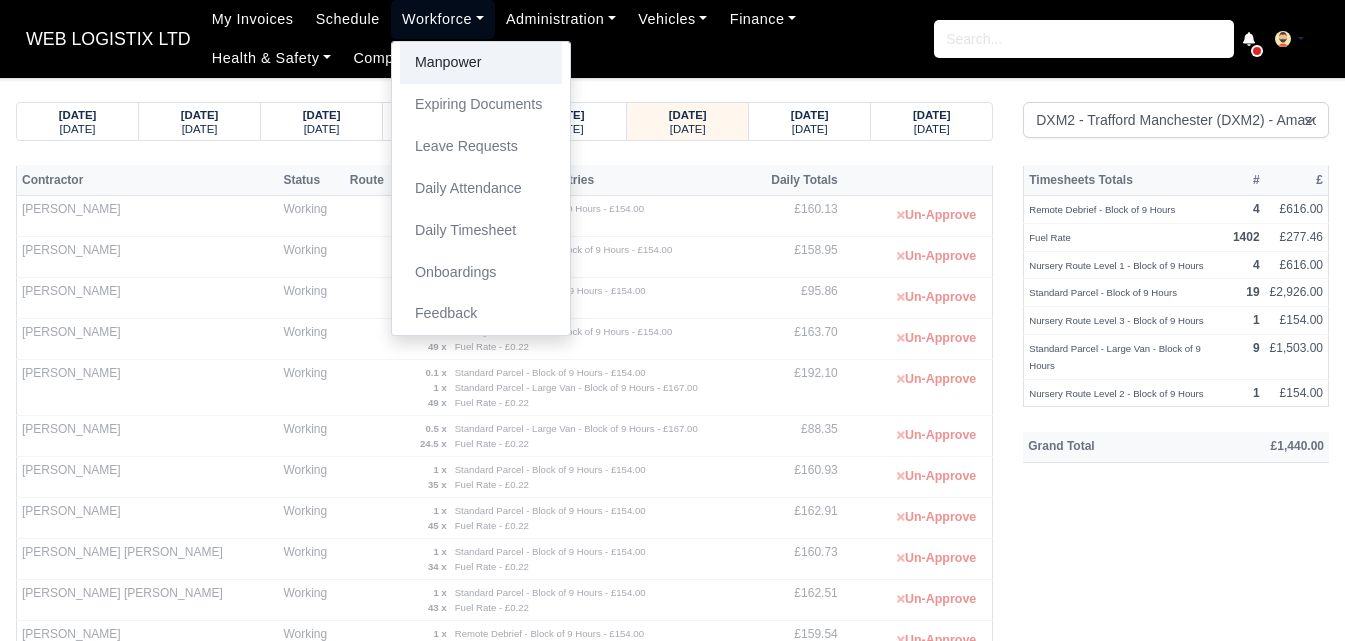 click on "Manpower" at bounding box center (481, 63) 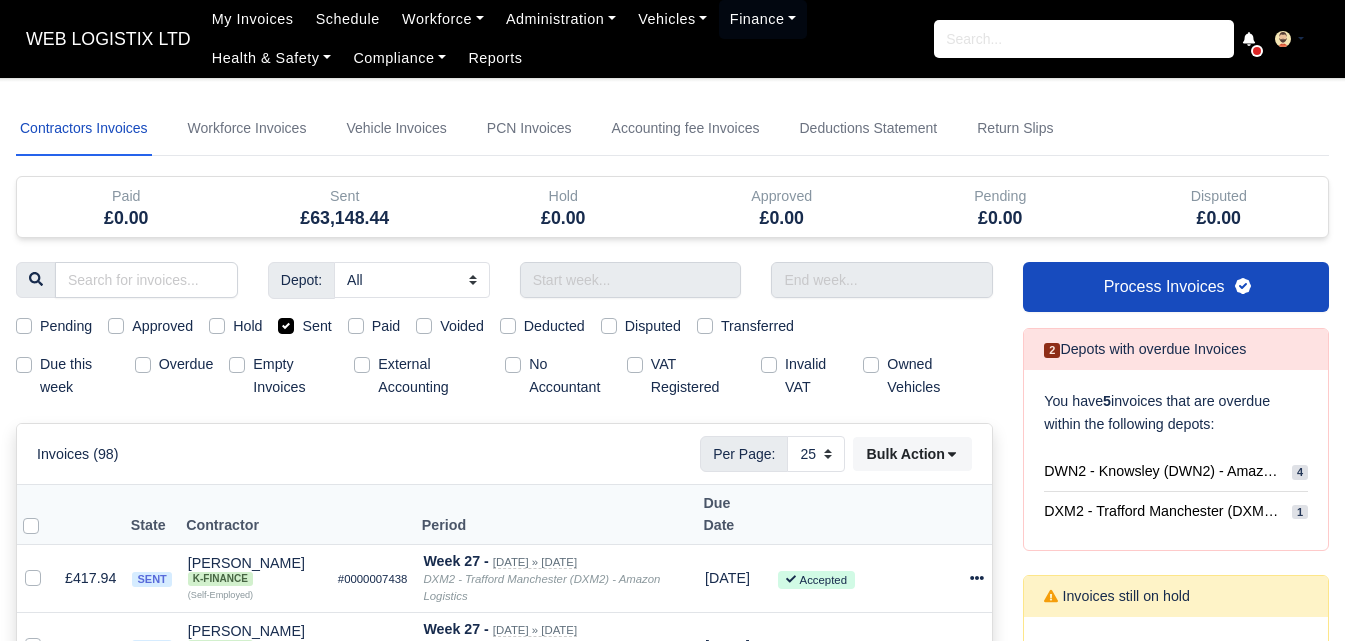 select on "25" 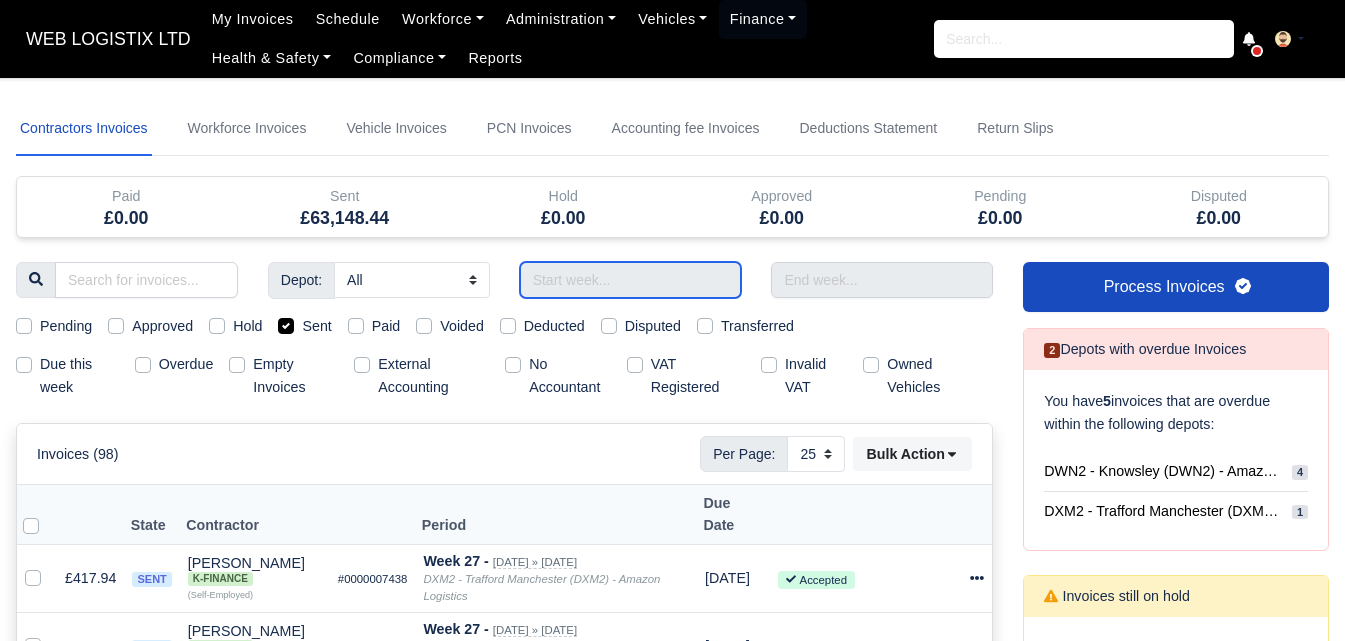 click at bounding box center (631, 280) 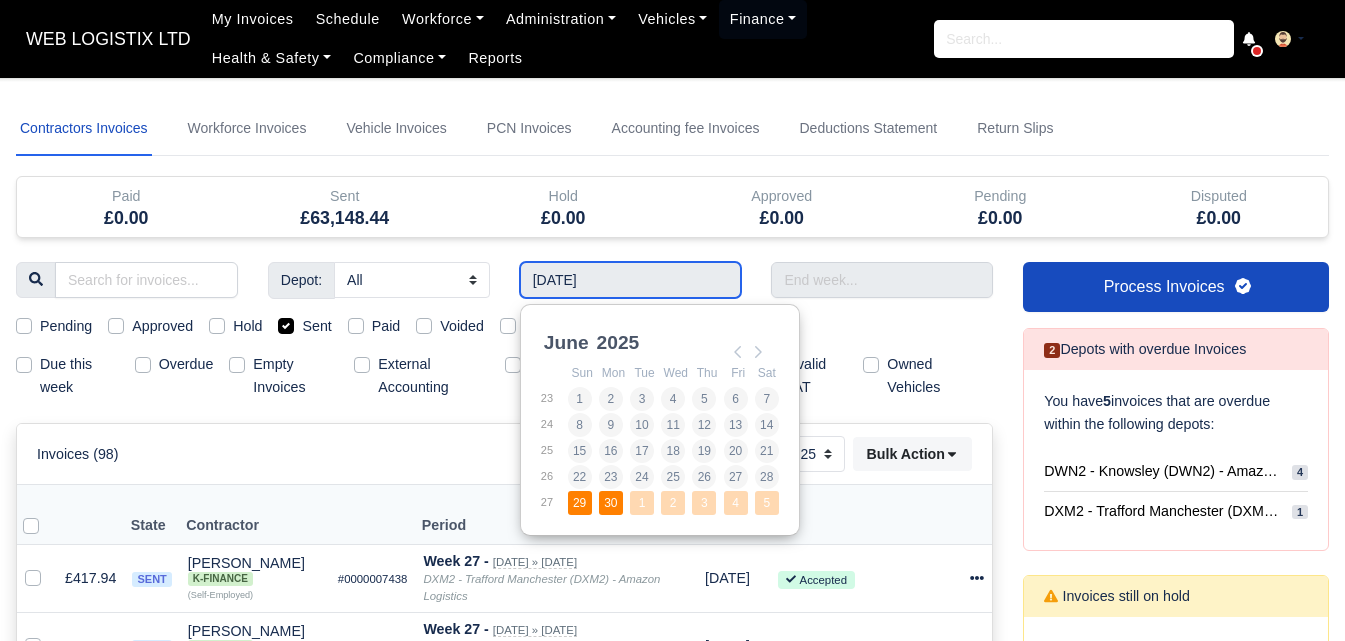 type on "29/06/2025 - 05/07/2025" 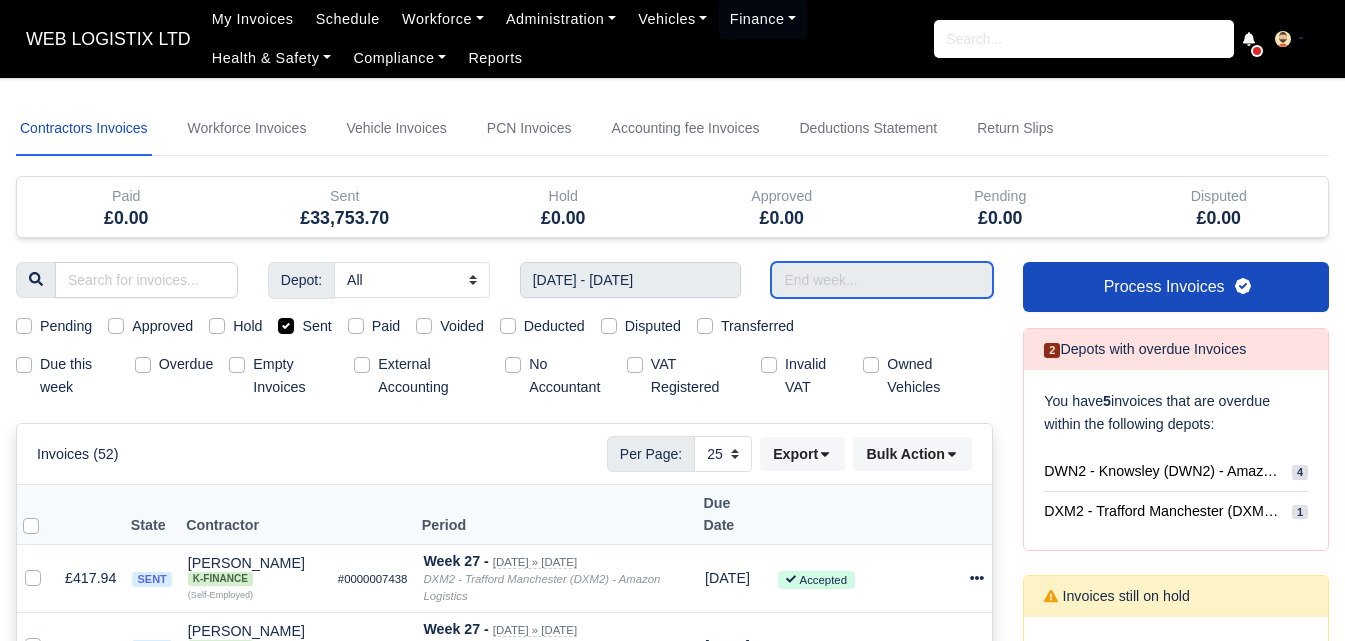 click at bounding box center (882, 280) 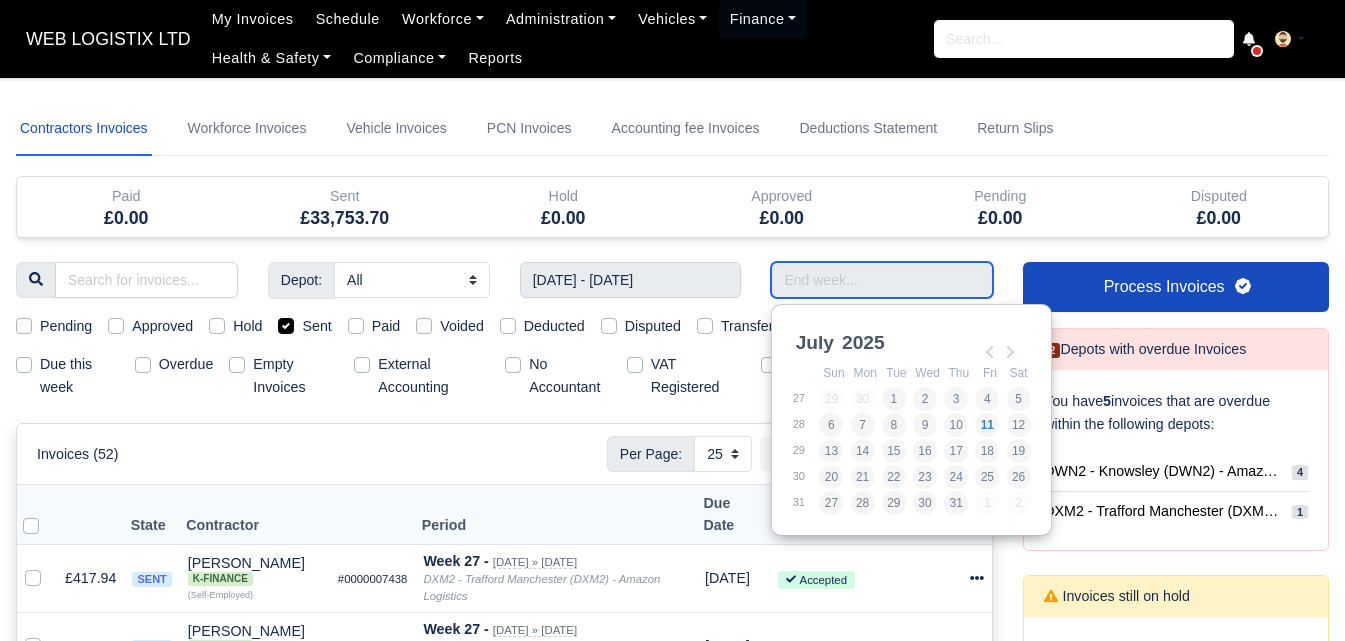 click at bounding box center [882, 280] 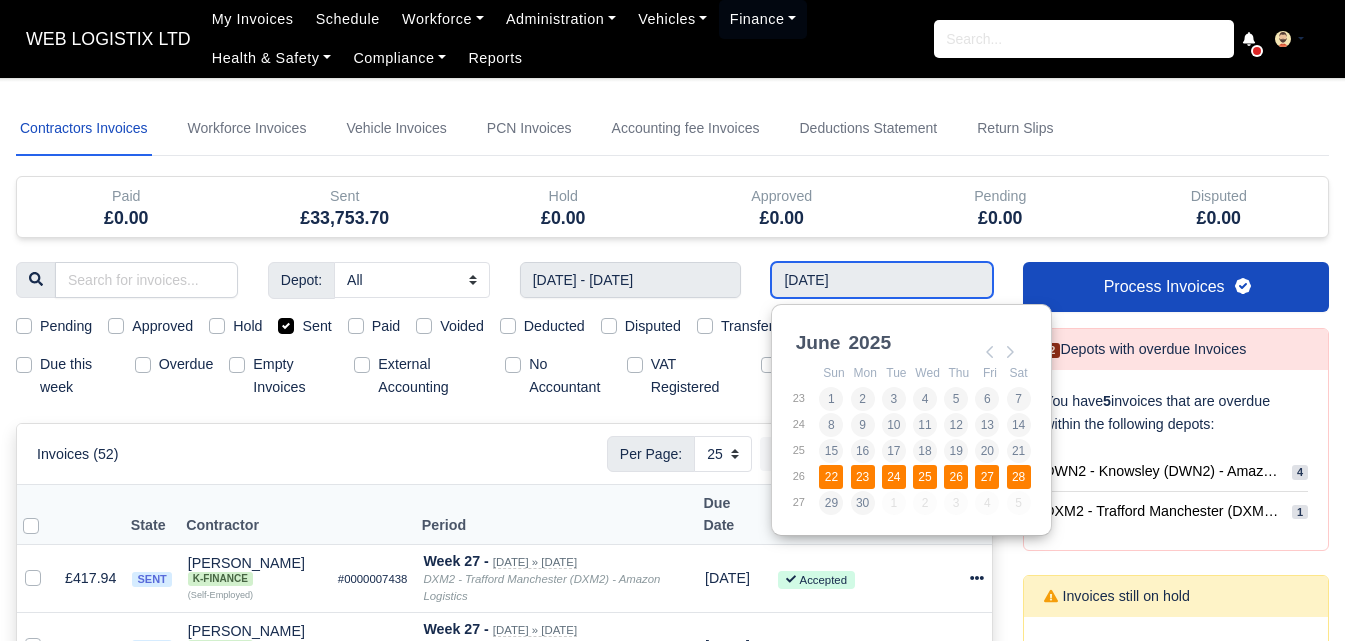 type on "22/06/2025 - 28/06/2025" 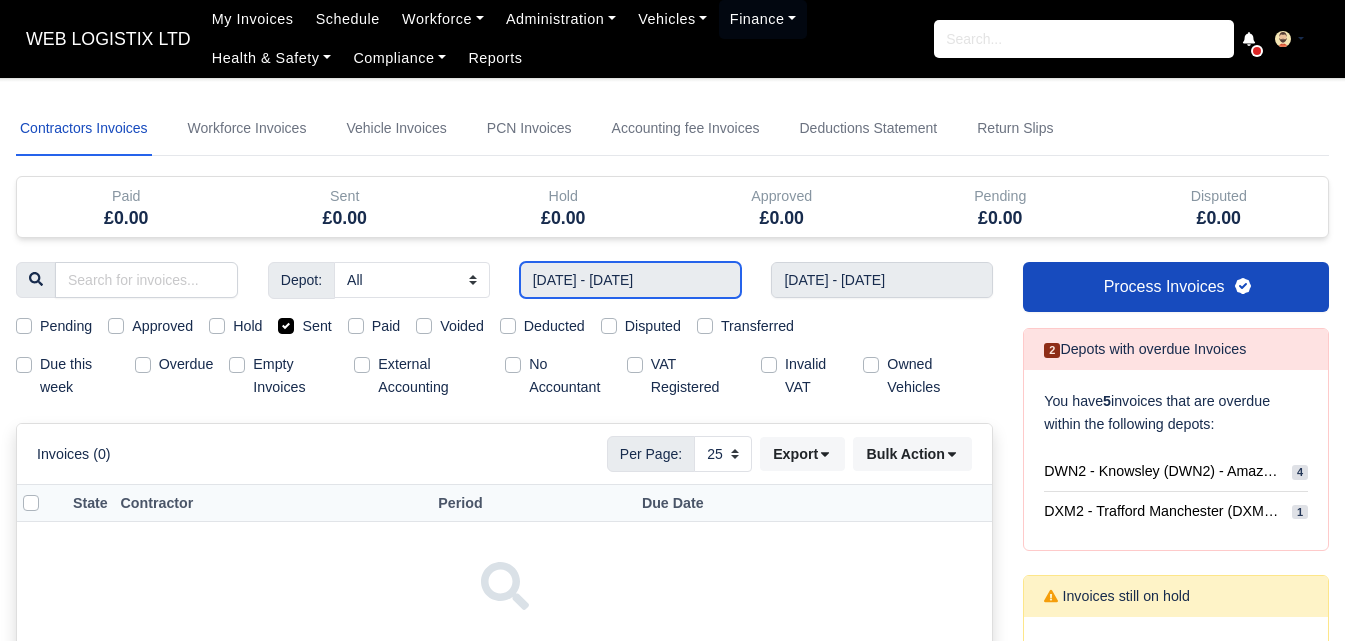 click on "29/06/2025 - 05/07/2025" at bounding box center [631, 280] 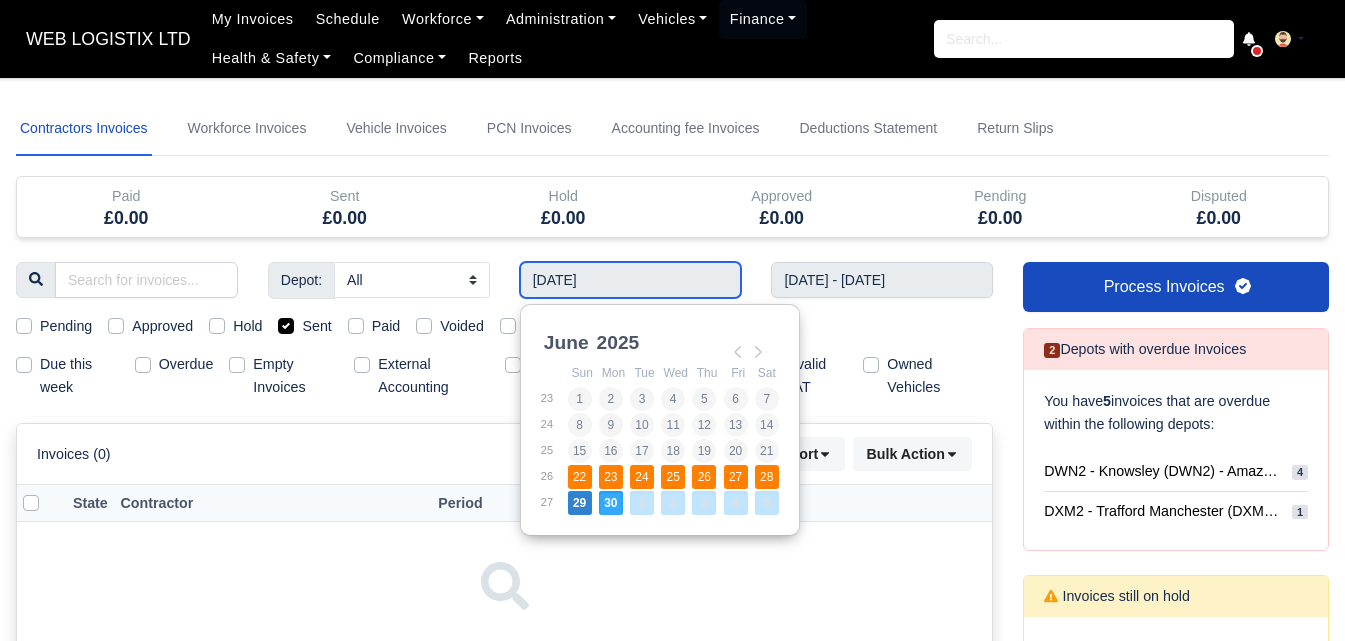 type on "22/06/2025 - 28/06/2025" 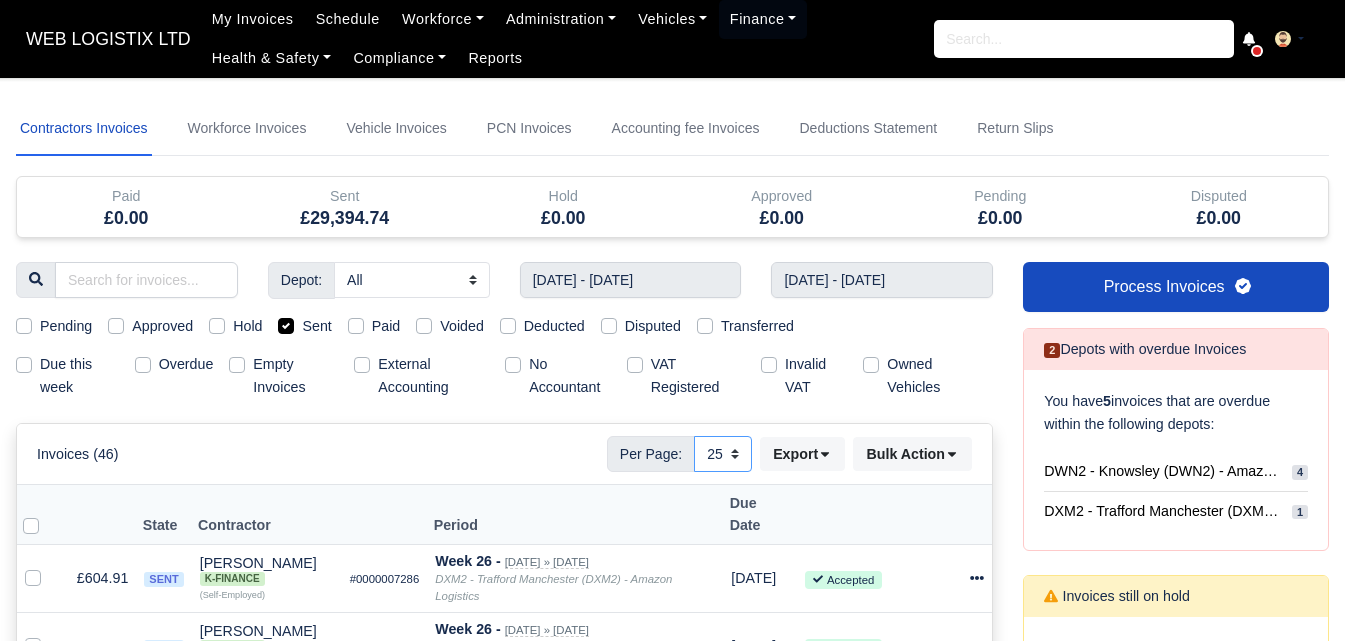 click on "10
25
50" at bounding box center (723, 454) 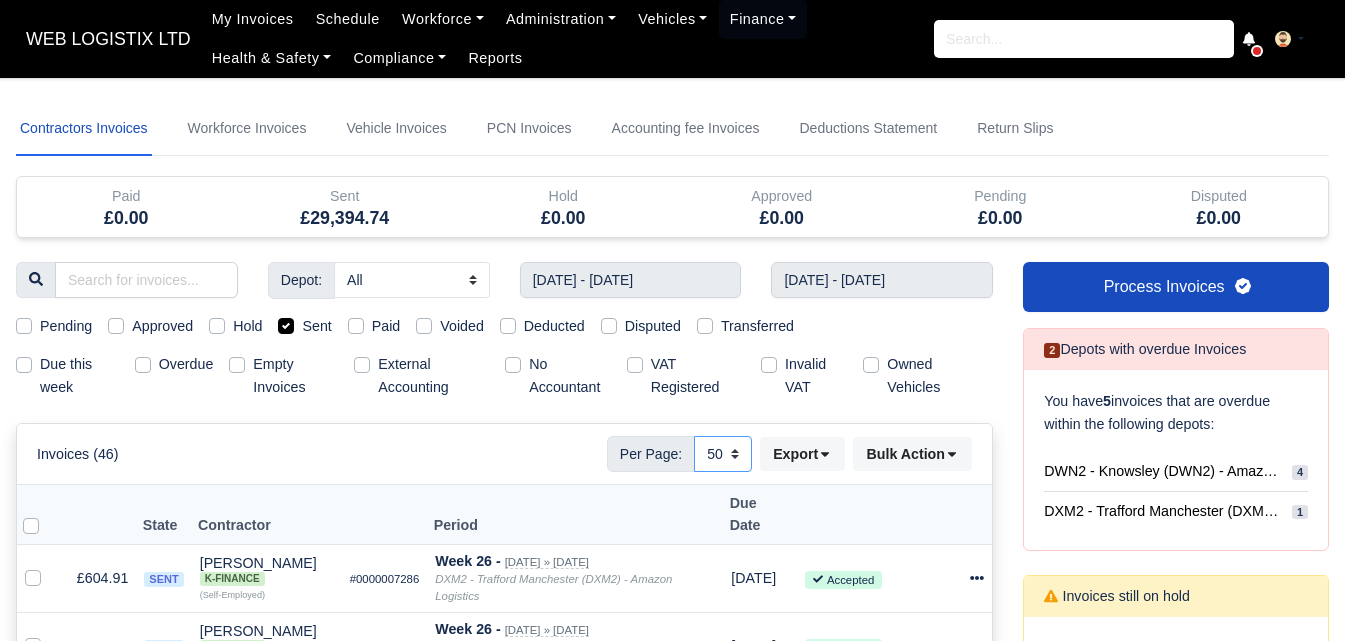 click on "10
25
50" at bounding box center (723, 454) 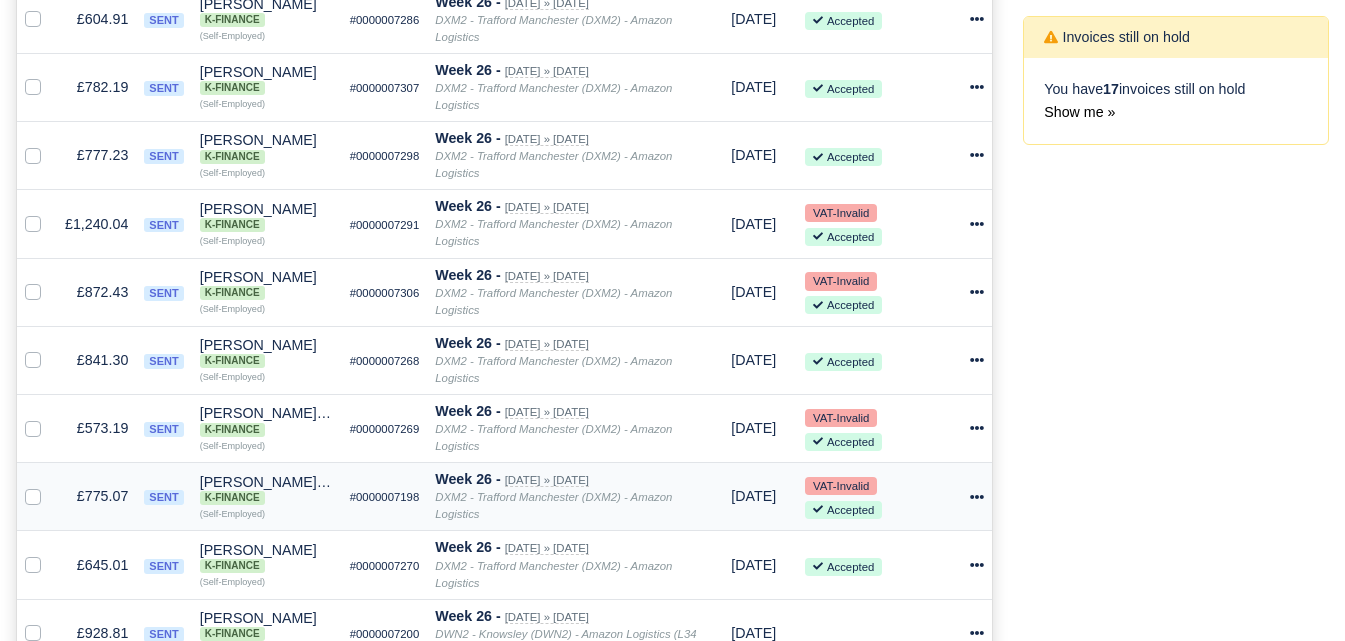 scroll, scrollTop: 0, scrollLeft: 0, axis: both 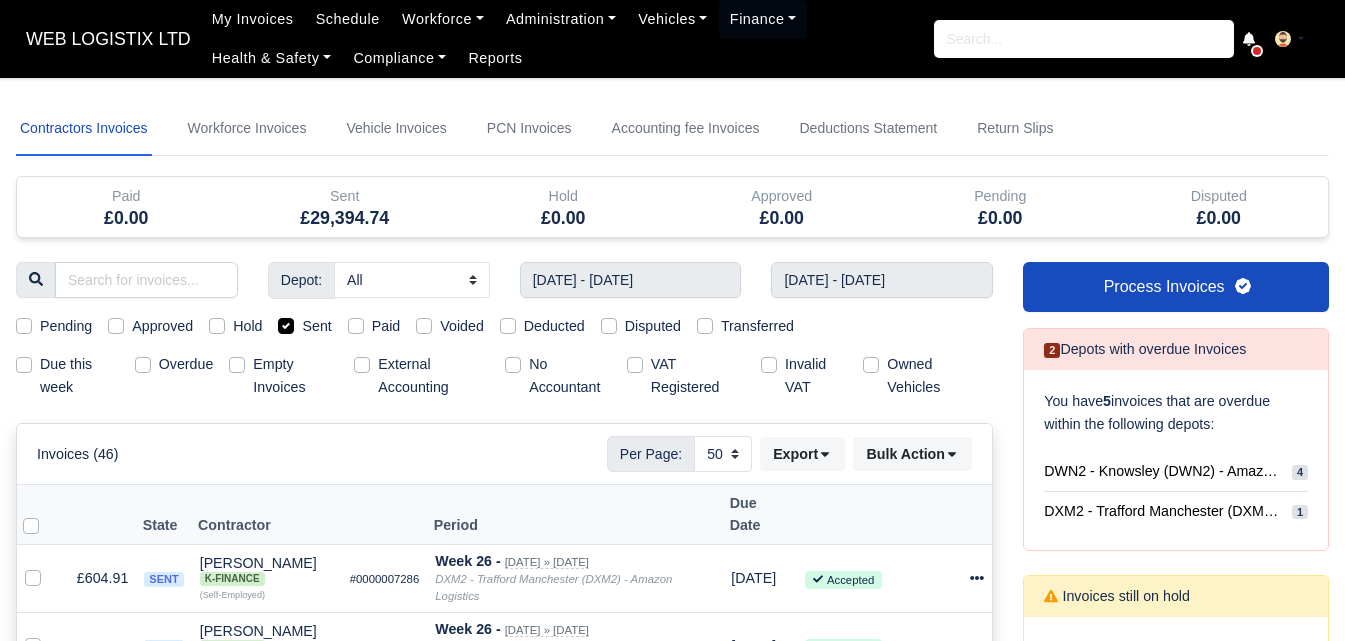 click at bounding box center (47, 514) 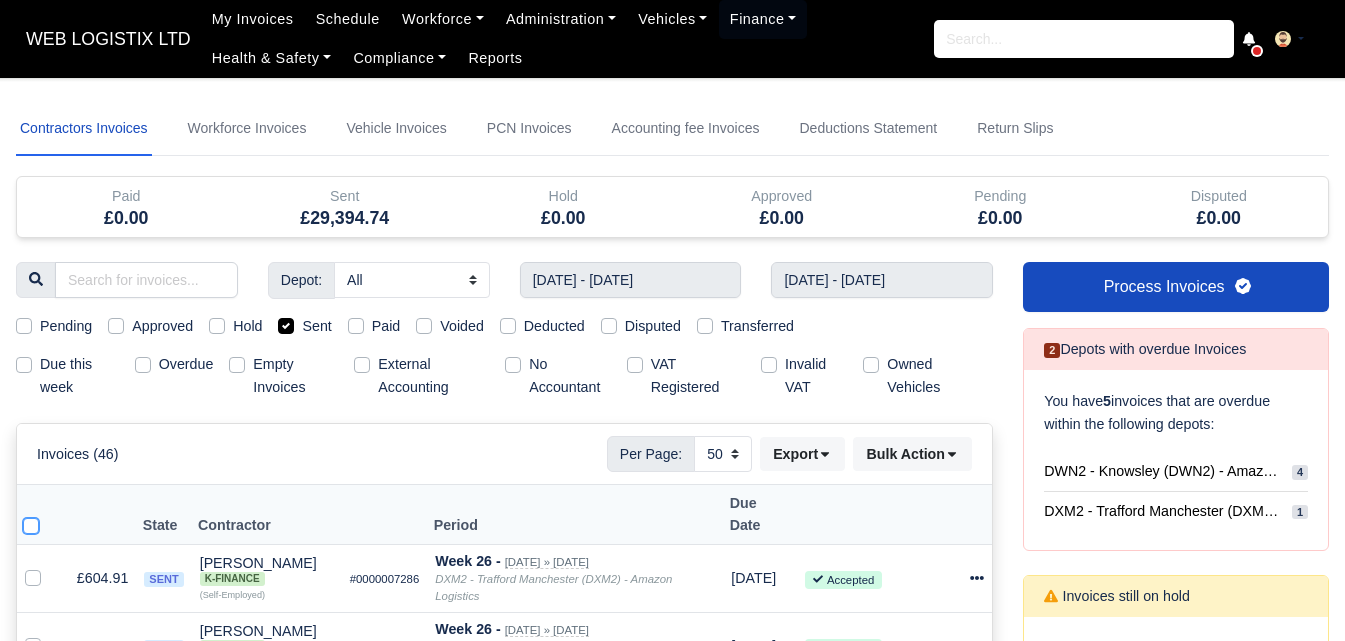 click at bounding box center [31, 522] 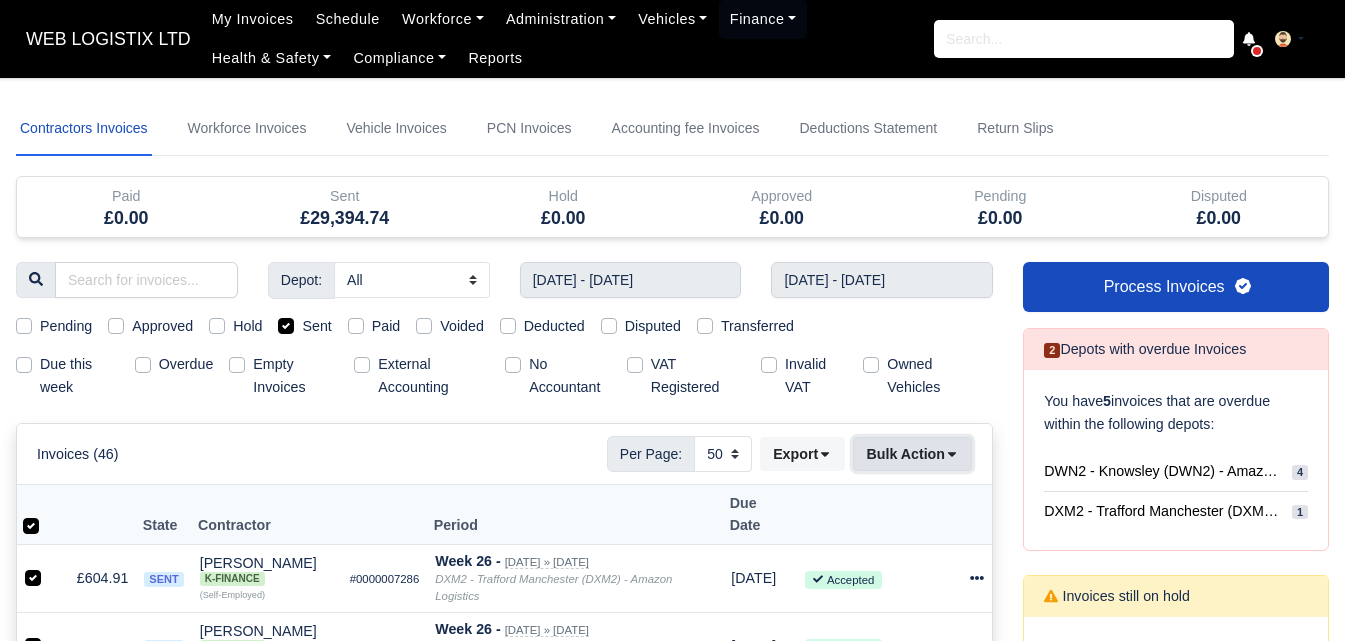 click on "Bulk Action" at bounding box center [912, 454] 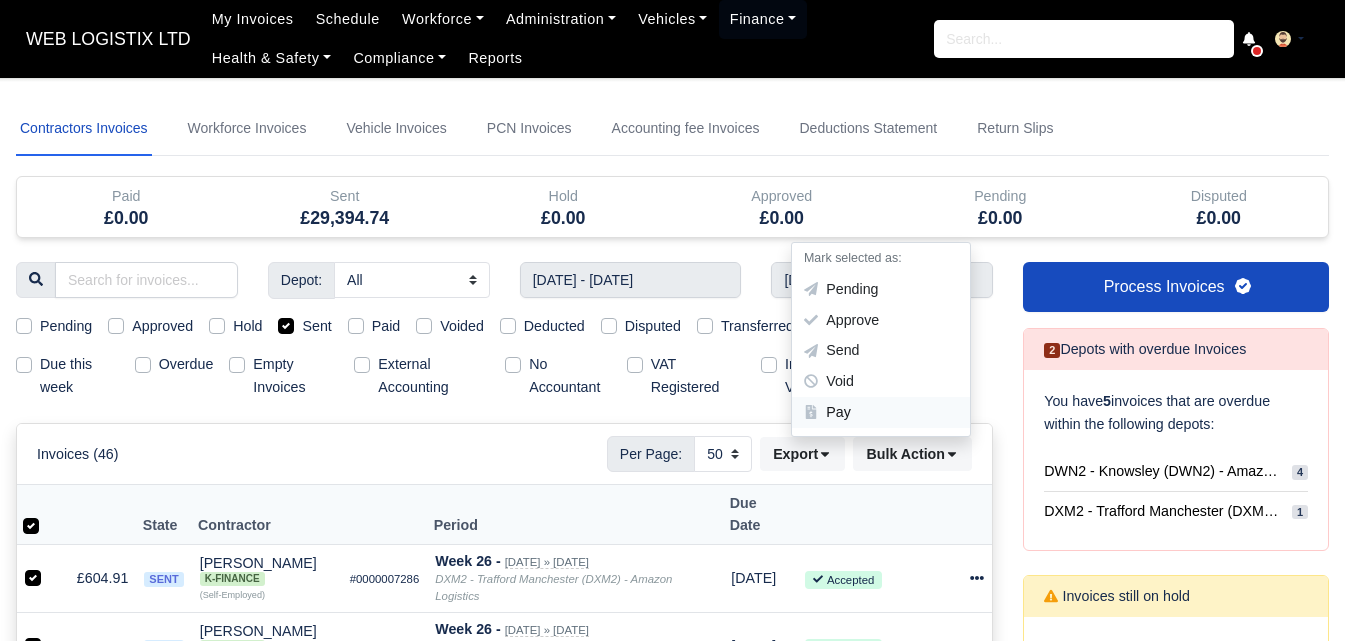 click on "Pay" at bounding box center [881, 412] 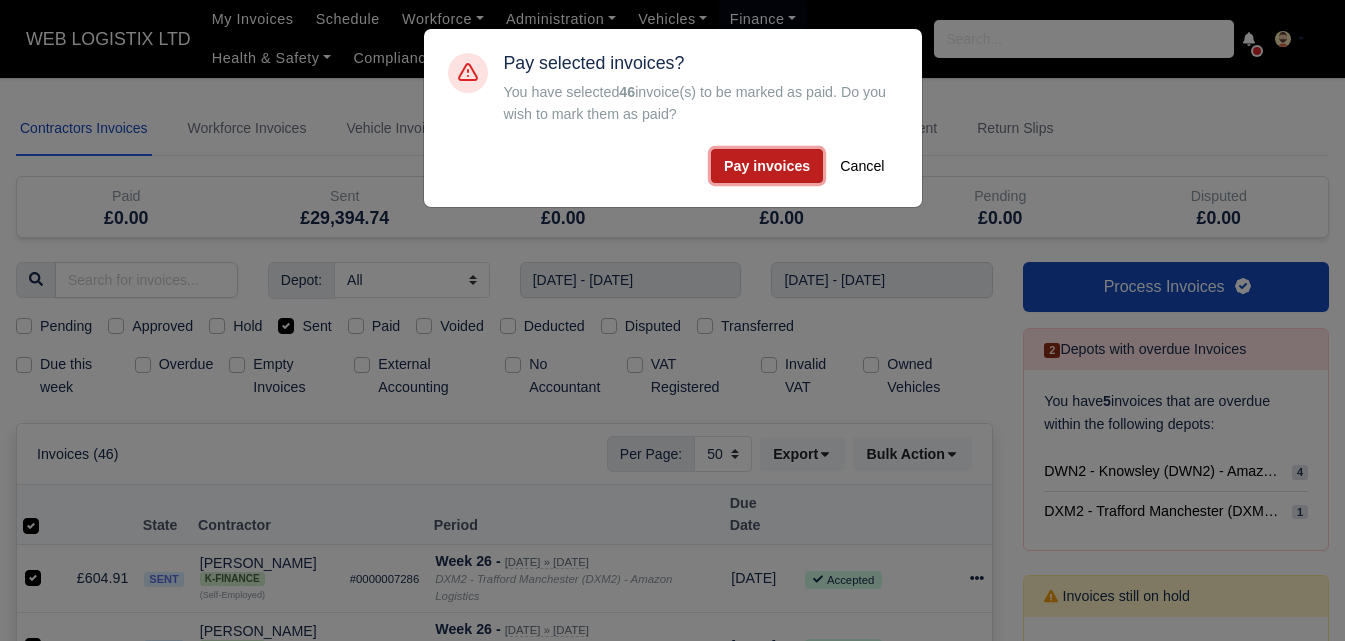 click on "Pay invoices" at bounding box center (767, 166) 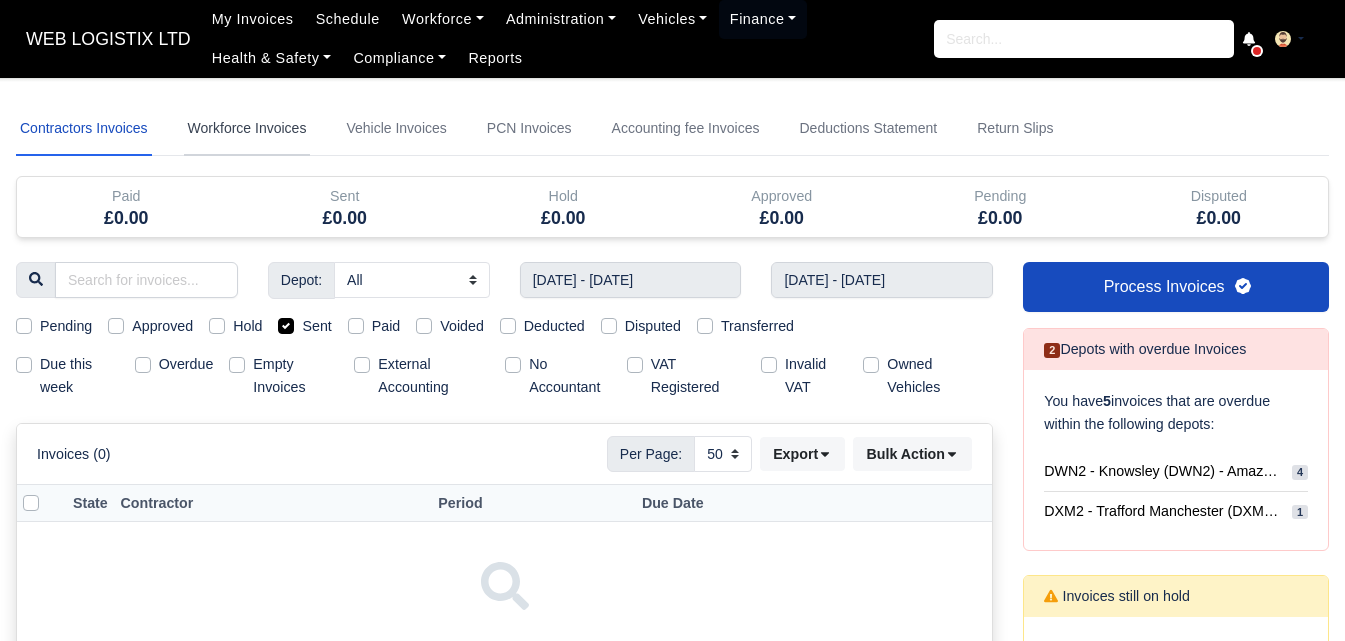 click on "Workforce Invoices" at bounding box center [247, 129] 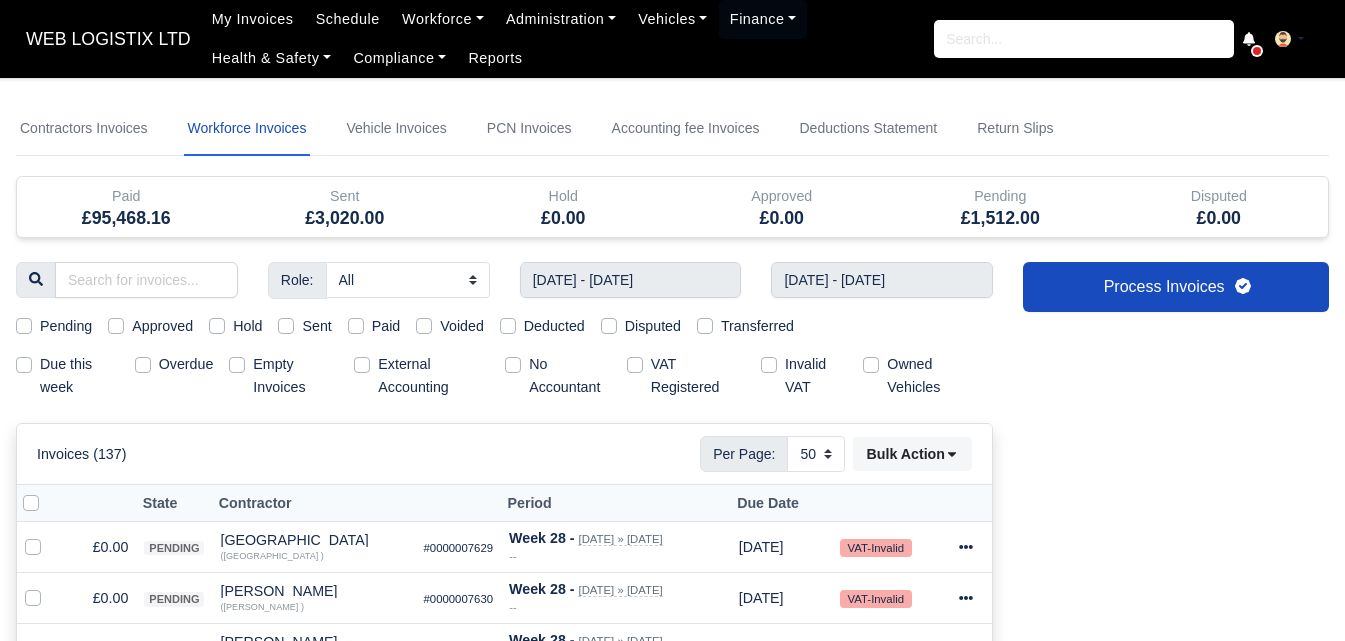 select 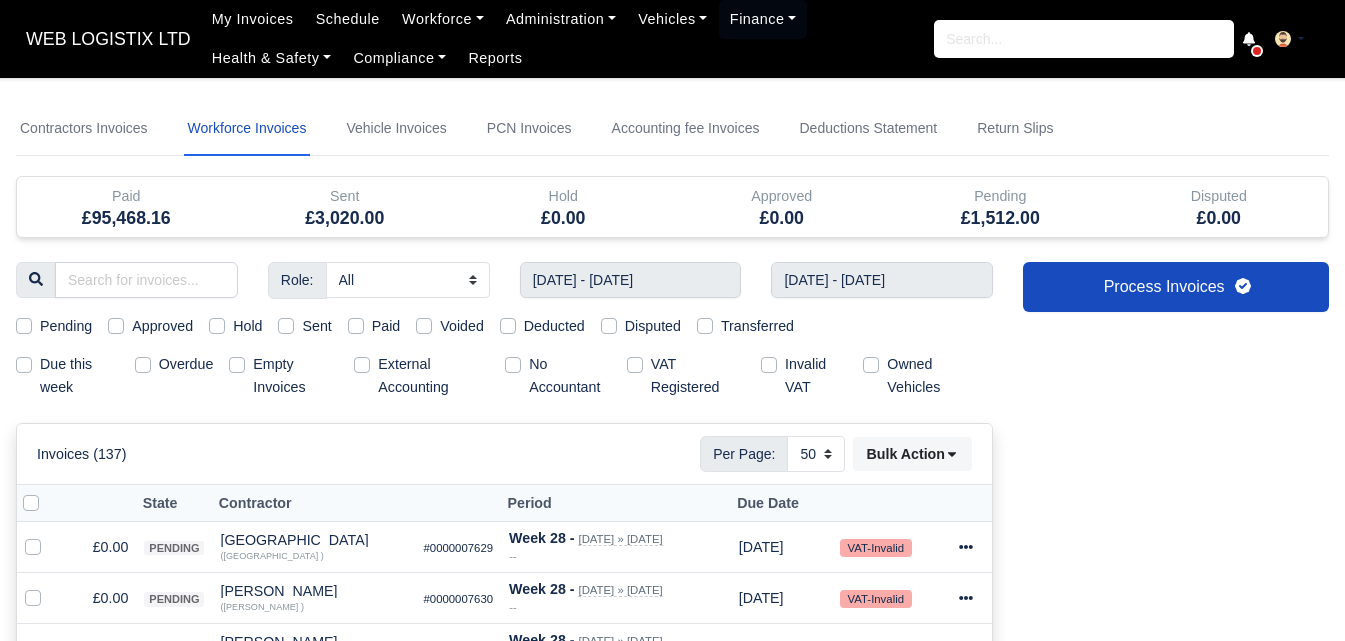 type 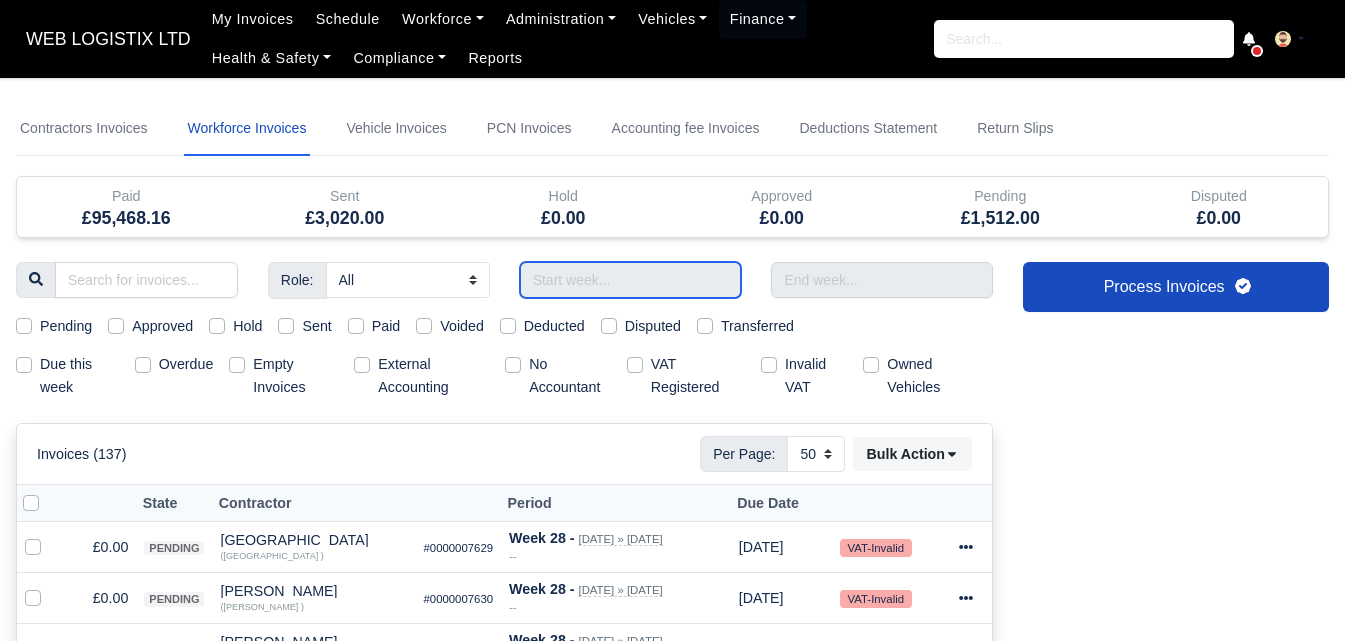 click at bounding box center (631, 280) 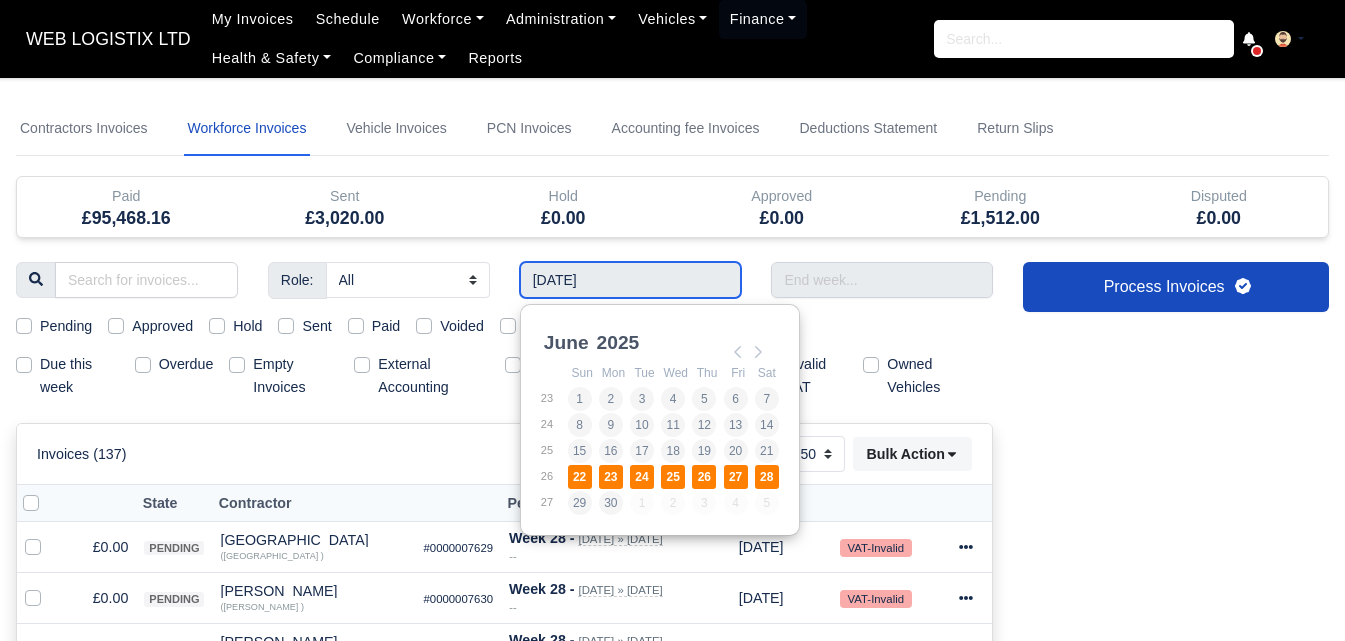 type on "22/06/2025 - 28/06/2025" 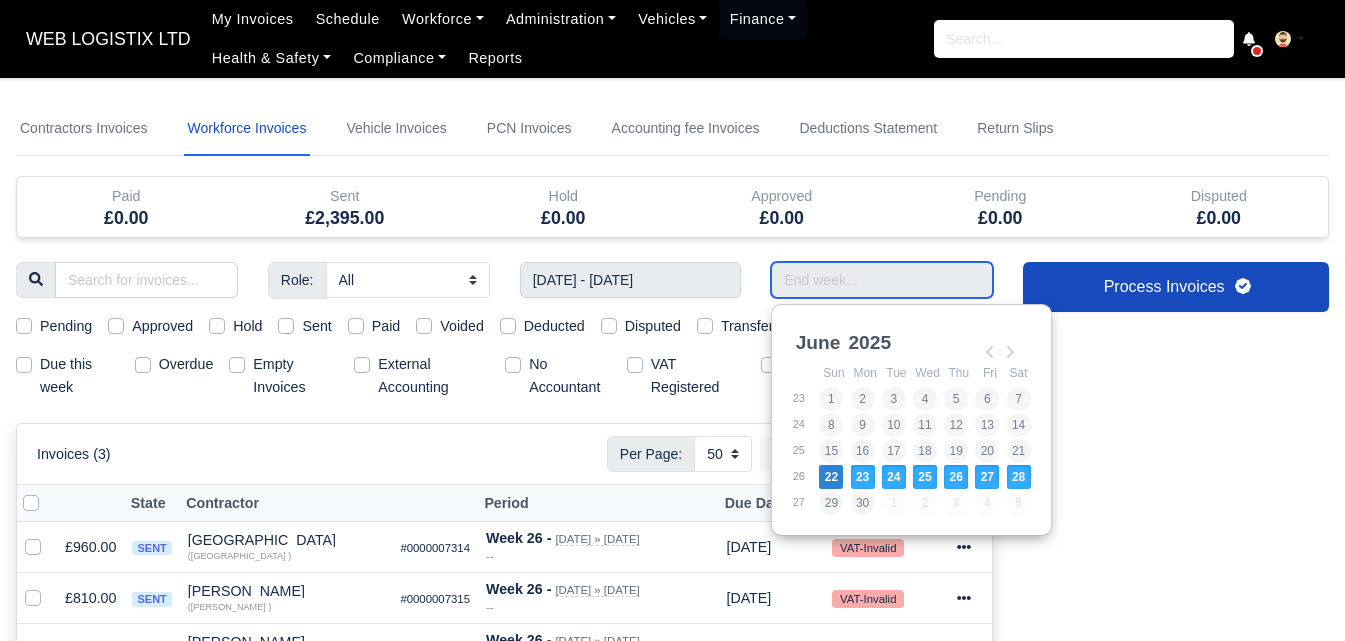 click at bounding box center [882, 280] 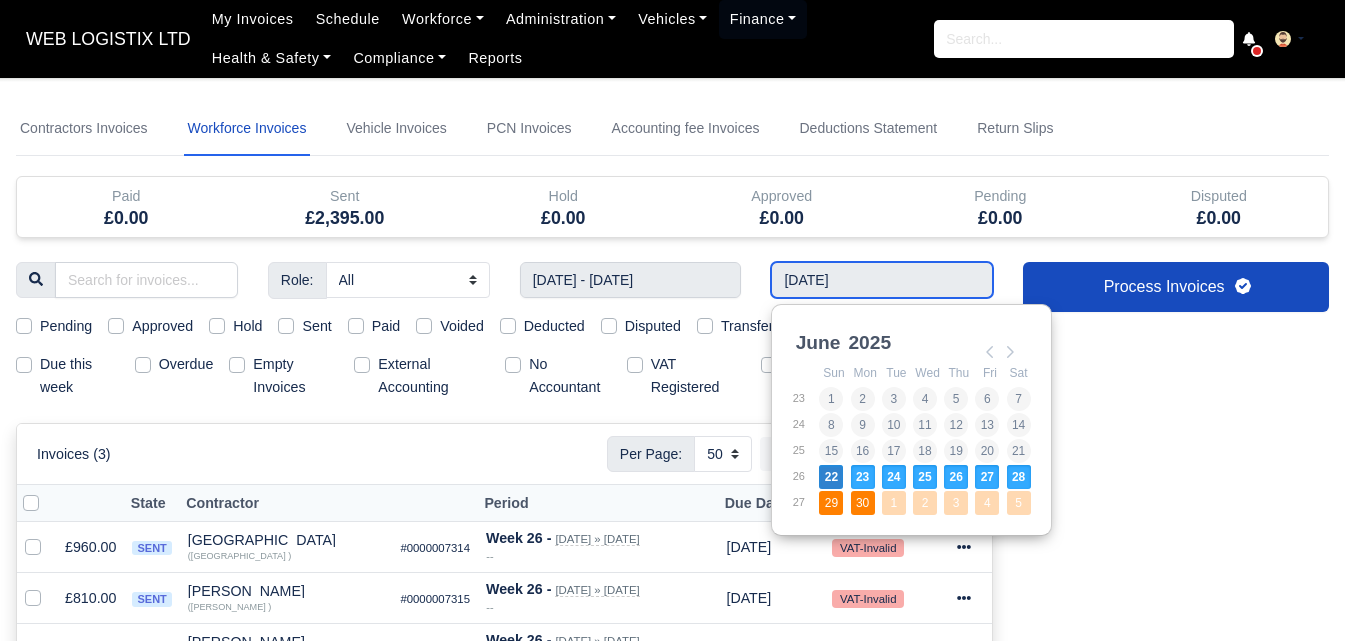 type on "29/06/2025 - 05/07/2025" 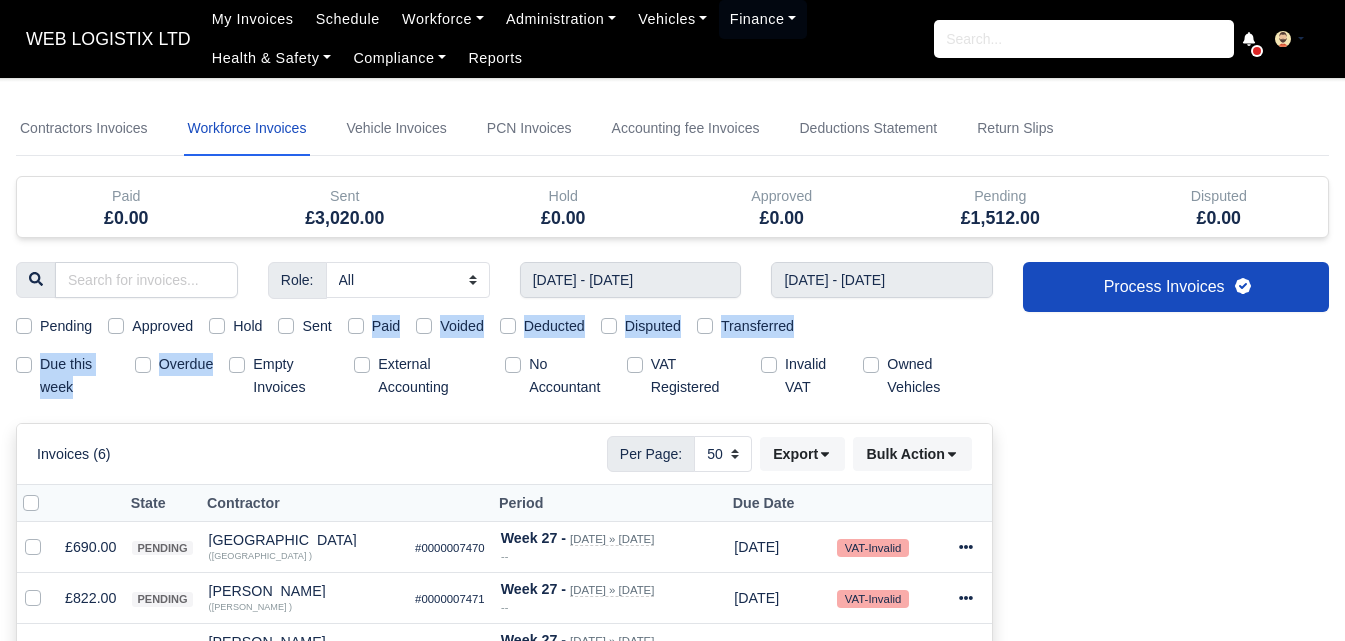 drag, startPoint x: 284, startPoint y: 327, endPoint x: 289, endPoint y: 350, distance: 23.537205 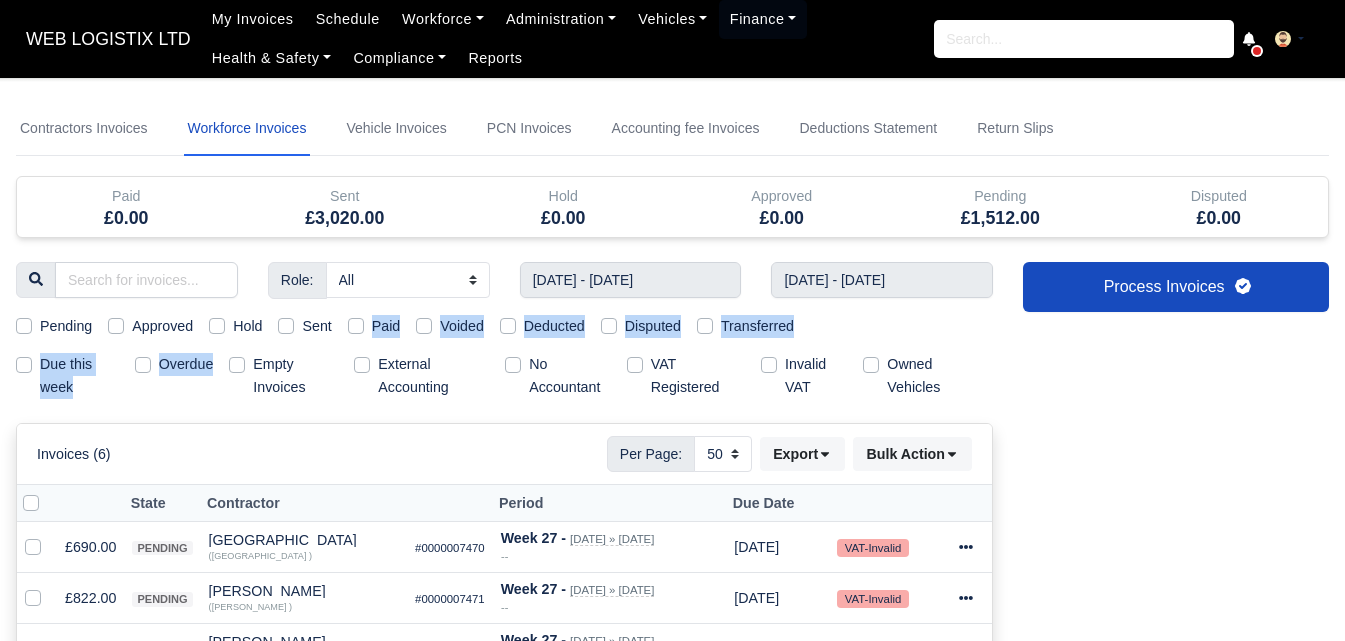 click on "Sent" at bounding box center (316, 326) 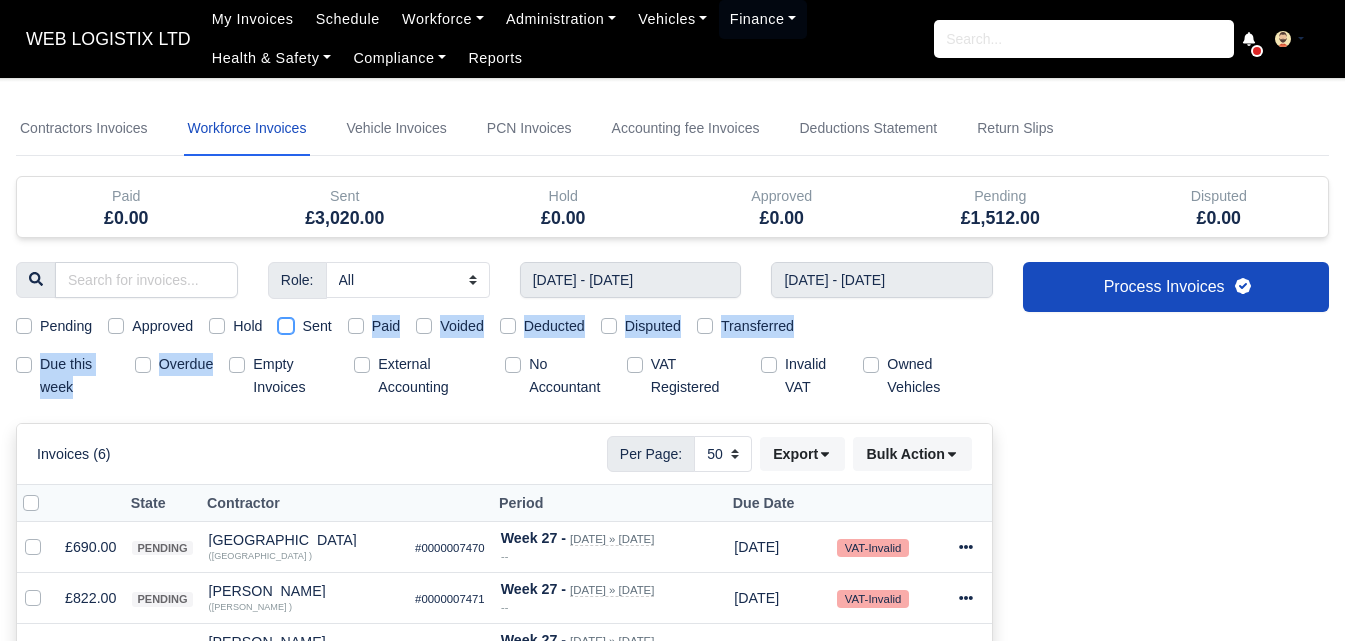 click on "Sent" at bounding box center (286, 323) 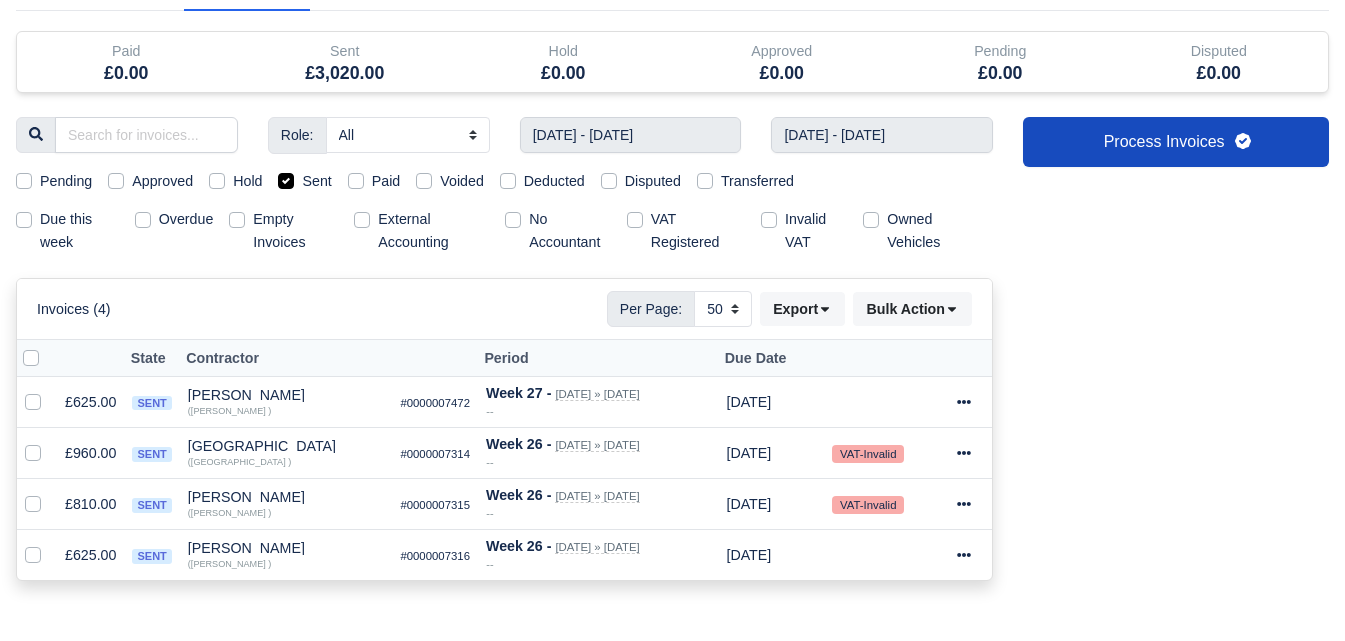 scroll, scrollTop: 292, scrollLeft: 0, axis: vertical 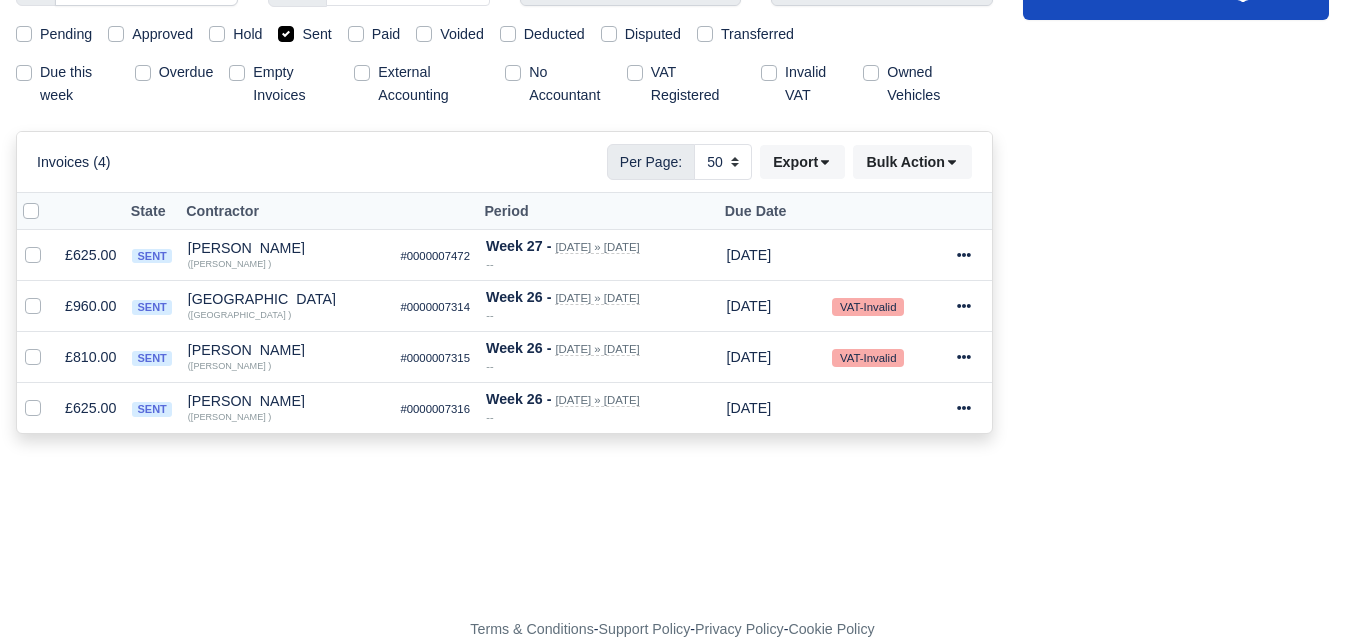 click at bounding box center [47, 200] 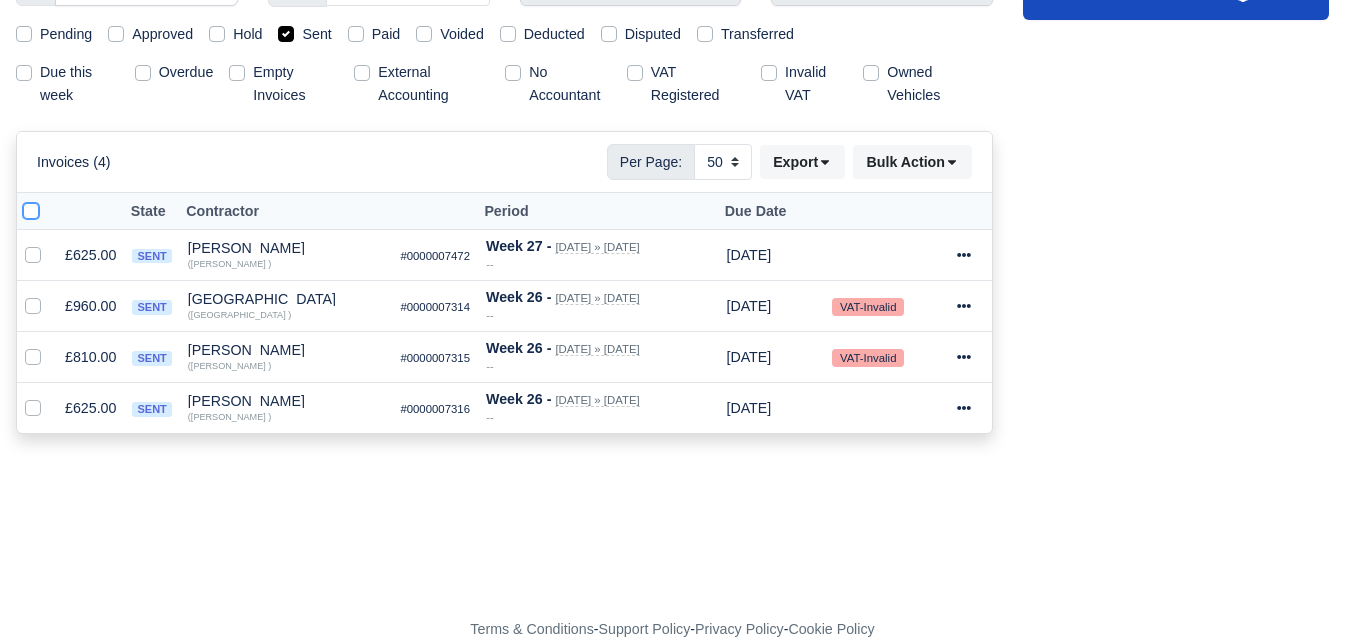 click at bounding box center [31, 208] 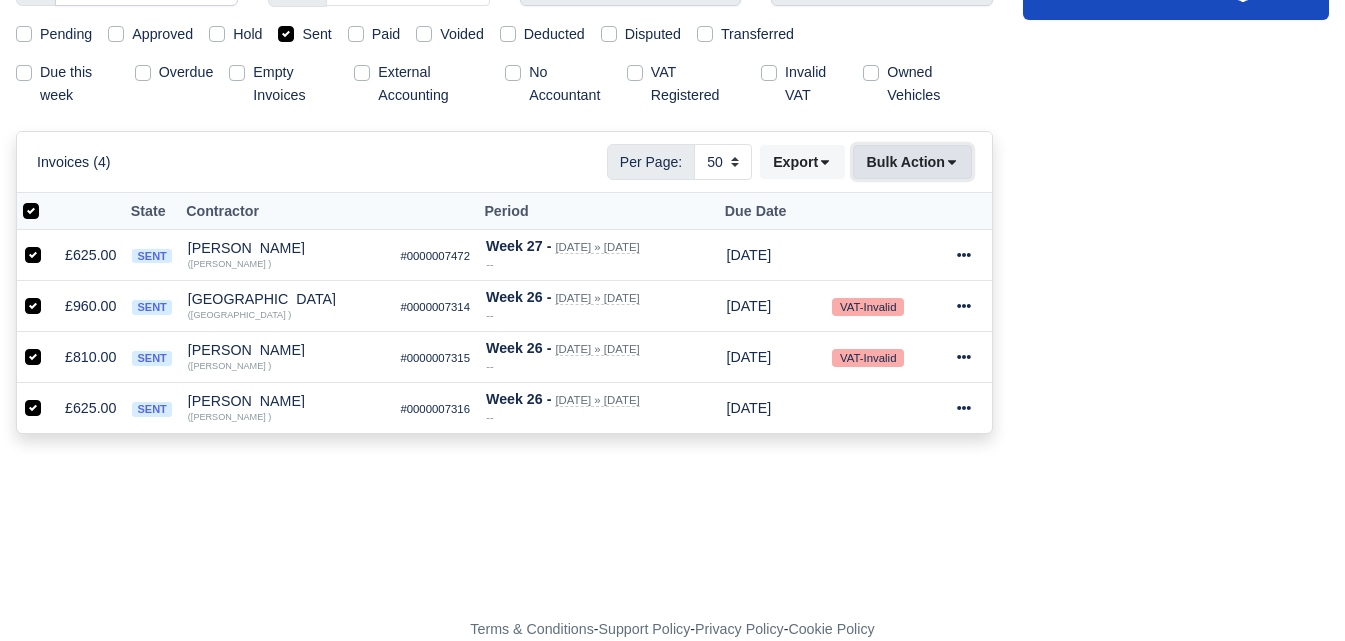 click on "Bulk Action" at bounding box center (912, 162) 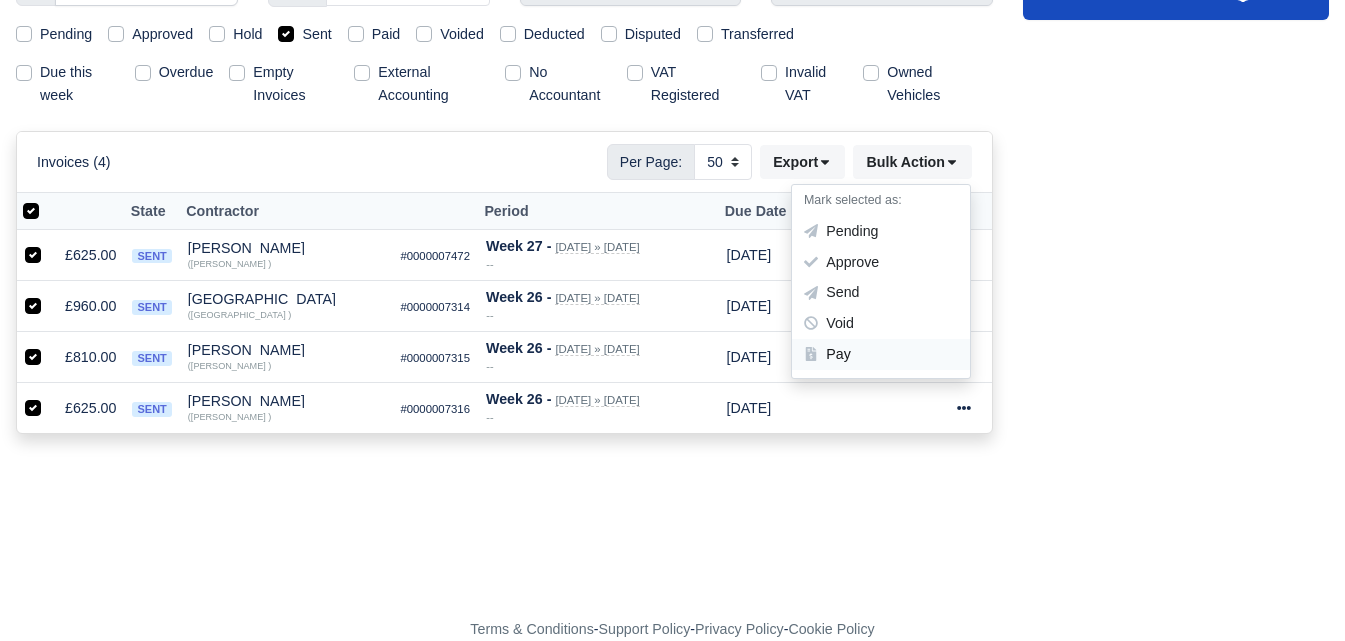 click on "Pay" at bounding box center [881, 354] 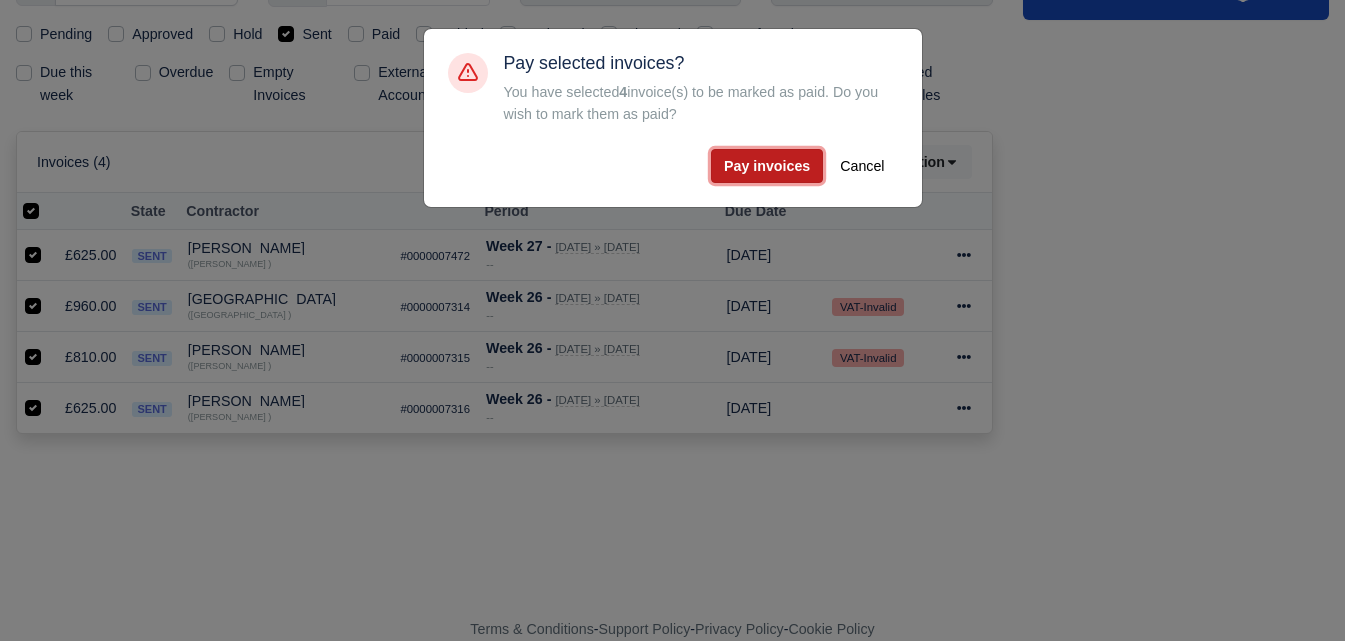 click on "Pay invoices" at bounding box center (767, 166) 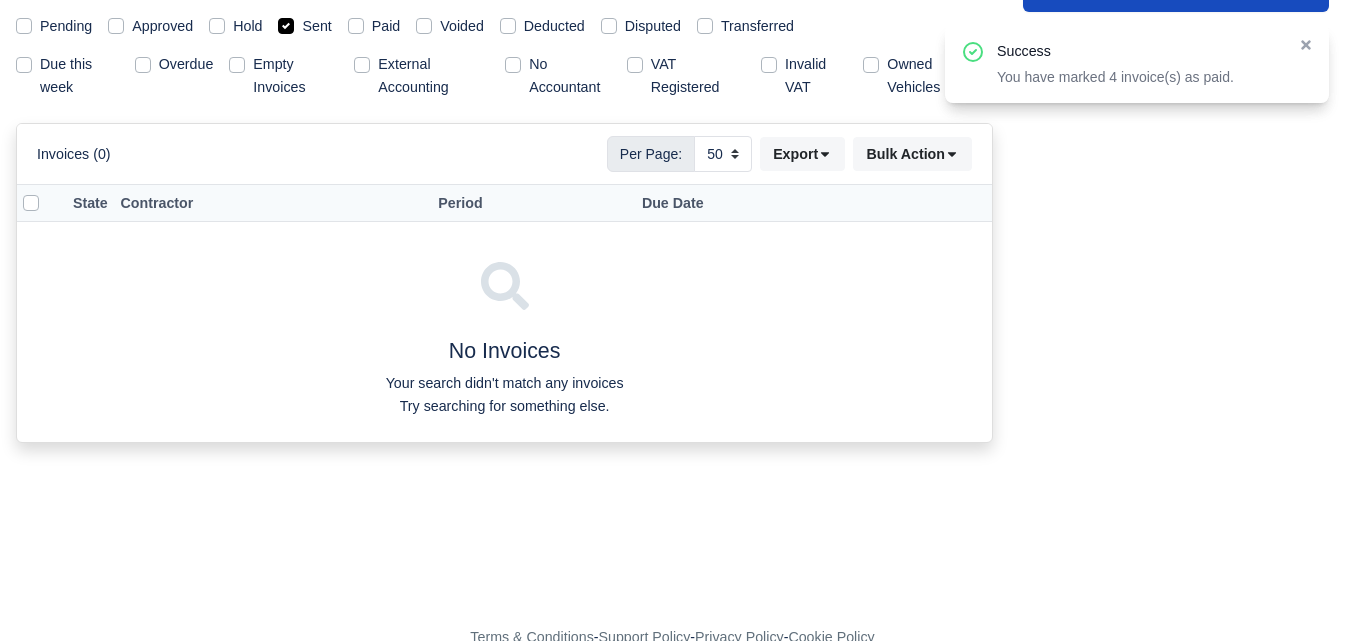 scroll, scrollTop: 309, scrollLeft: 0, axis: vertical 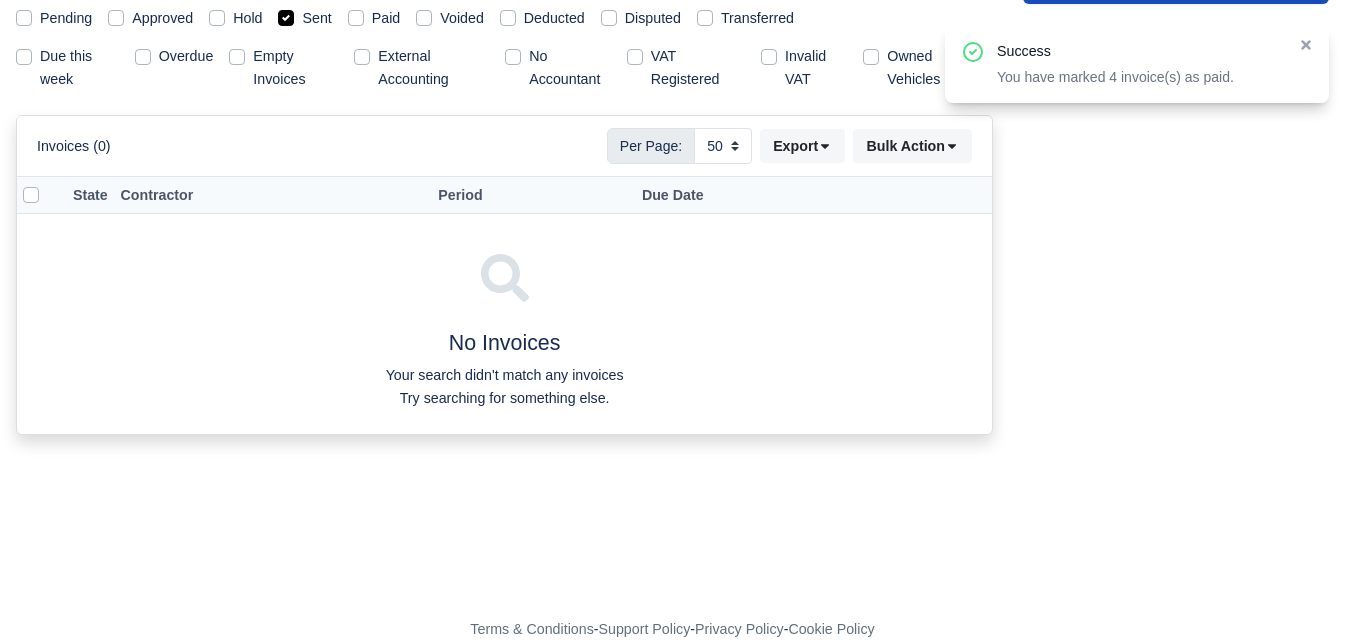 click on "Paid" at bounding box center (386, 18) 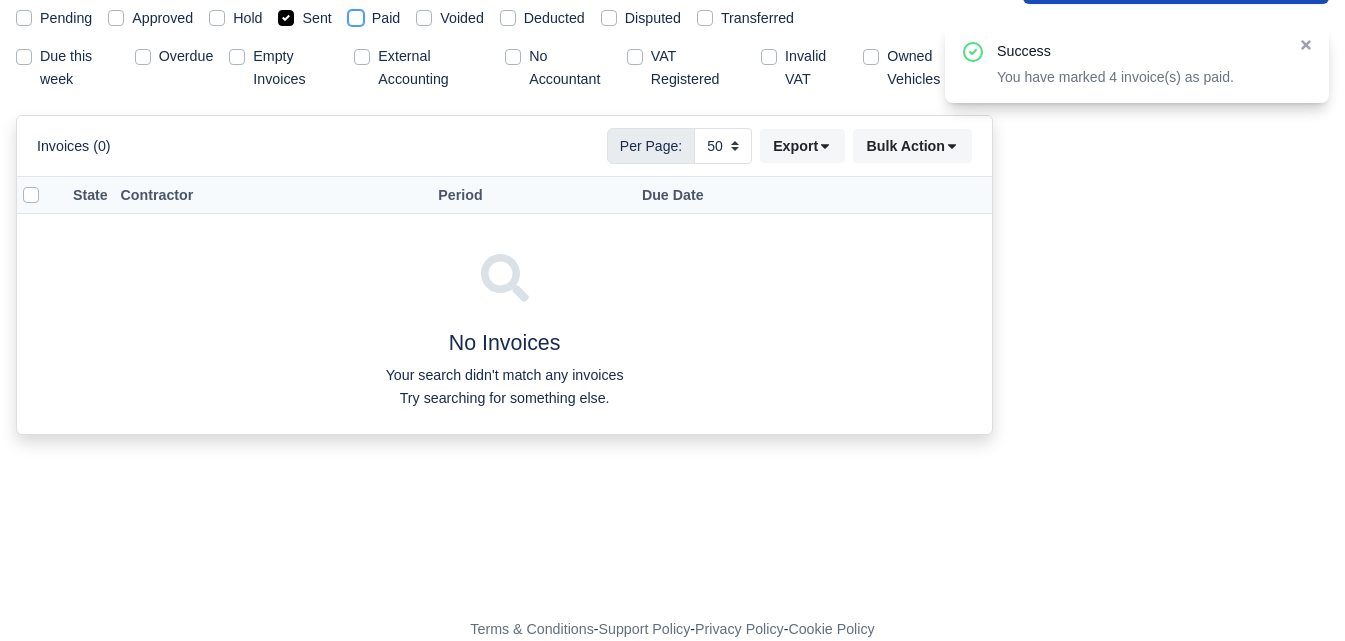 click on "Paid" at bounding box center (356, 15) 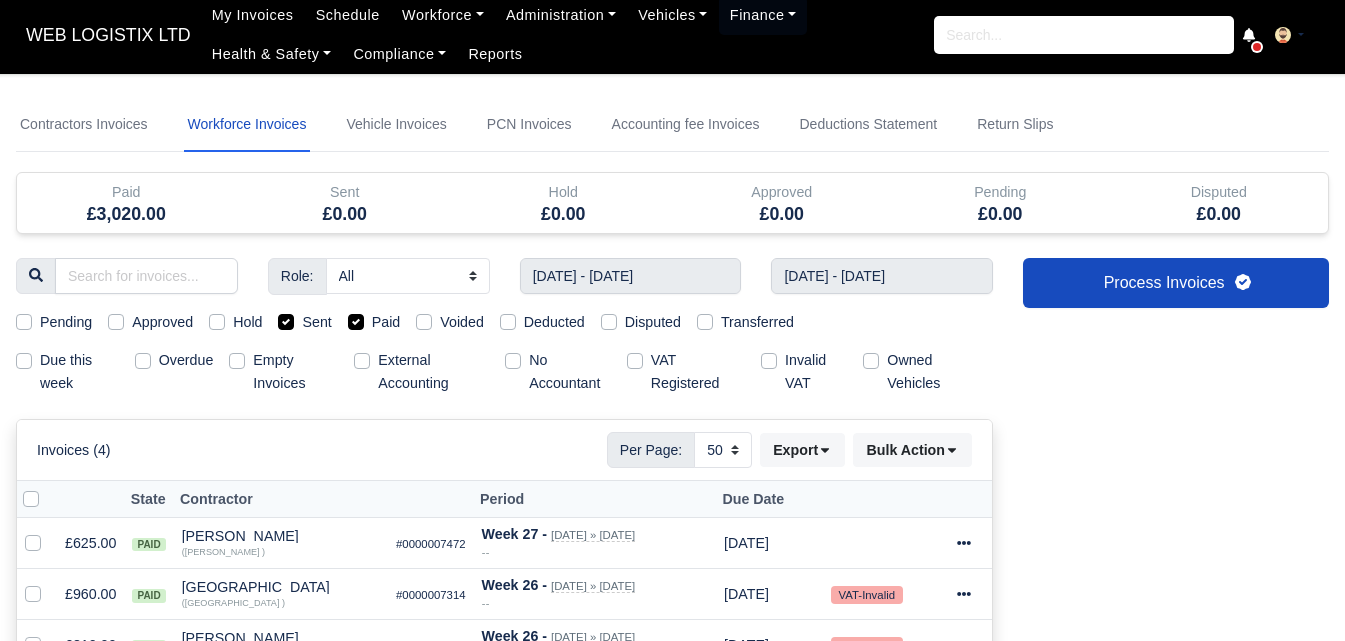 scroll, scrollTop: 0, scrollLeft: 0, axis: both 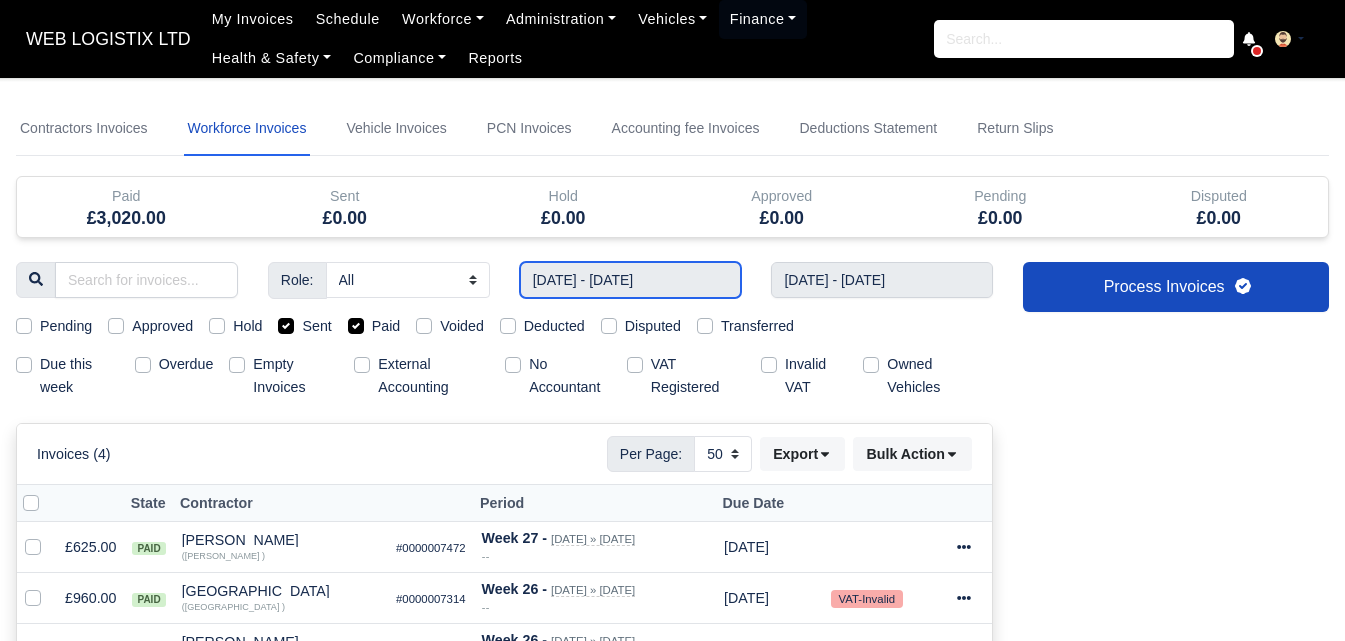 click on "22/06/2025 - 28/06/2025" at bounding box center [631, 280] 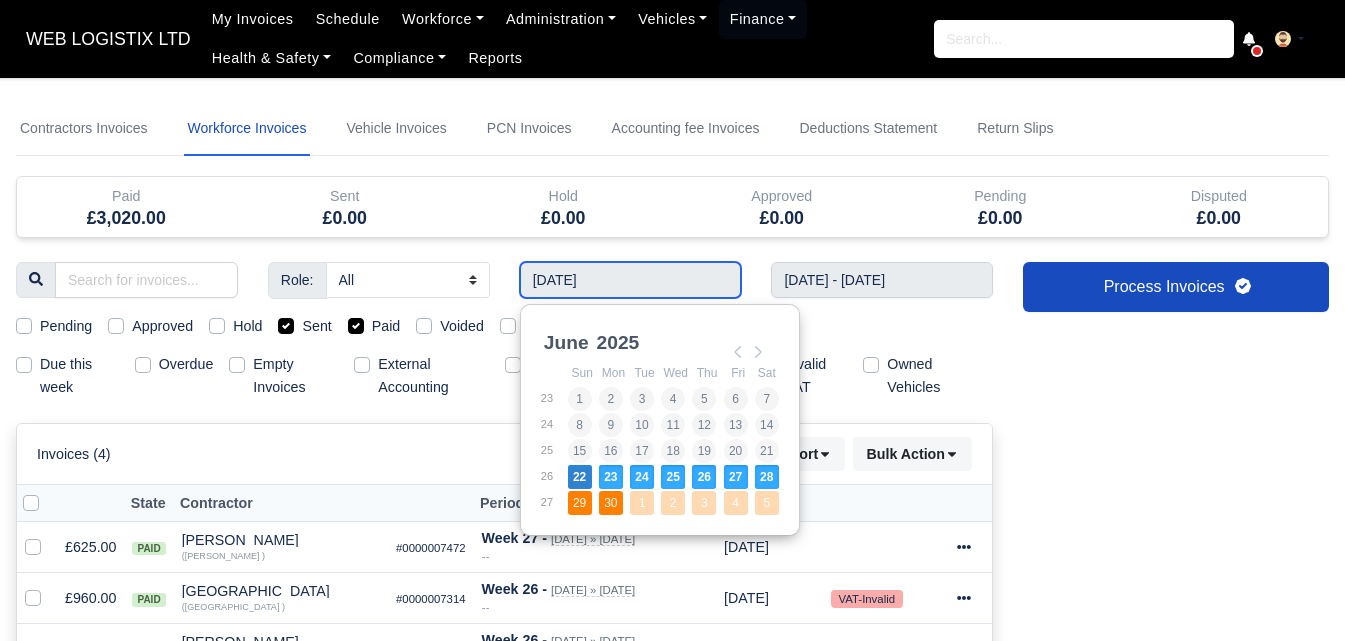 type on "29/06/2025 - 05/07/2025" 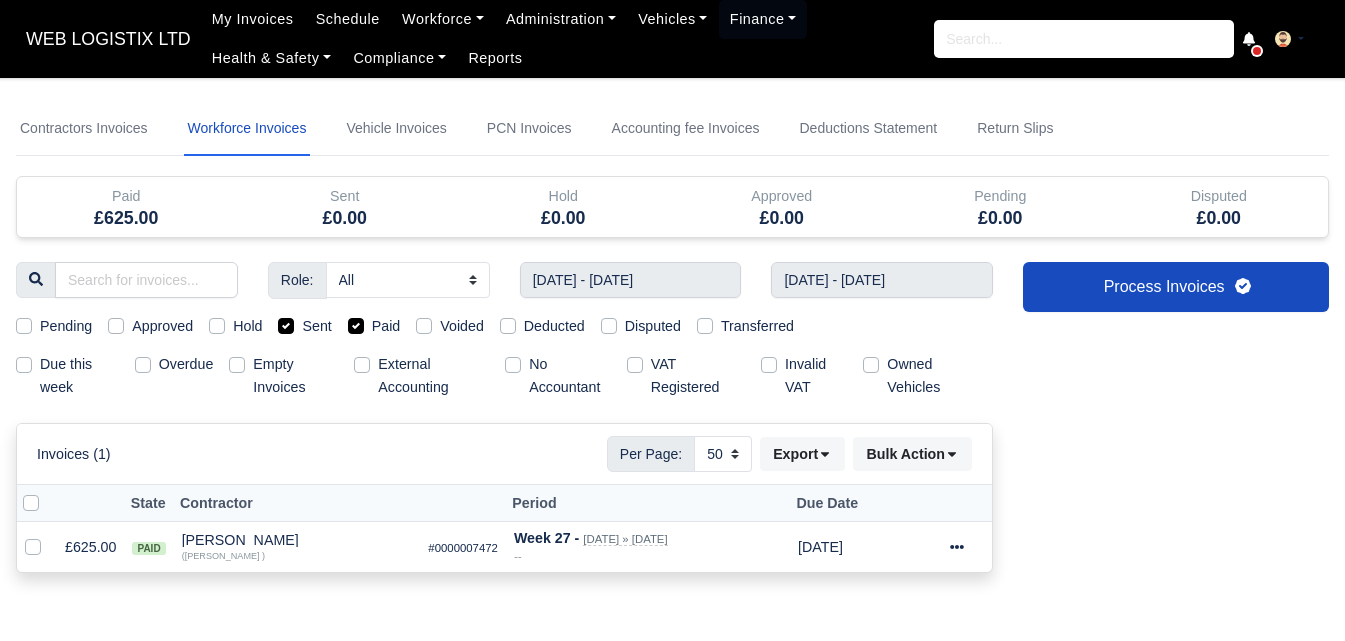 click on "Paid" at bounding box center (386, 326) 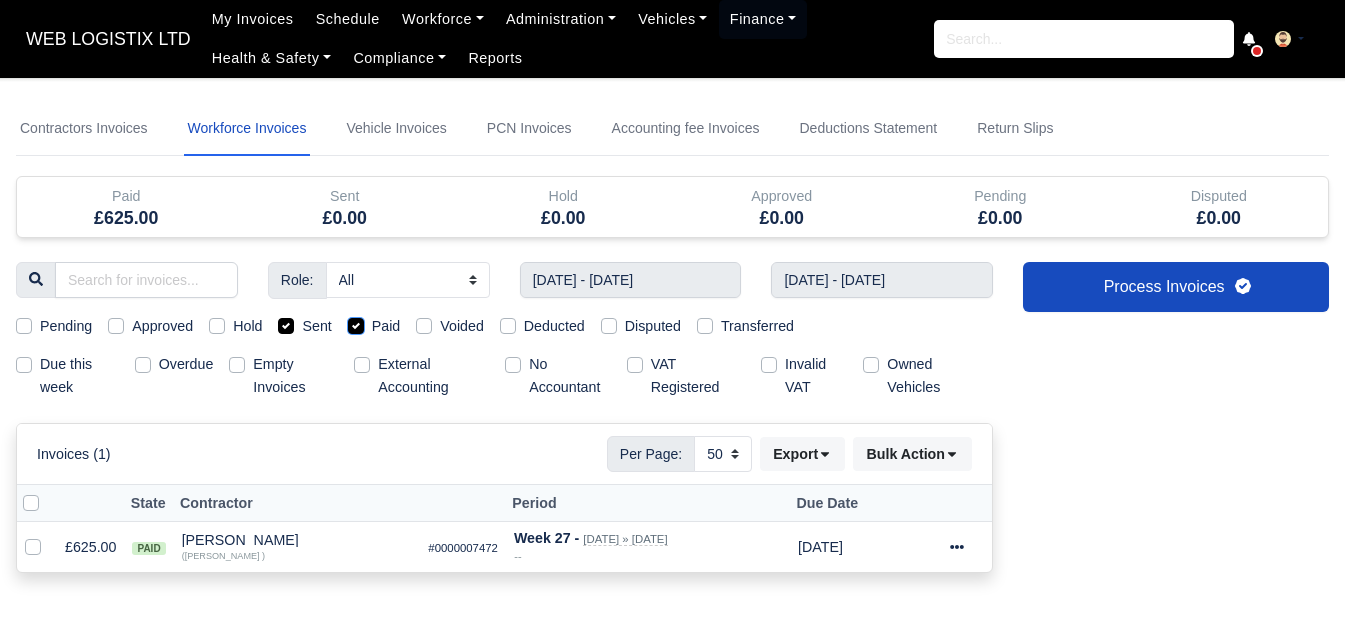 click on "Paid" at bounding box center (356, 323) 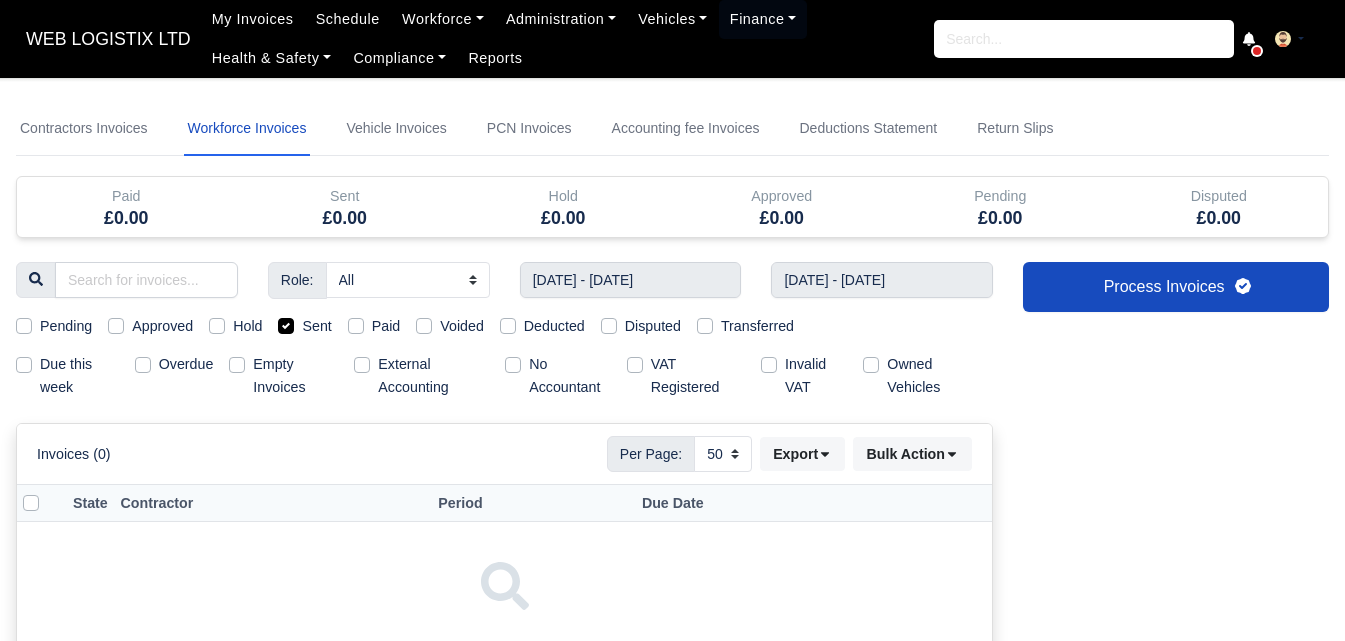 click on "Pending" at bounding box center [66, 326] 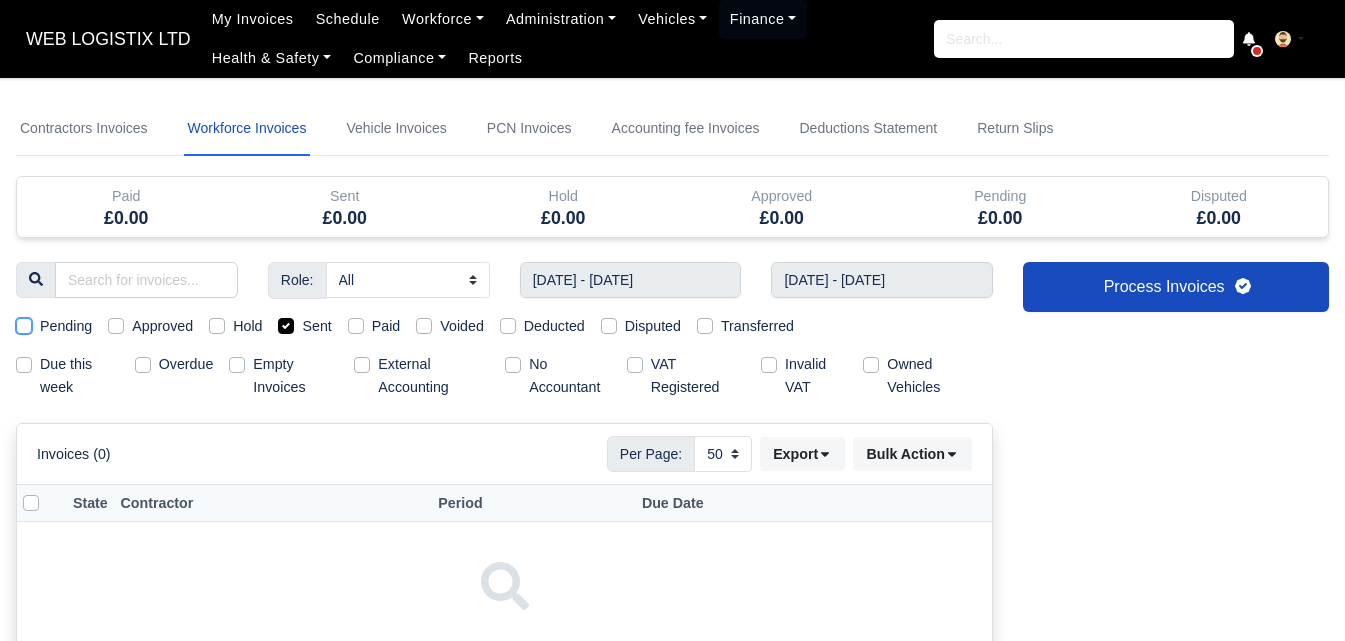 click on "Pending" at bounding box center (24, 323) 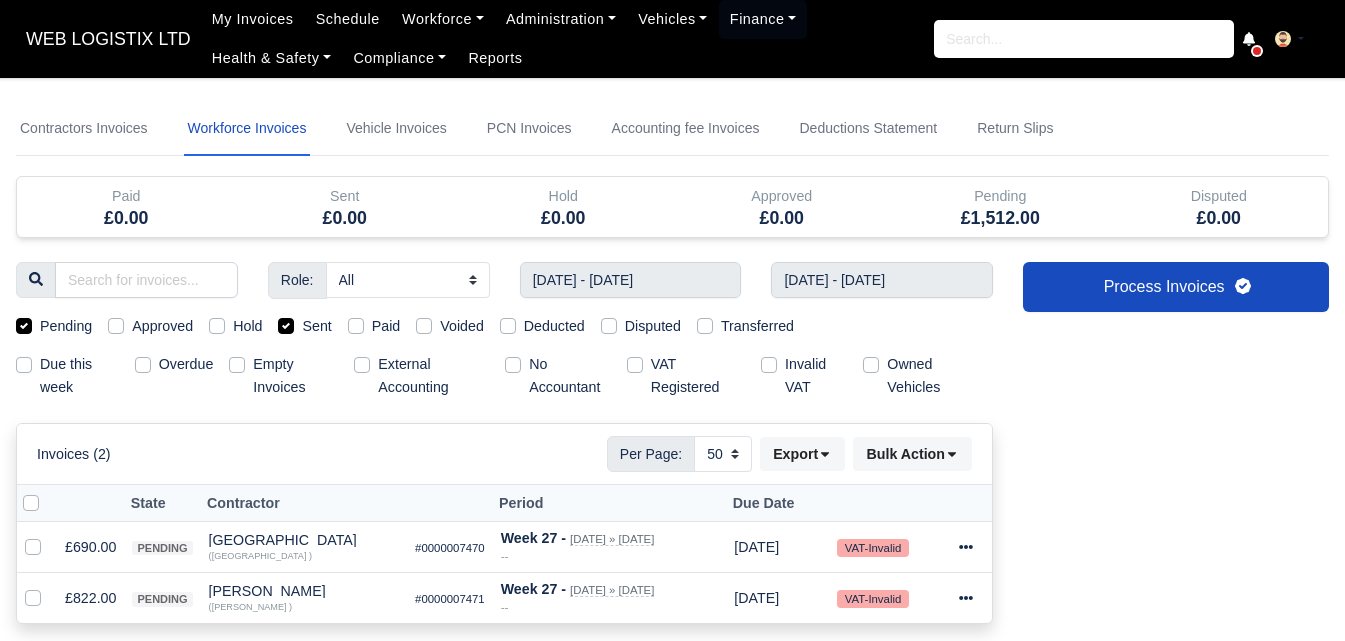 click on "Sent" at bounding box center (316, 326) 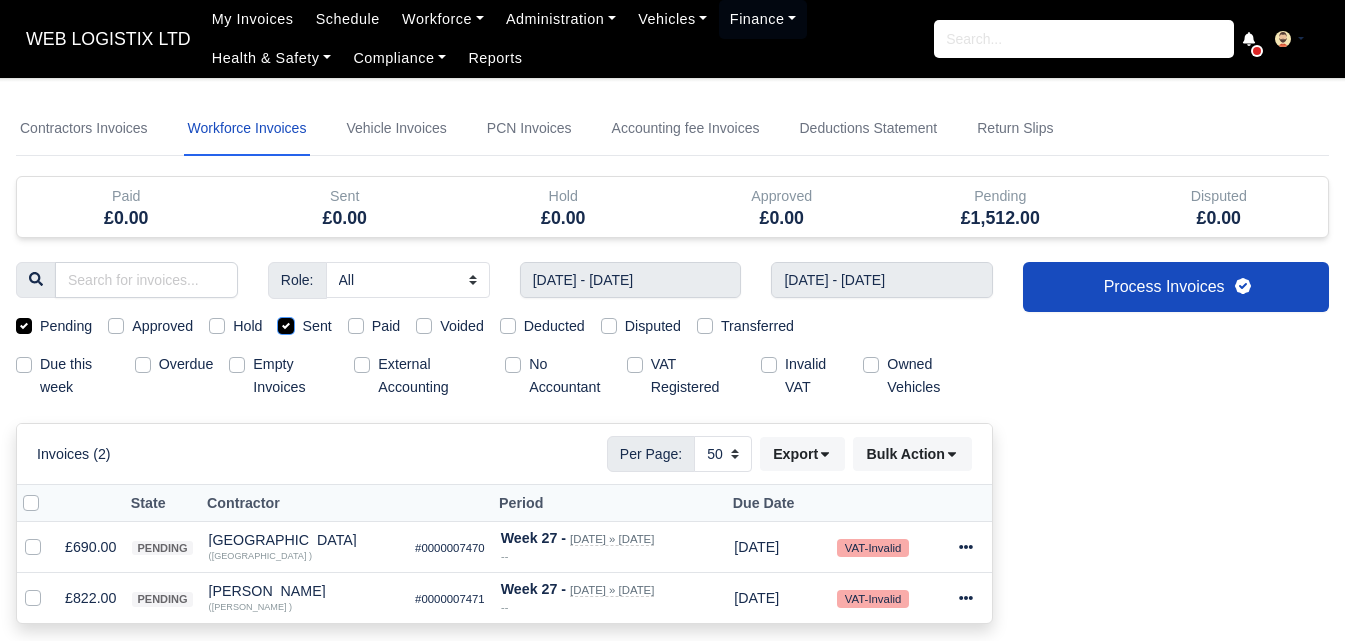 click on "Sent" at bounding box center [286, 323] 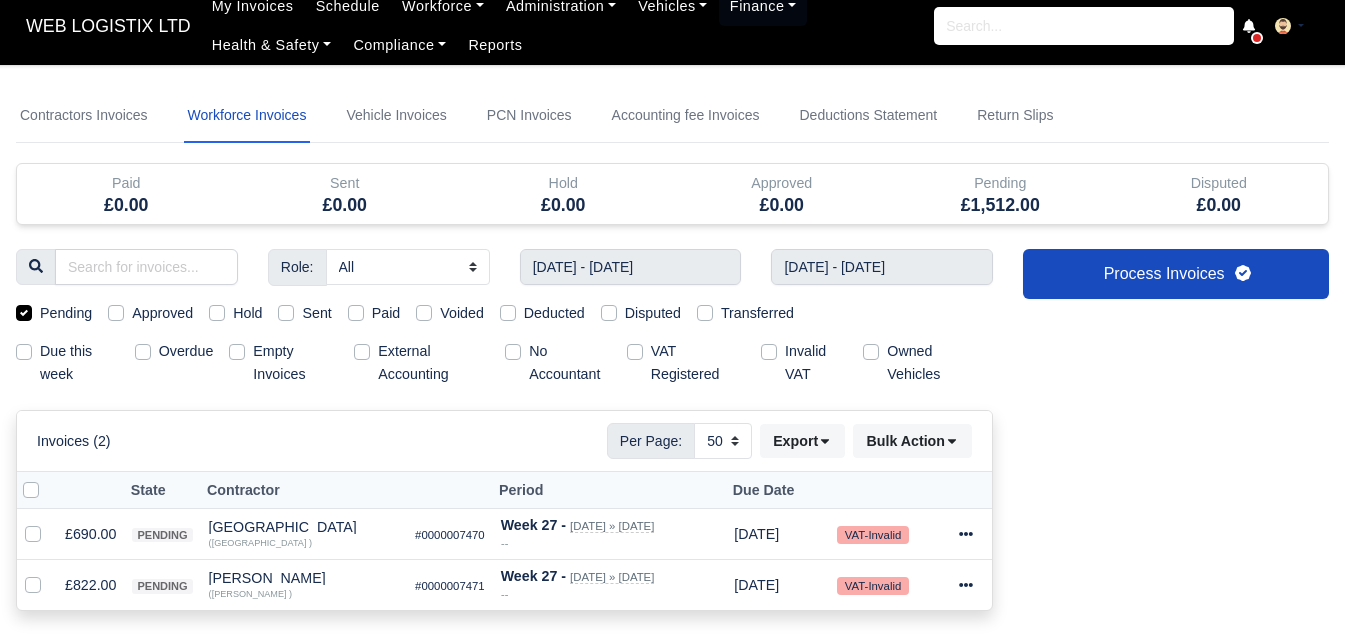 scroll, scrollTop: 0, scrollLeft: 0, axis: both 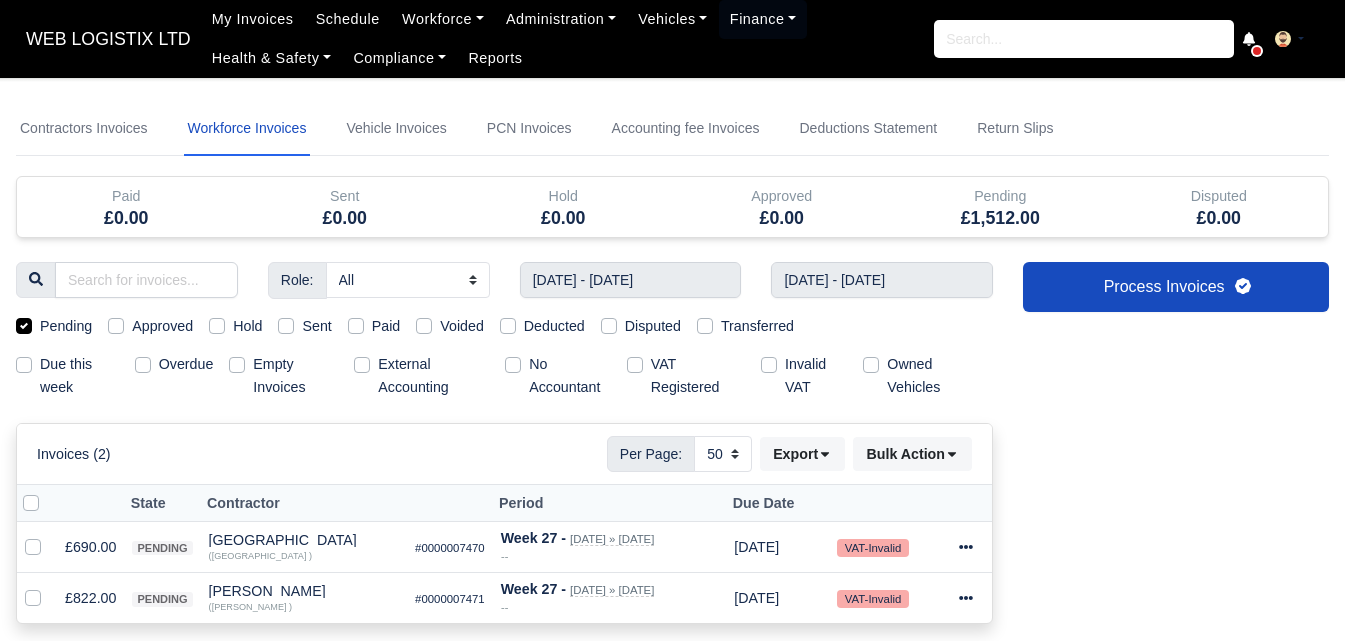 click at bounding box center (47, 492) 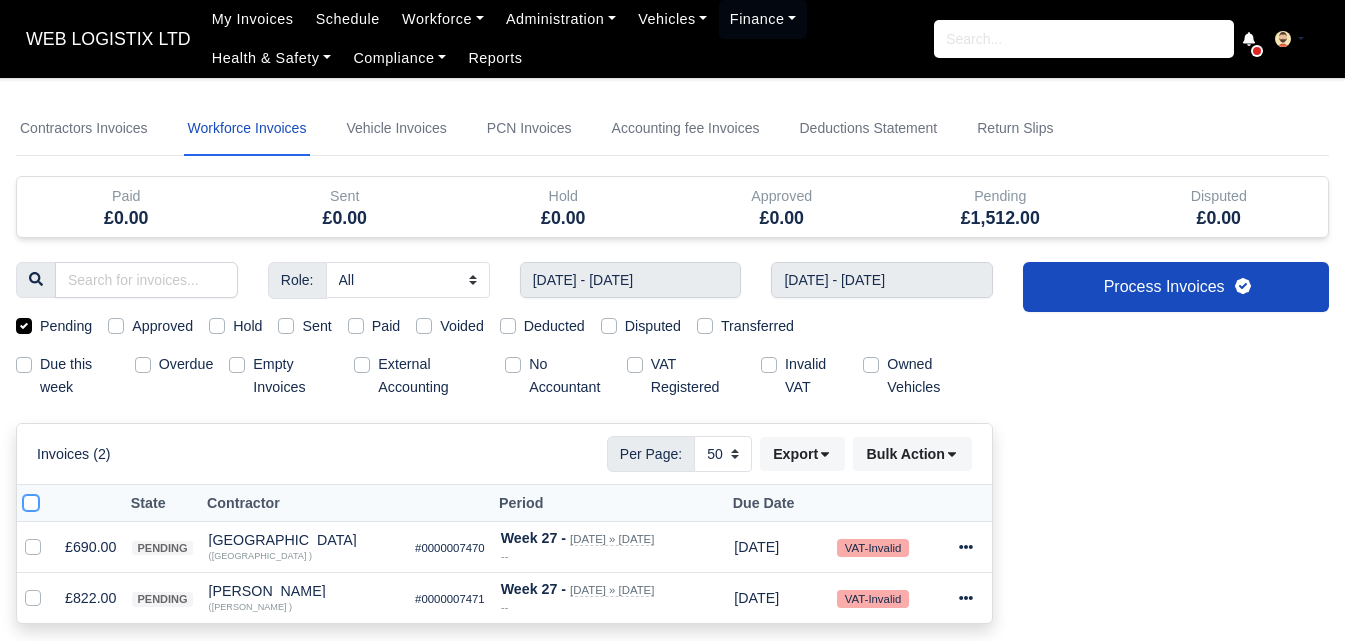 click at bounding box center [31, 500] 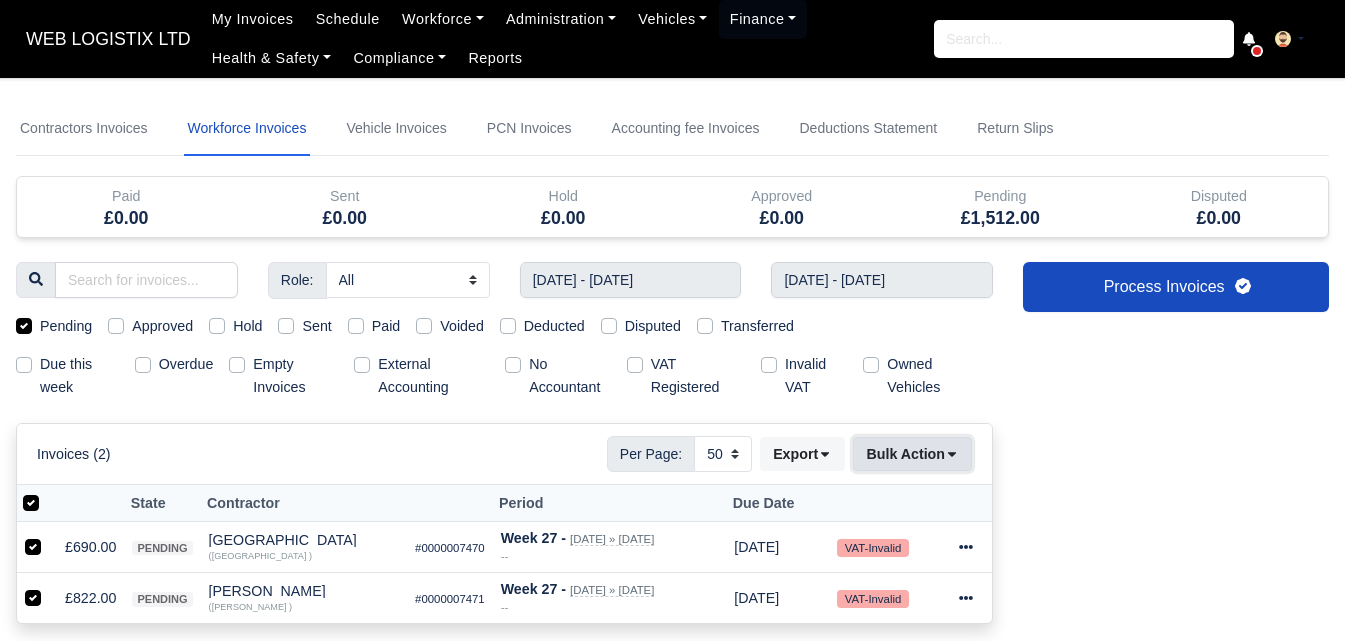 click on "Bulk Action" at bounding box center (912, 454) 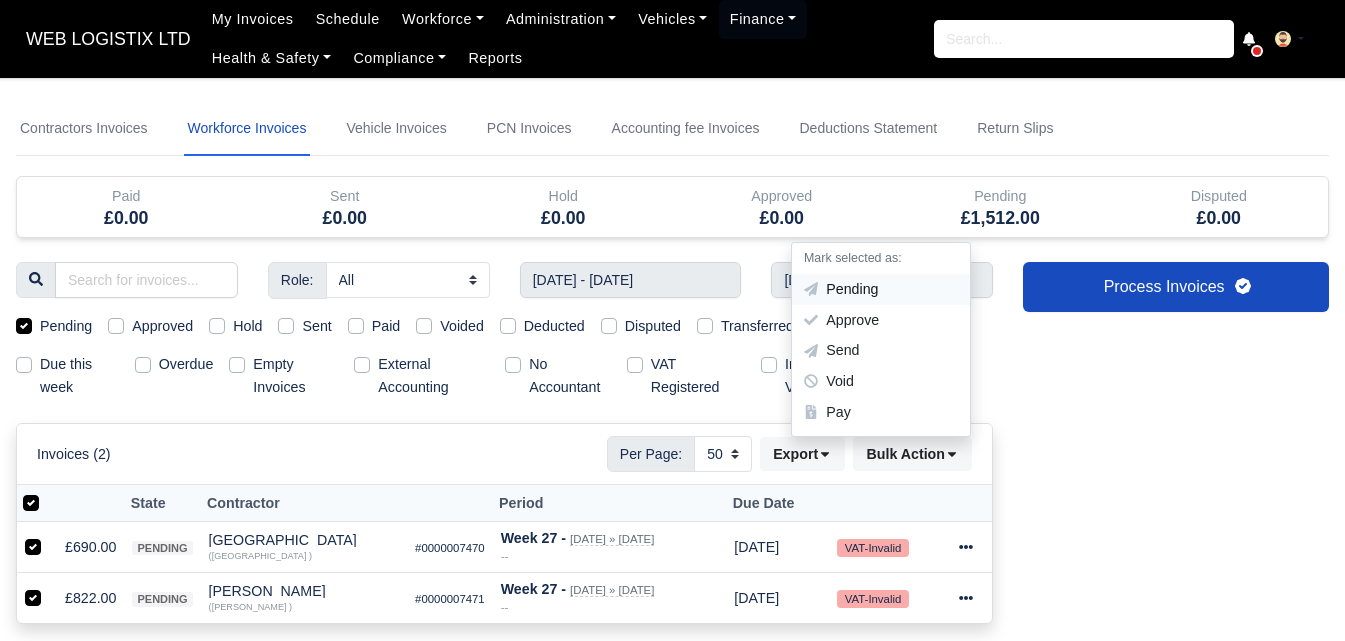 click on "Pending" at bounding box center (881, 289) 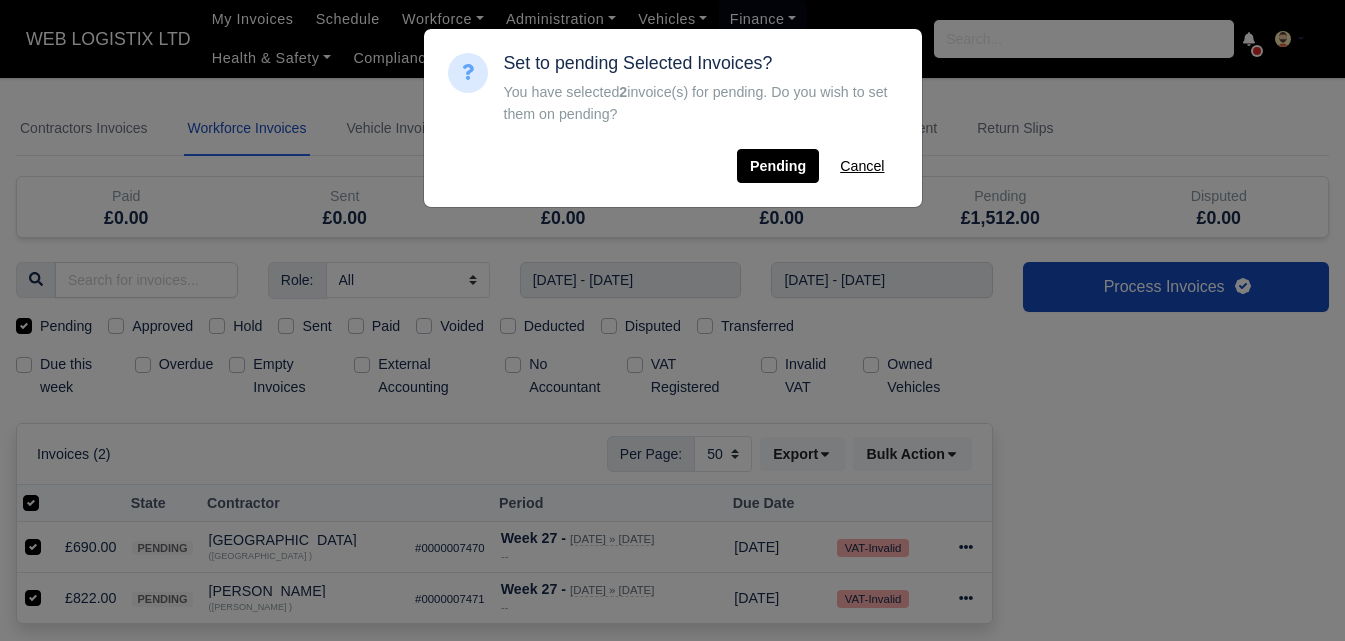 click on "Set to pending Selected Invoices?
You have selected  2  invoice(s) for pending.
Do you wish to set them on pending?
Pending
Cancel" at bounding box center (673, 118) 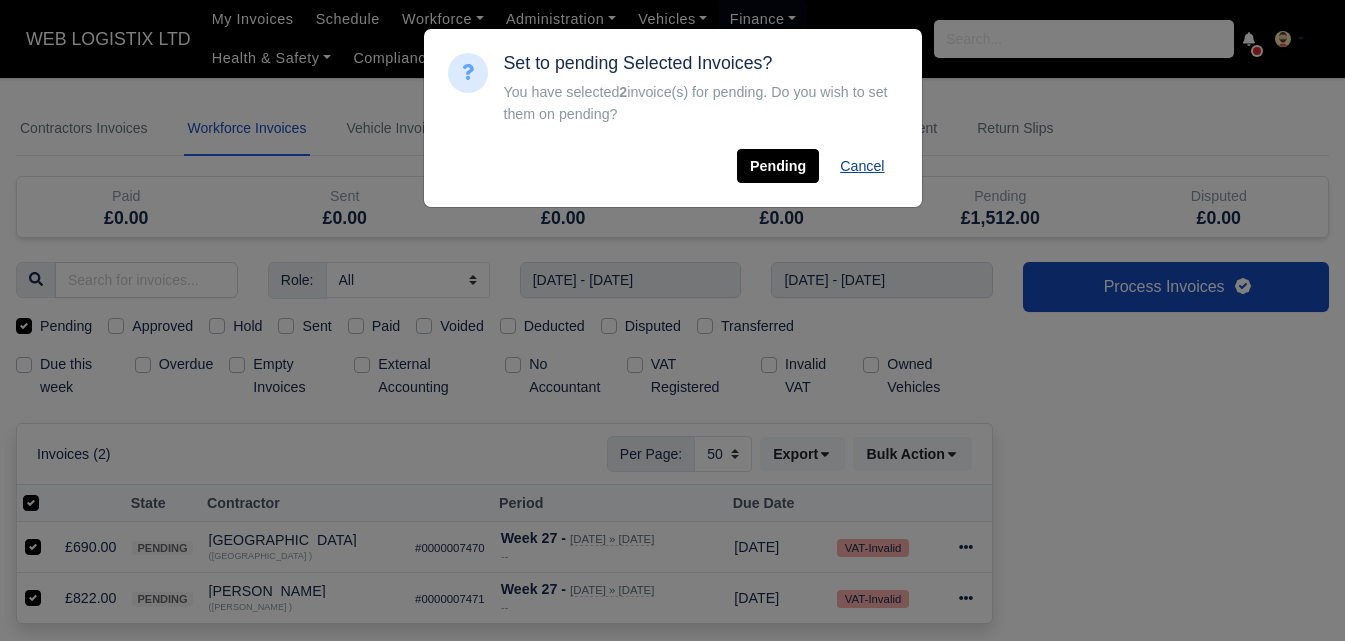 click on "Cancel" at bounding box center (862, 166) 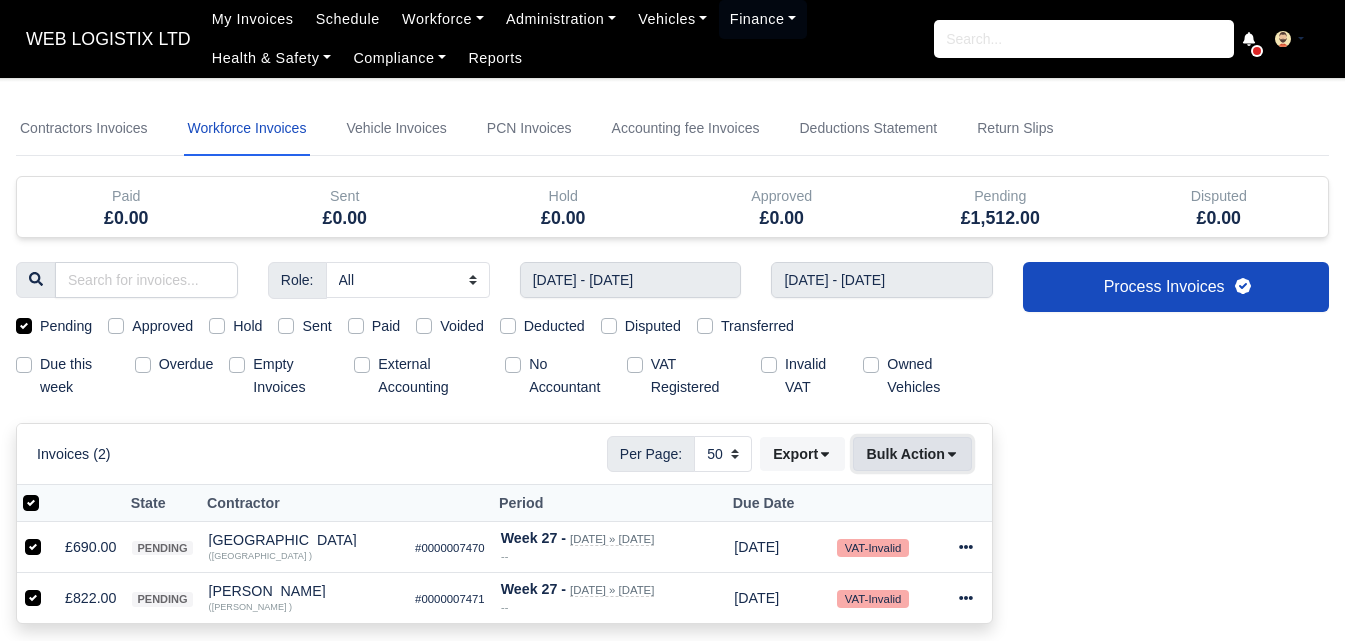 click on "Bulk Action" at bounding box center (912, 454) 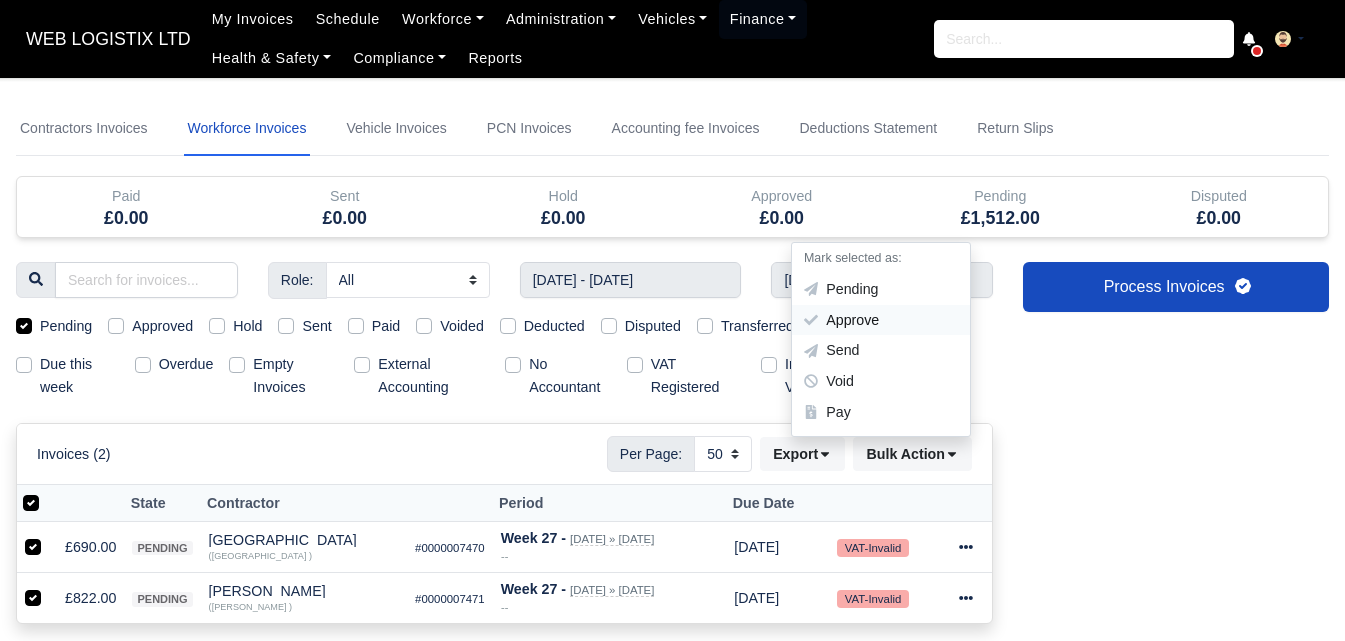 click on "Approve" at bounding box center [881, 320] 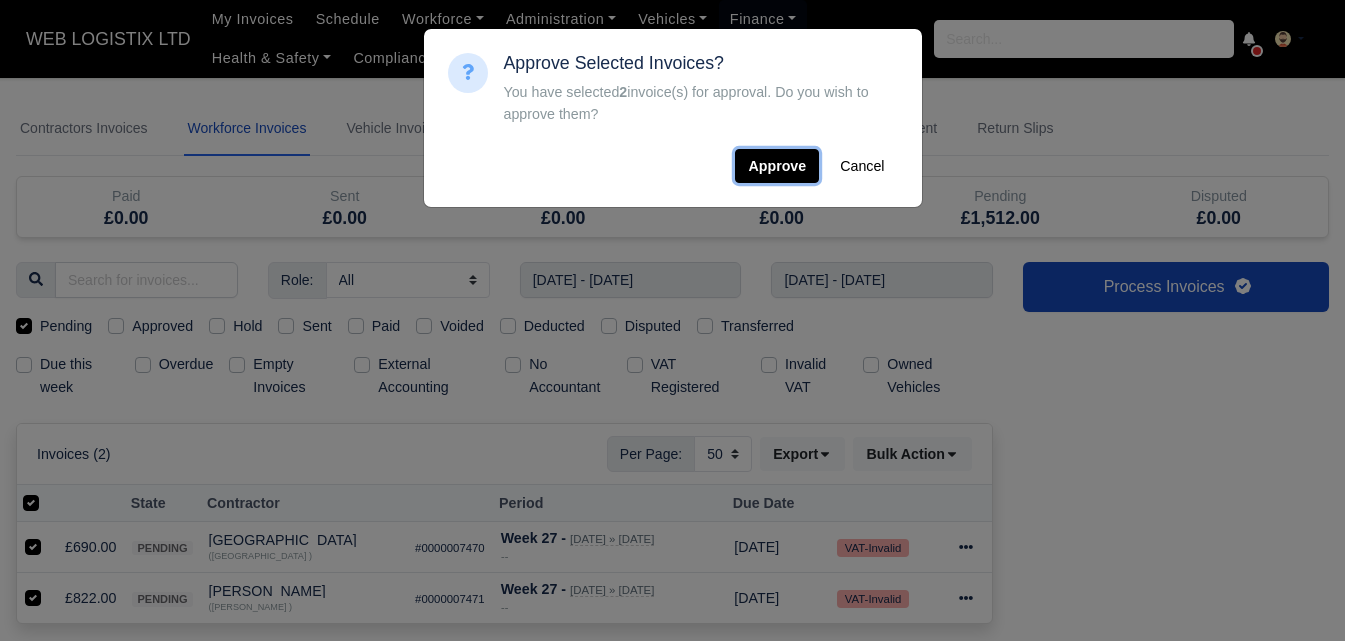 click on "Approve" at bounding box center [777, 166] 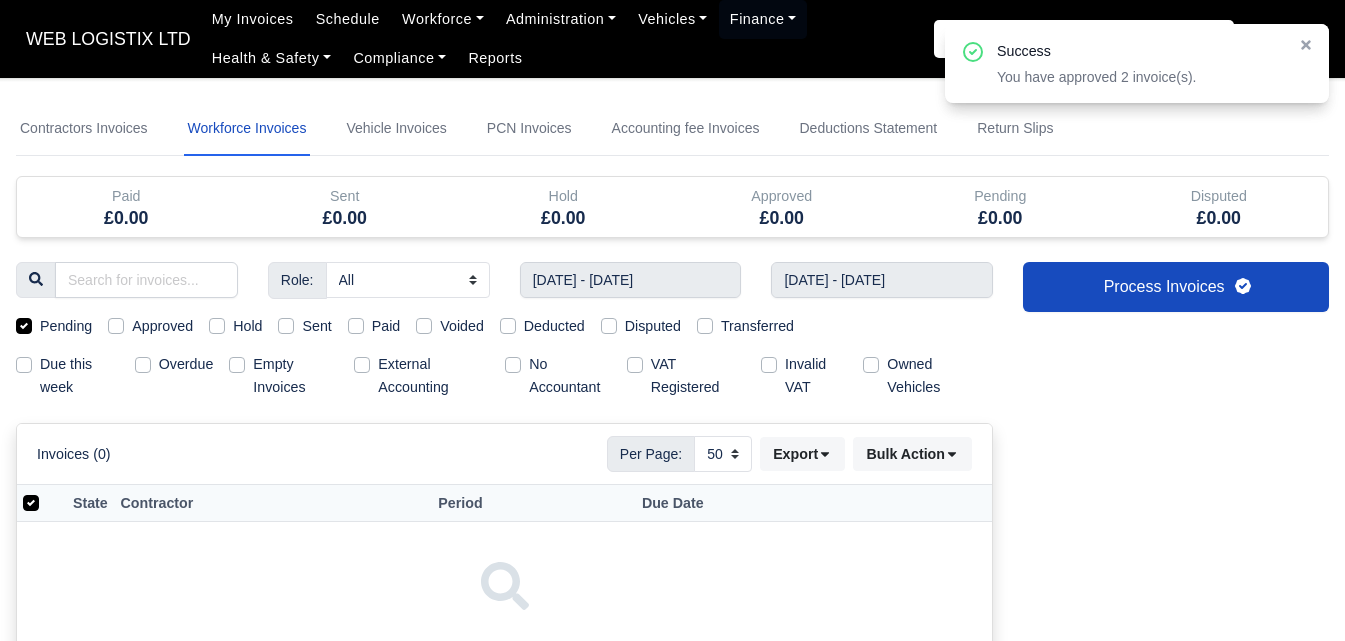 click on "Approved" at bounding box center (162, 326) 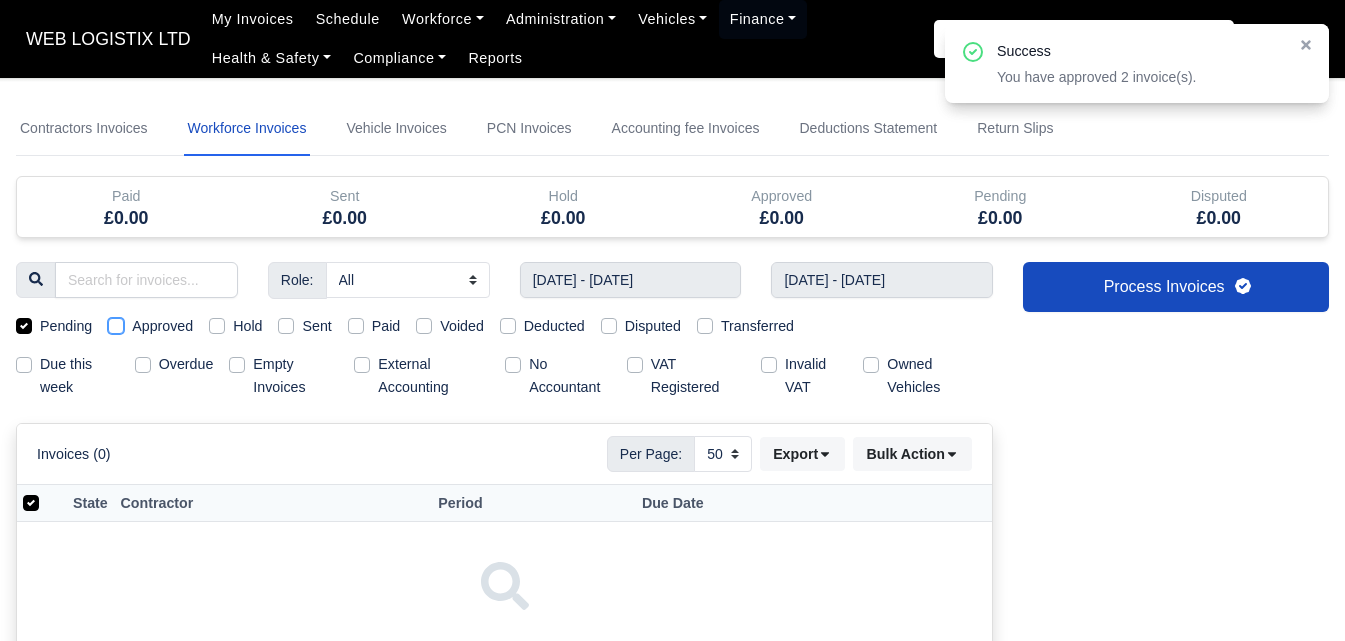 click on "Approved" at bounding box center (116, 323) 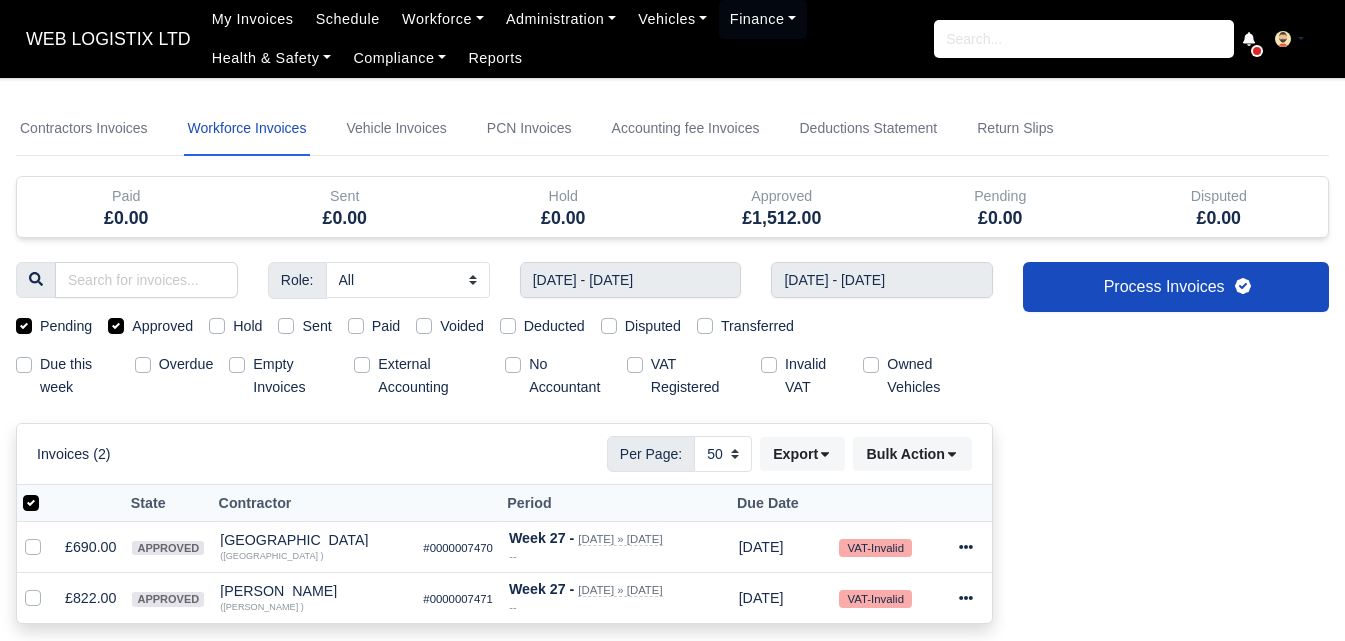 click at bounding box center [47, 492] 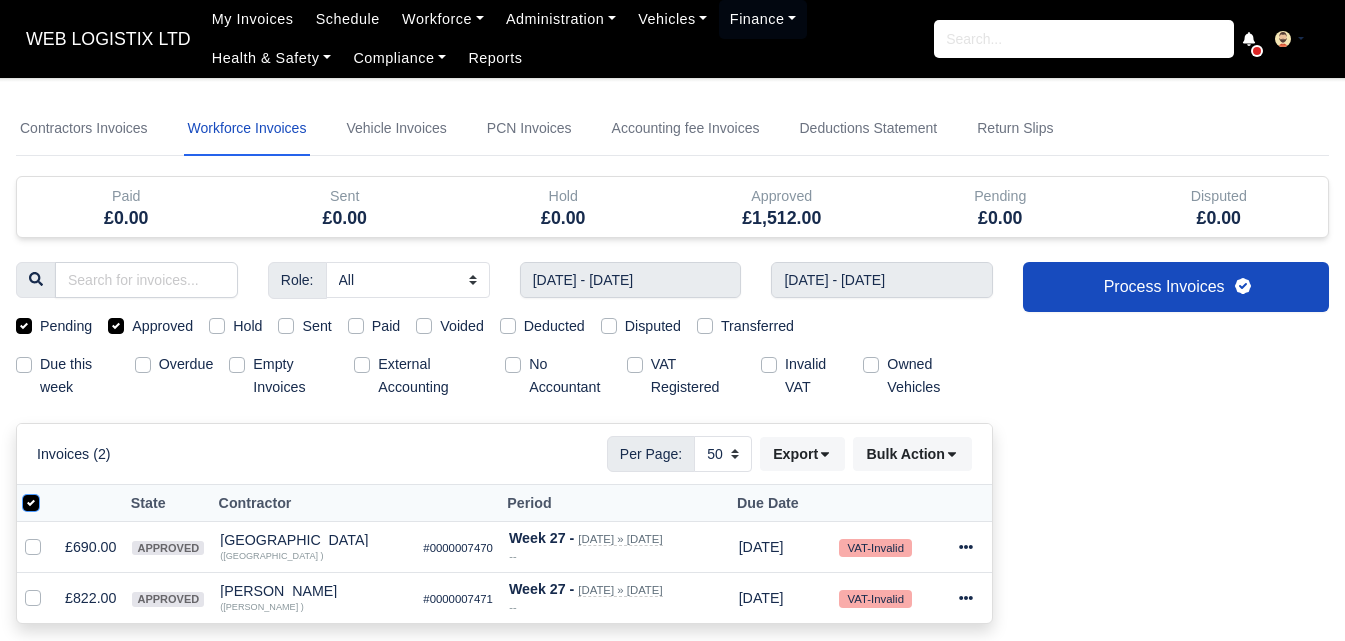 click at bounding box center [31, 500] 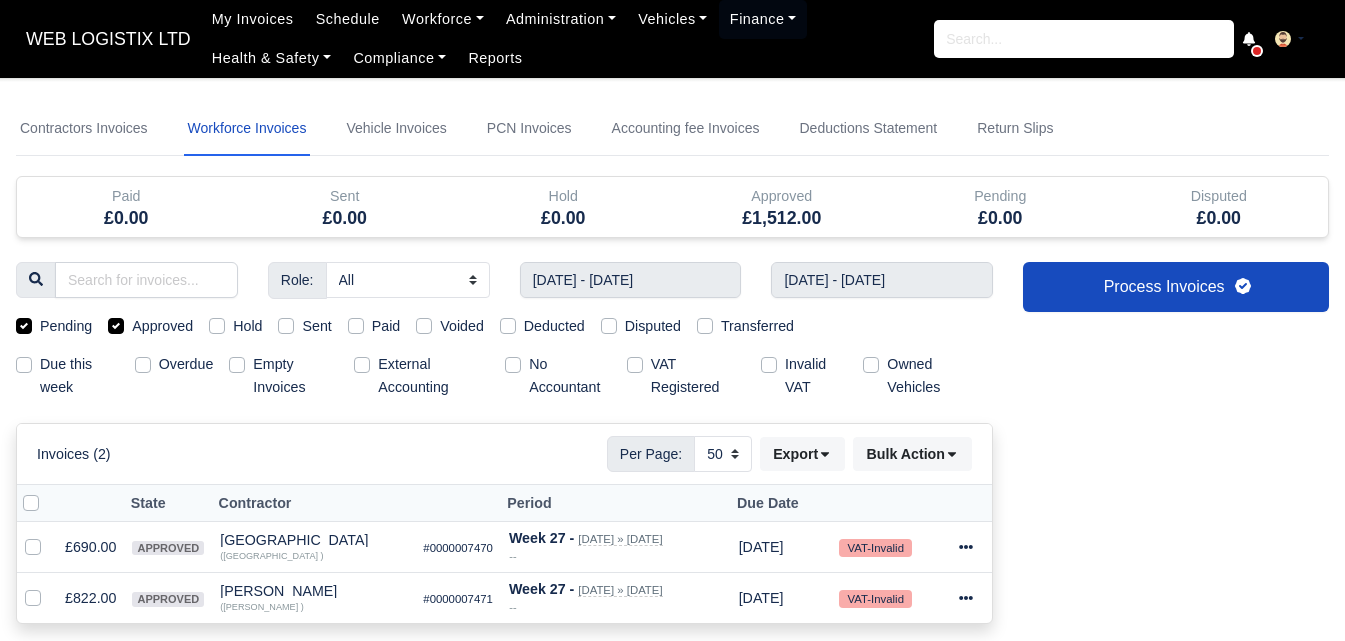 click at bounding box center [37, 503] 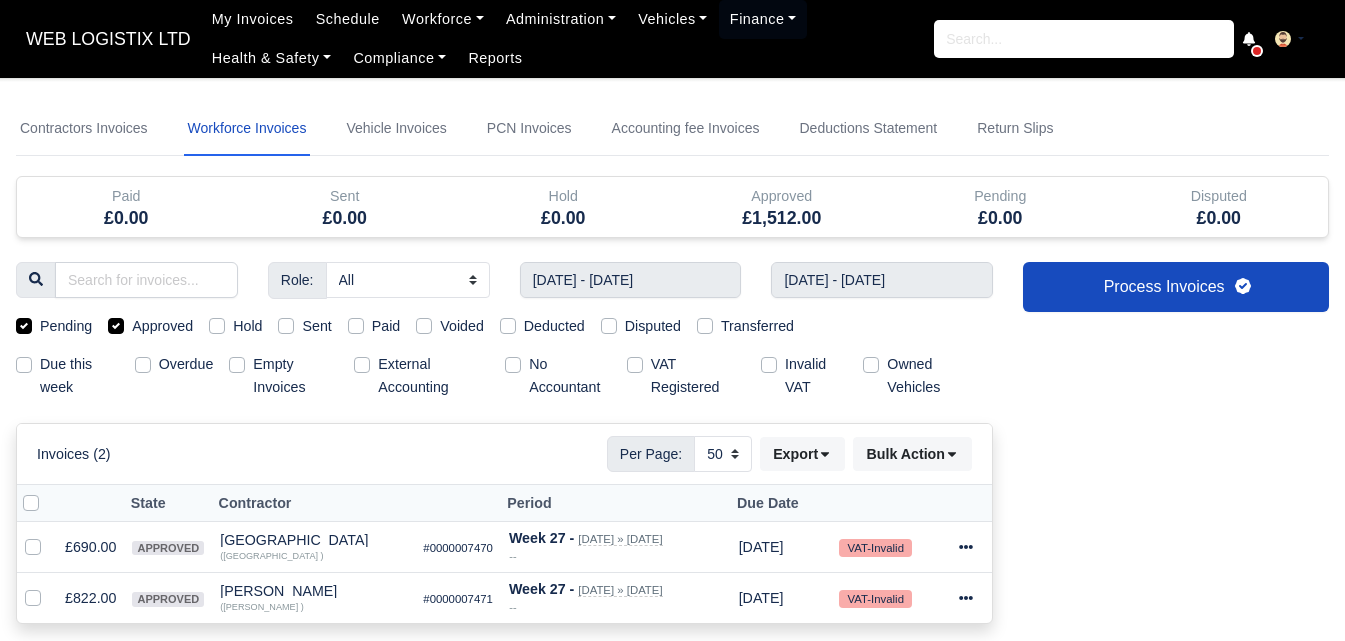 click at bounding box center [47, 492] 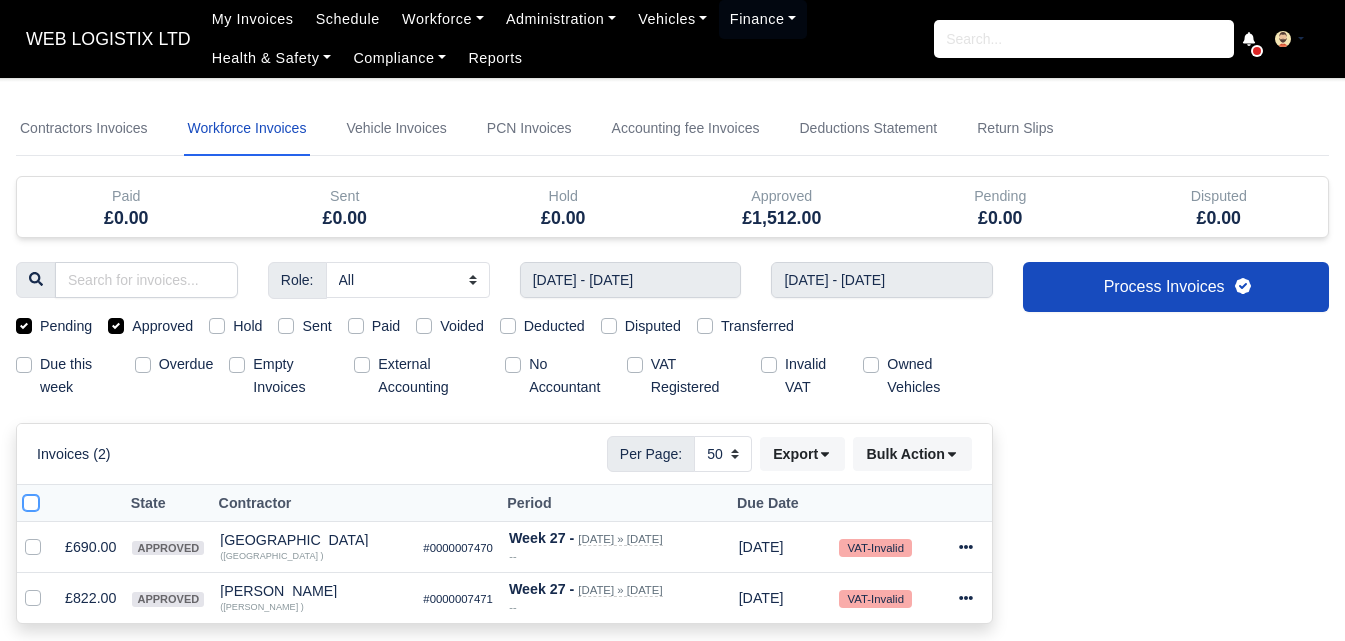 click at bounding box center [31, 500] 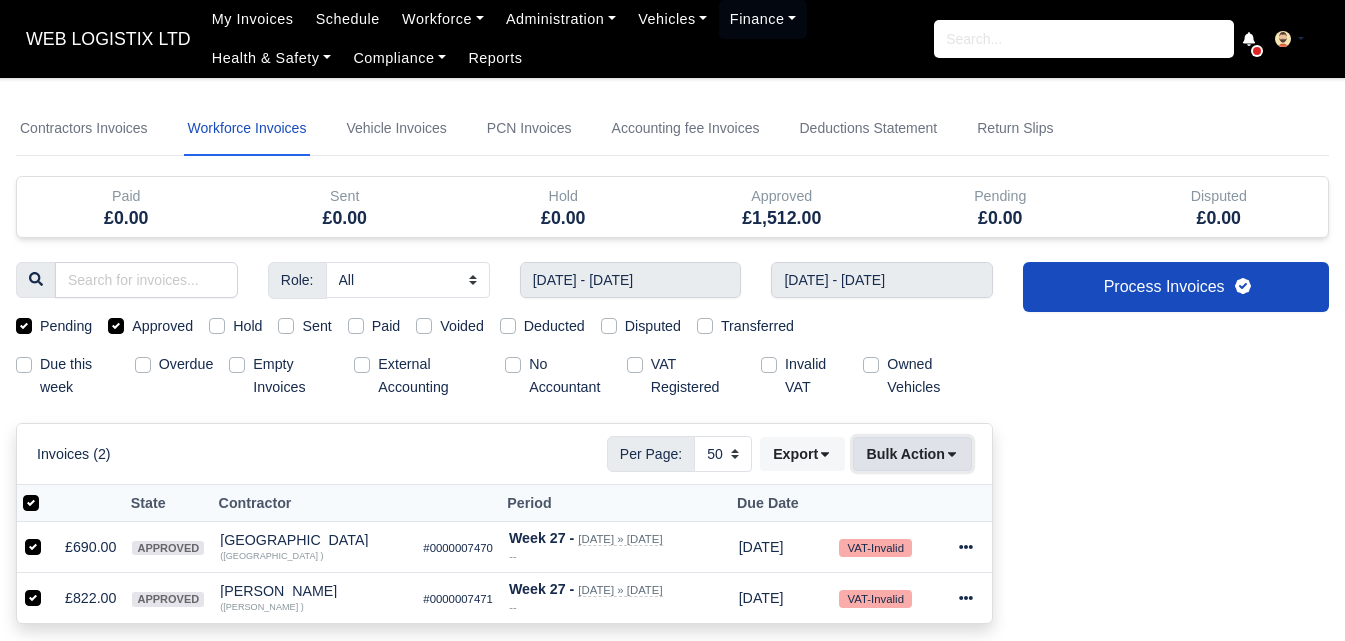 click on "Bulk Action" at bounding box center (912, 454) 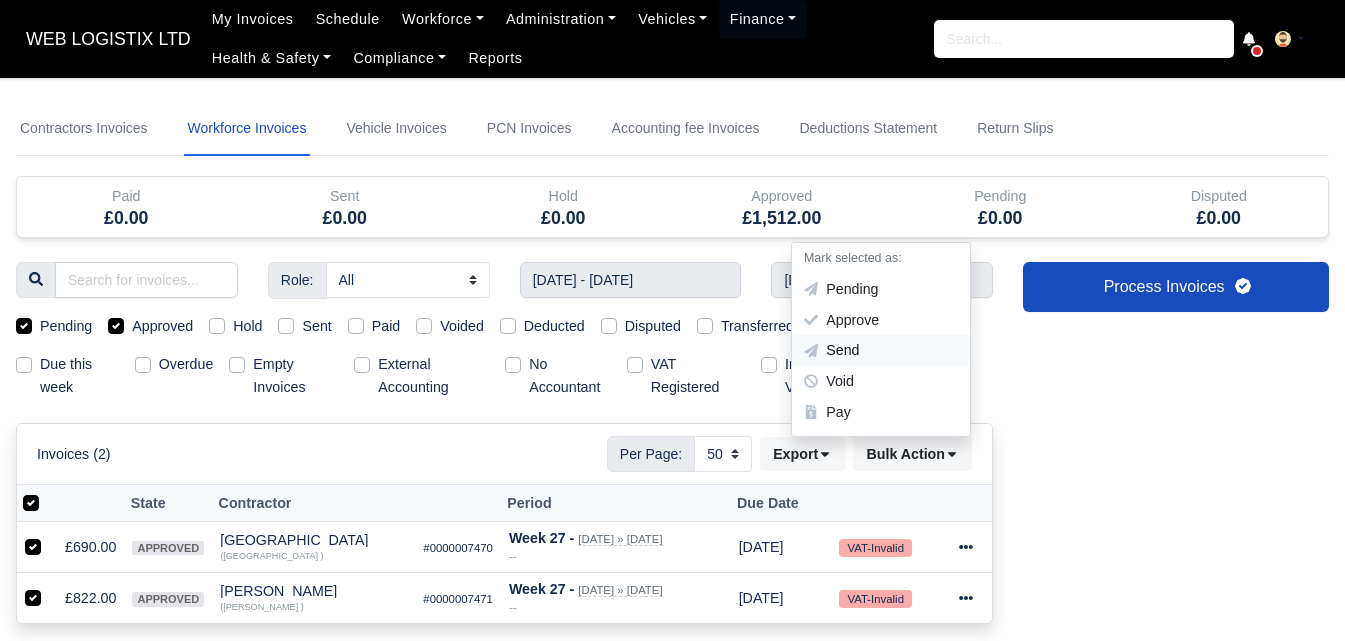 click on "Send" at bounding box center (881, 351) 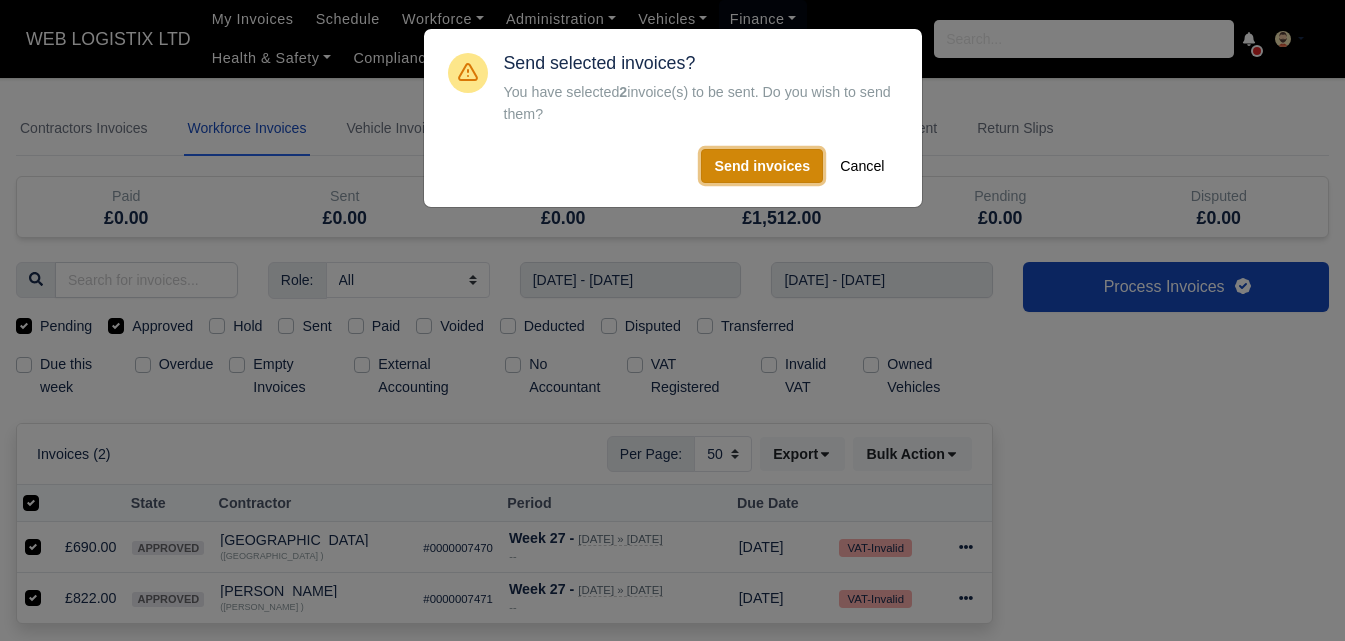 click on "Send invoices" at bounding box center [762, 166] 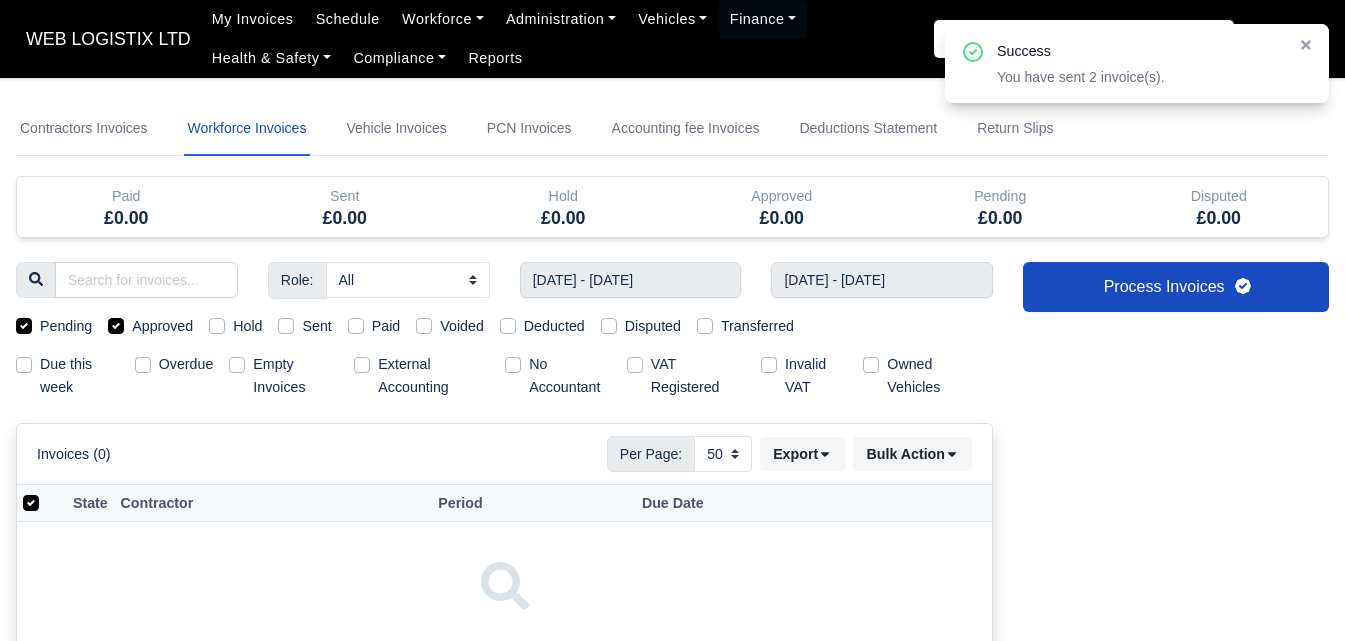 click on "Sent" at bounding box center [316, 326] 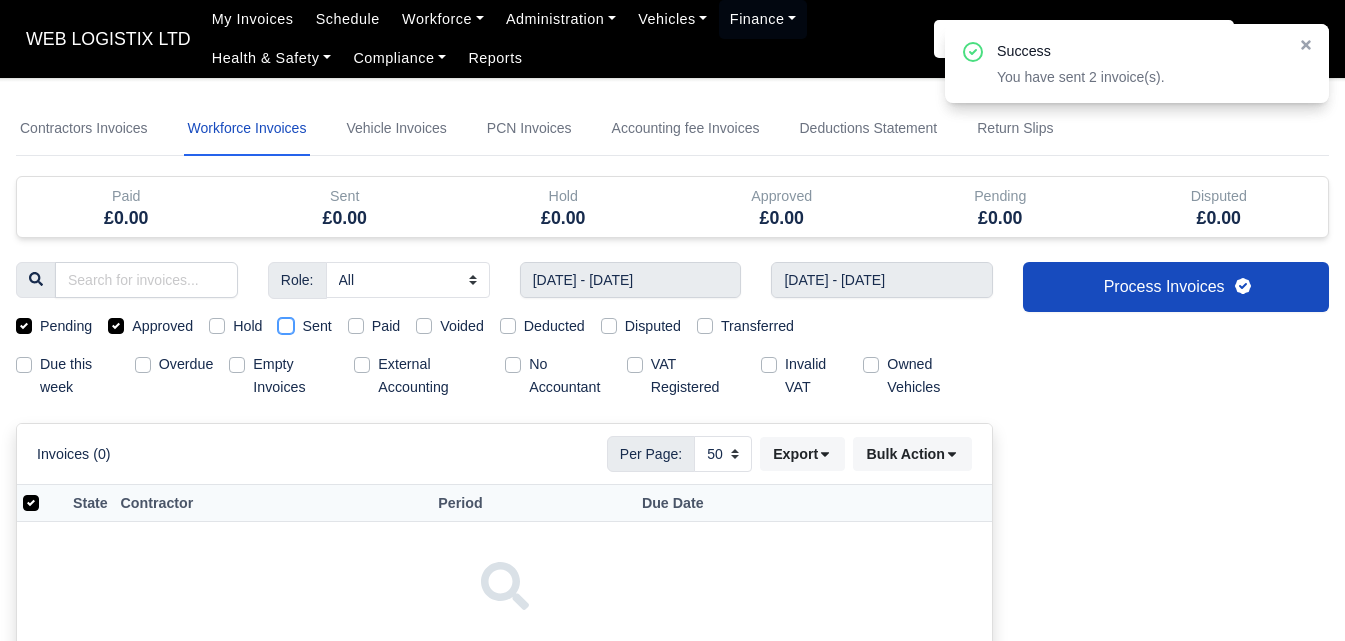 click on "Sent" at bounding box center (286, 323) 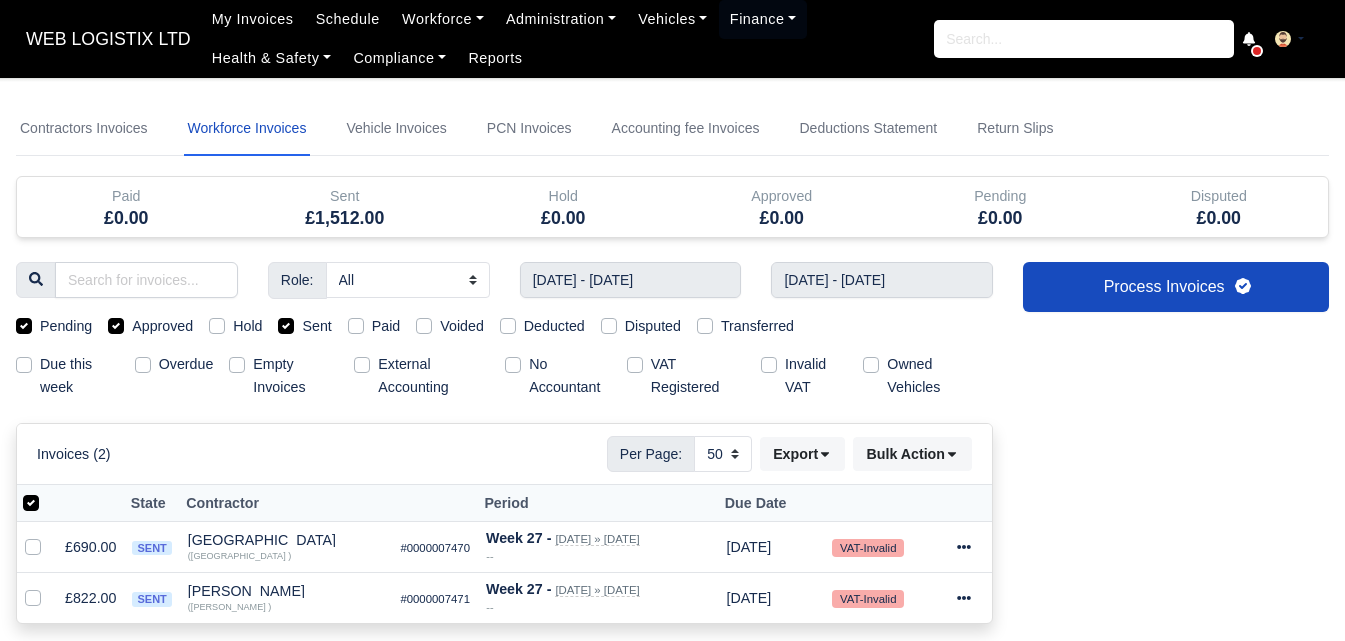 click on "Approved" at bounding box center [162, 326] 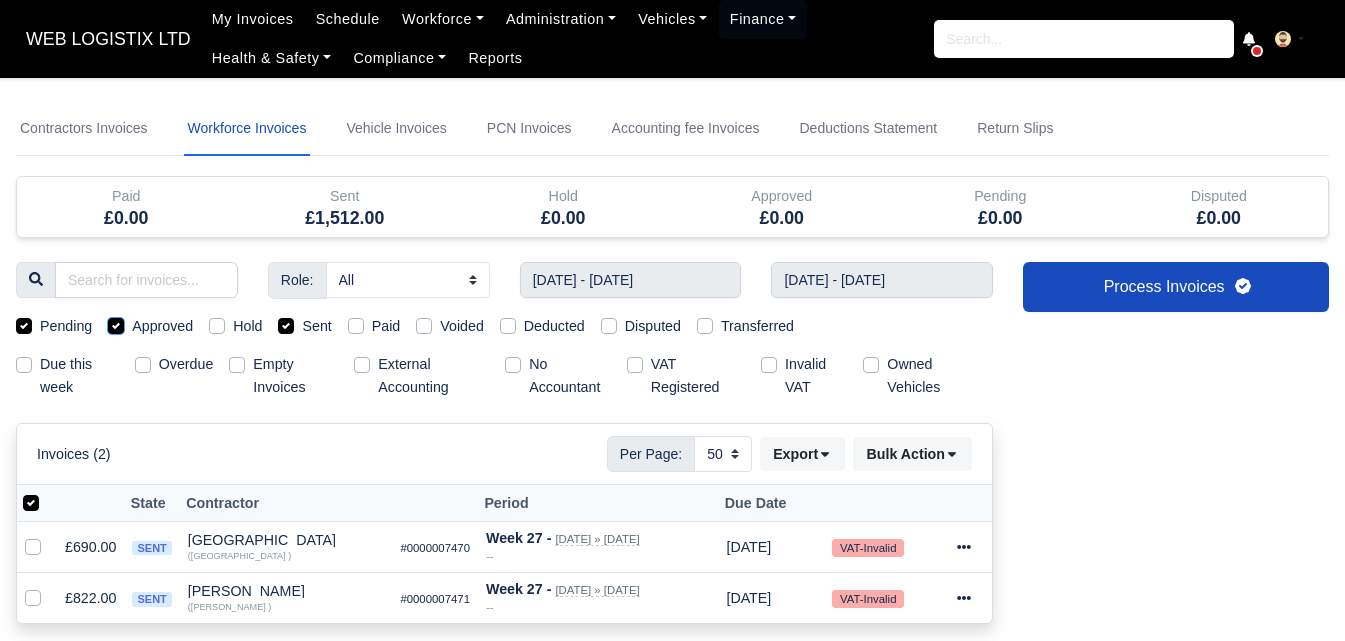 click on "Approved" at bounding box center [116, 323] 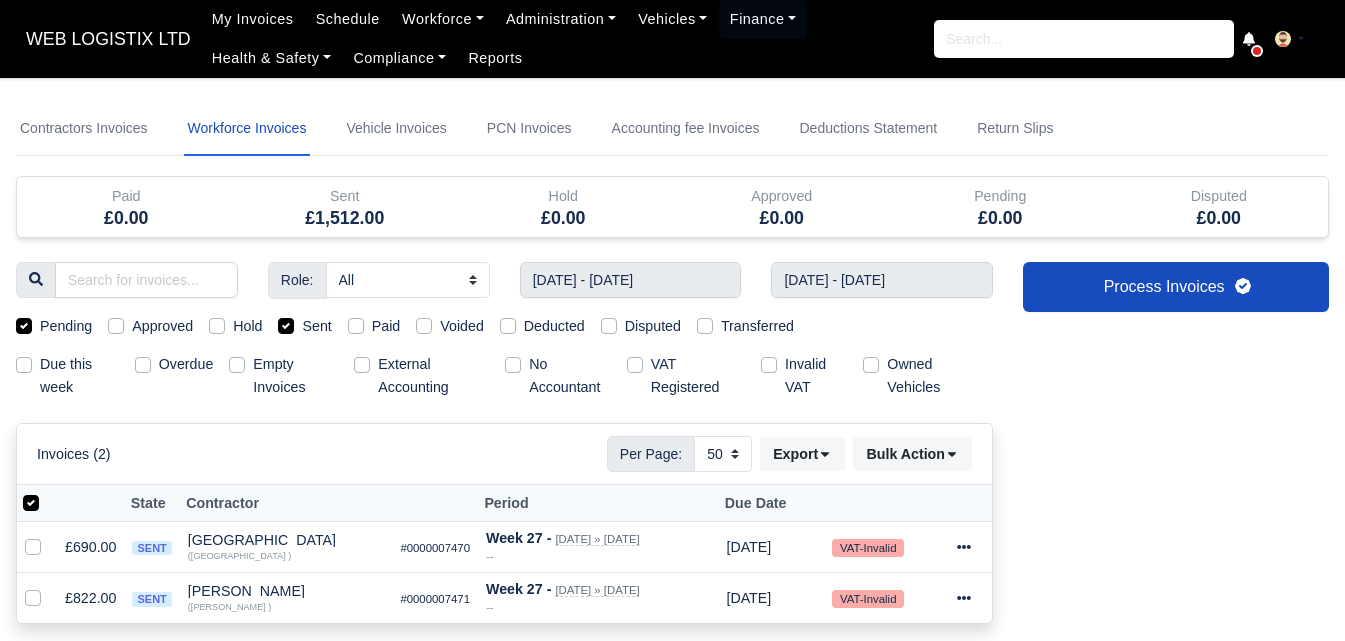 click on "Pending" at bounding box center (66, 326) 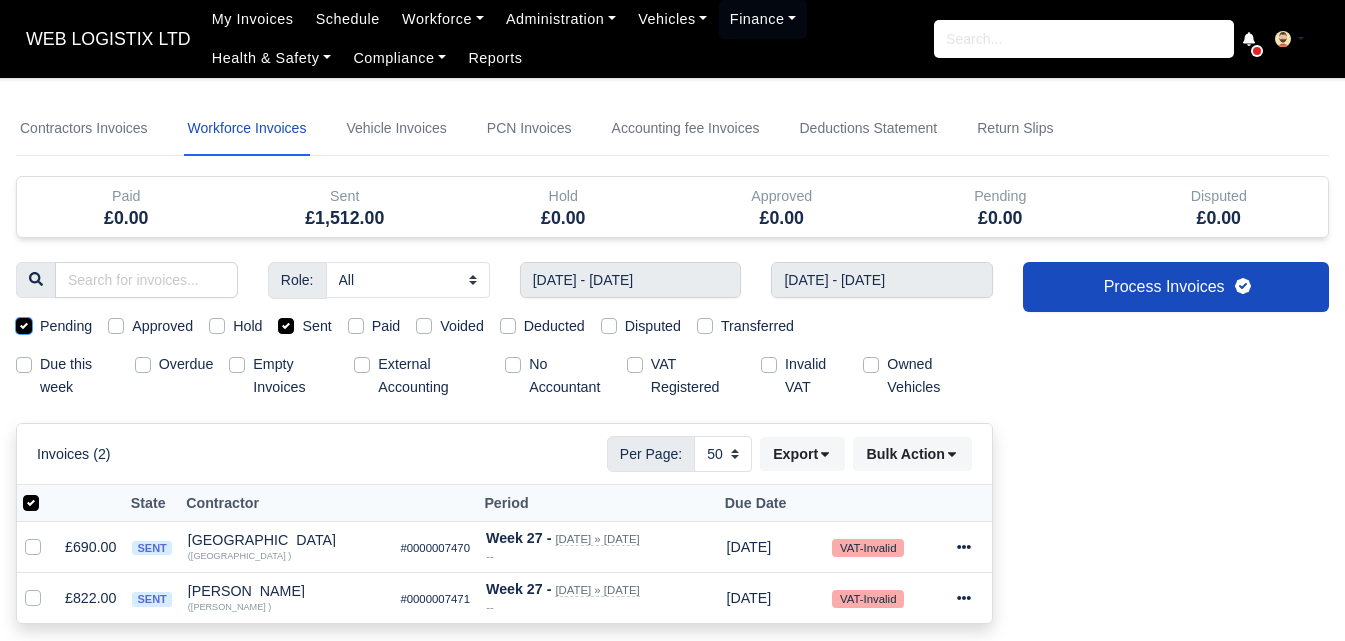 click on "Pending" at bounding box center [24, 323] 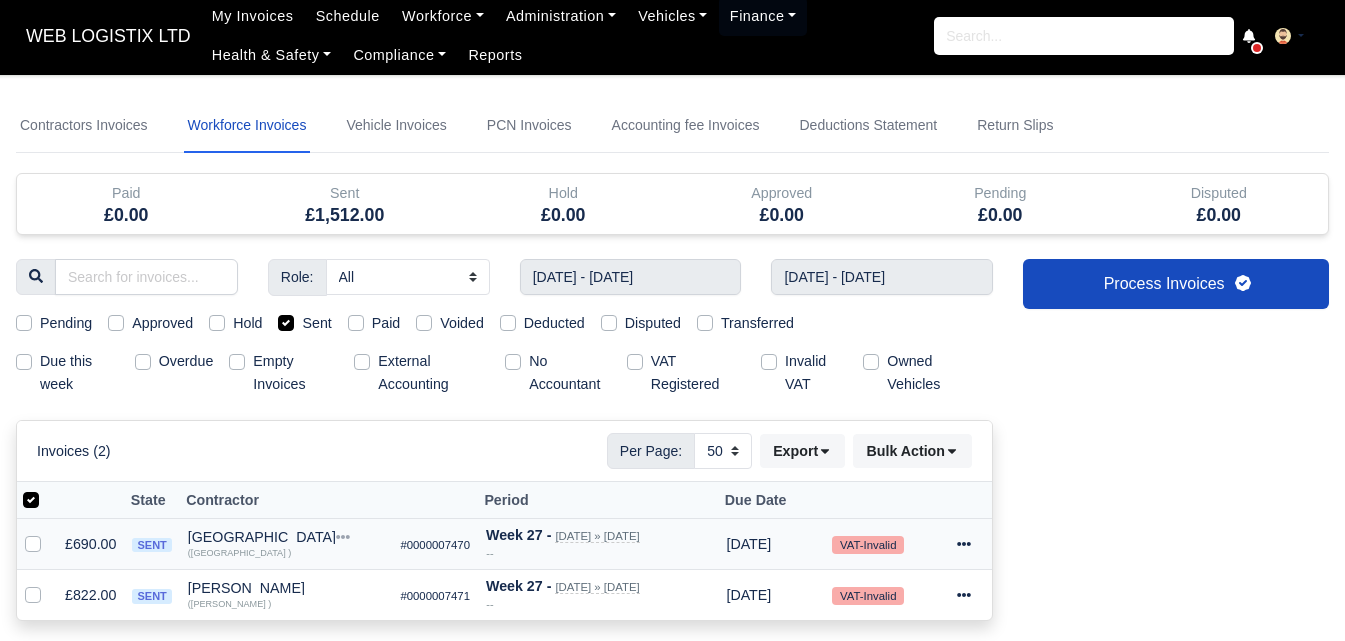 scroll, scrollTop: 0, scrollLeft: 0, axis: both 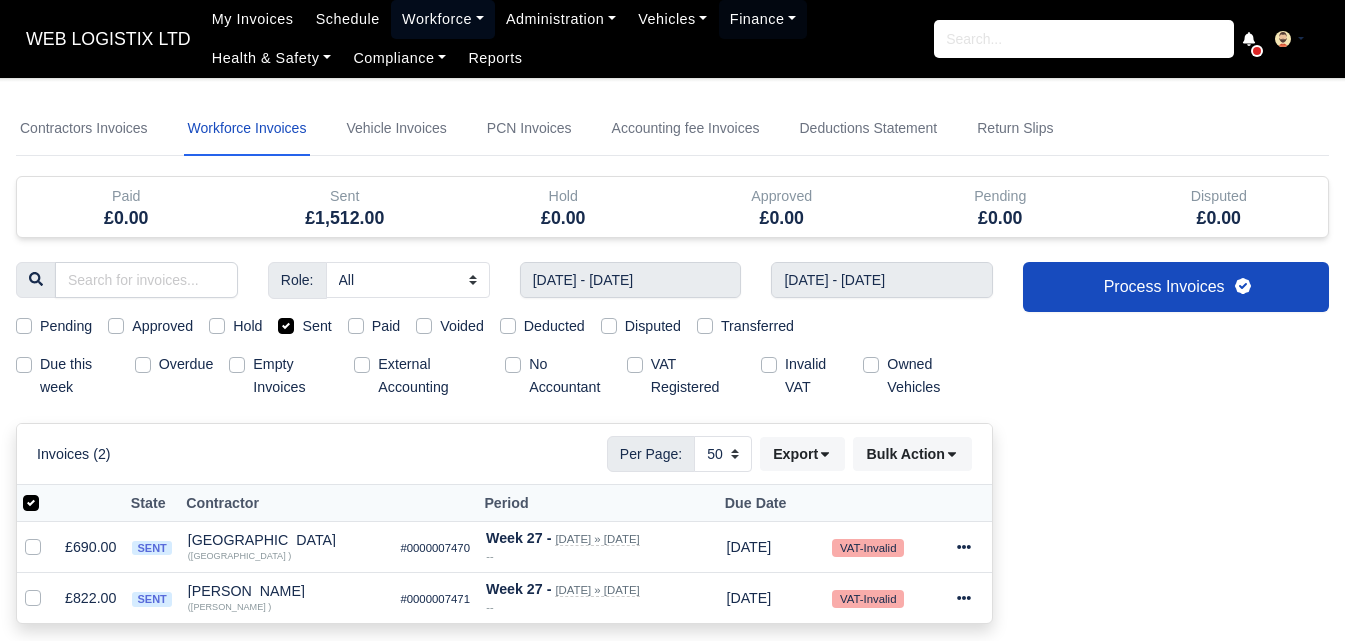 click on "Workforce" at bounding box center (443, 19) 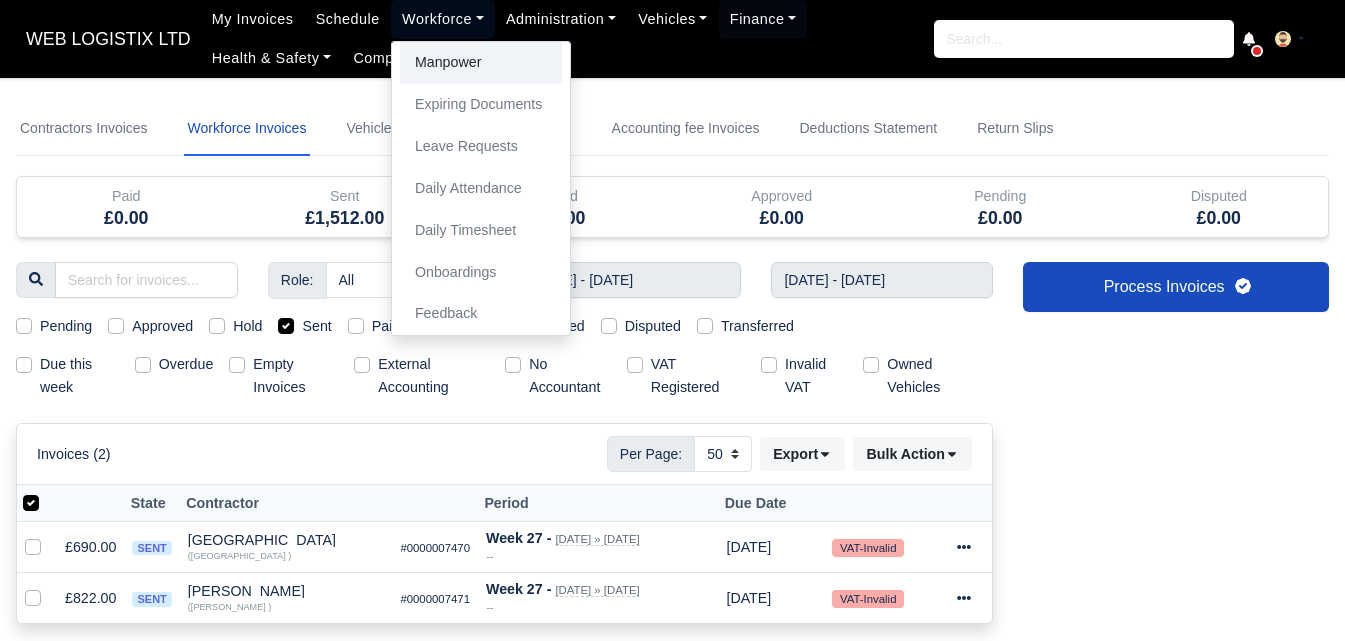 click on "Manpower" at bounding box center (481, 63) 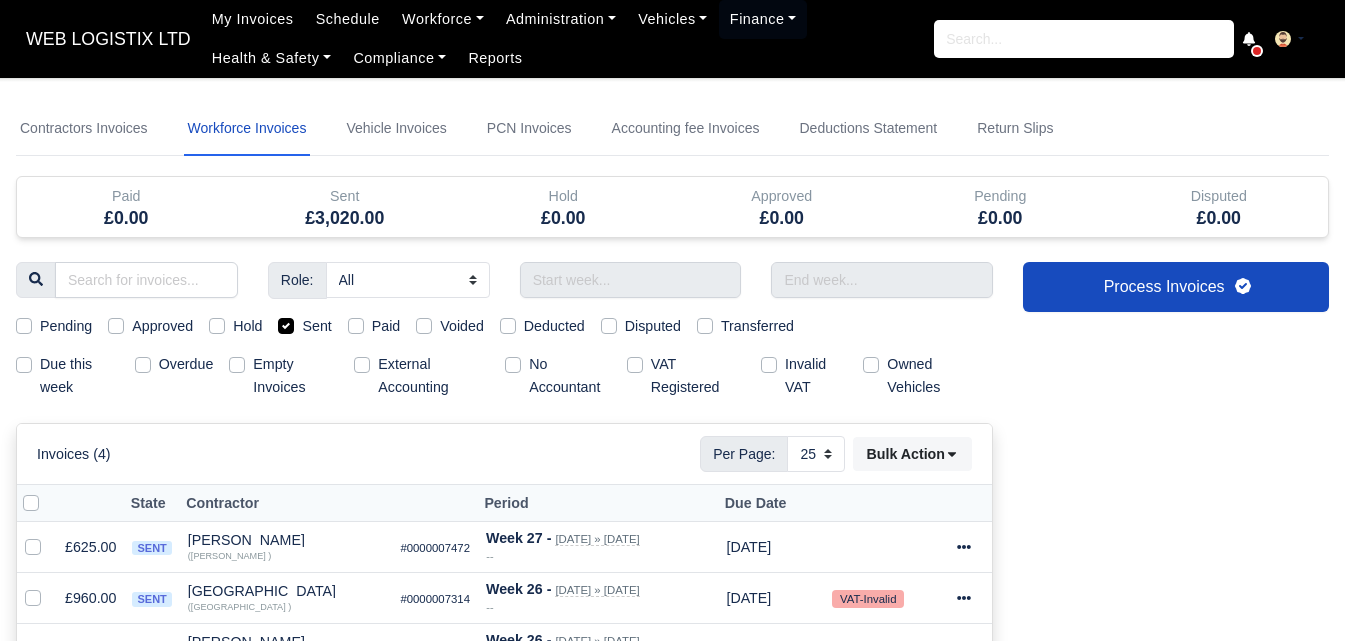 select on "25" 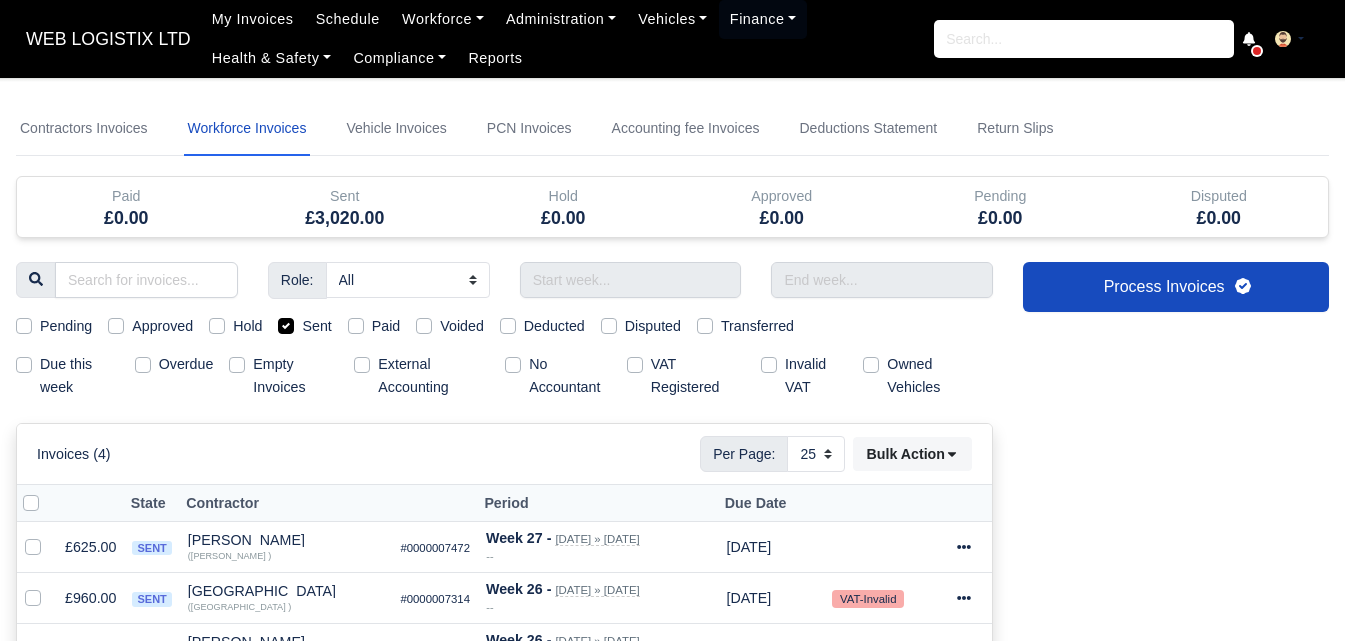 scroll, scrollTop: 0, scrollLeft: 0, axis: both 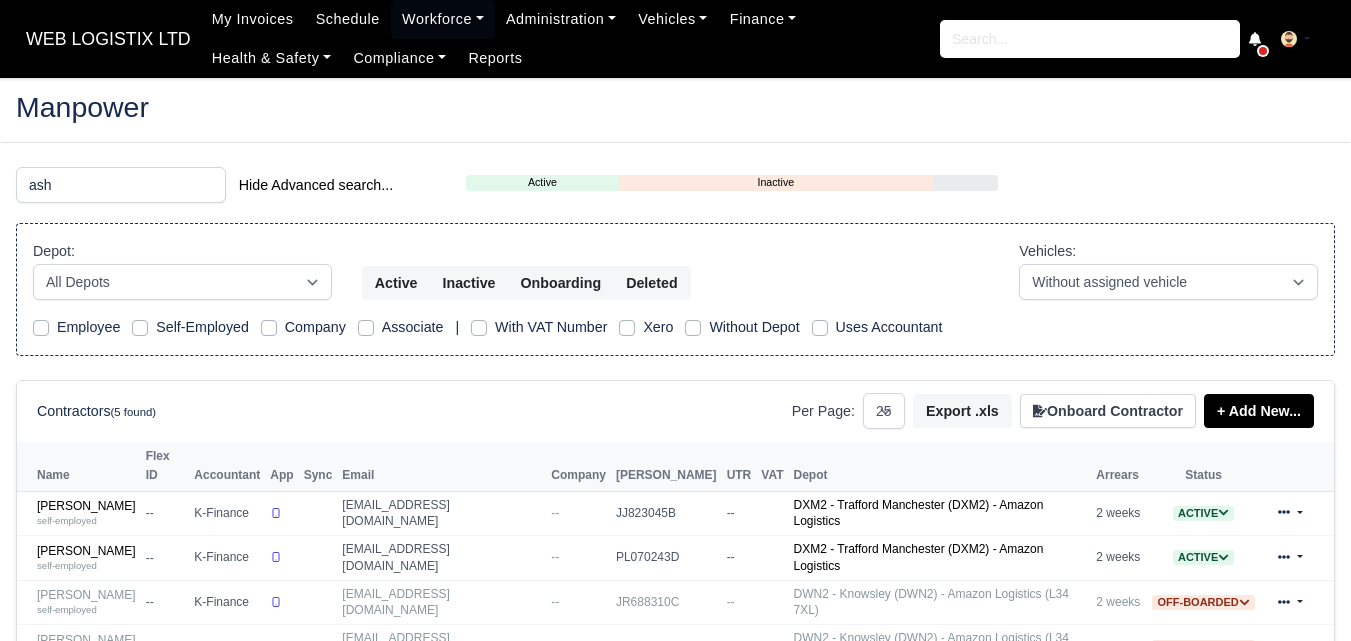 select on "25" 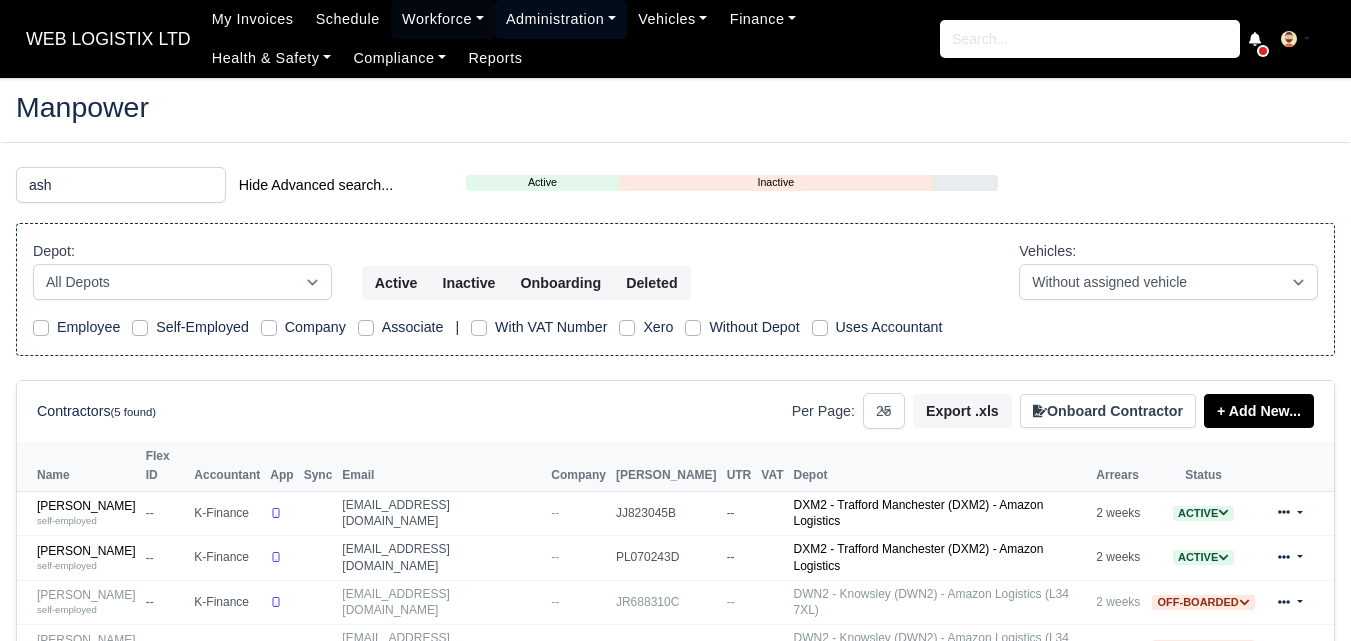 scroll, scrollTop: 0, scrollLeft: 0, axis: both 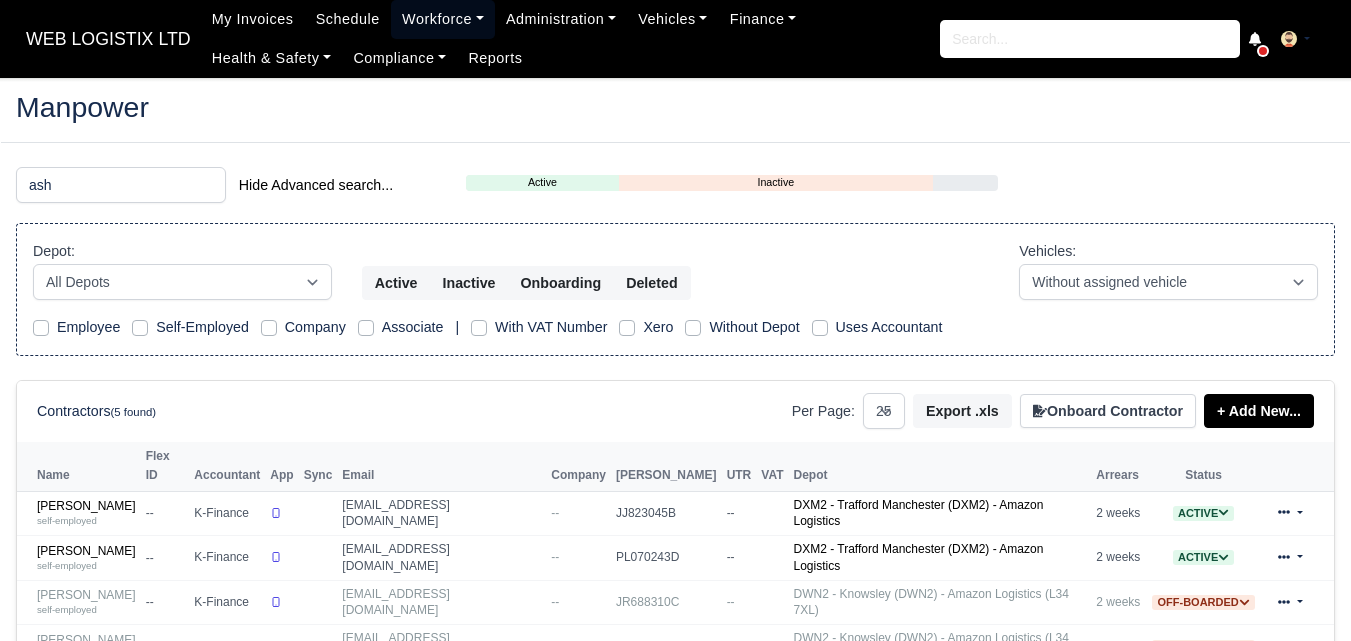 click on "Workforce" at bounding box center [443, 19] 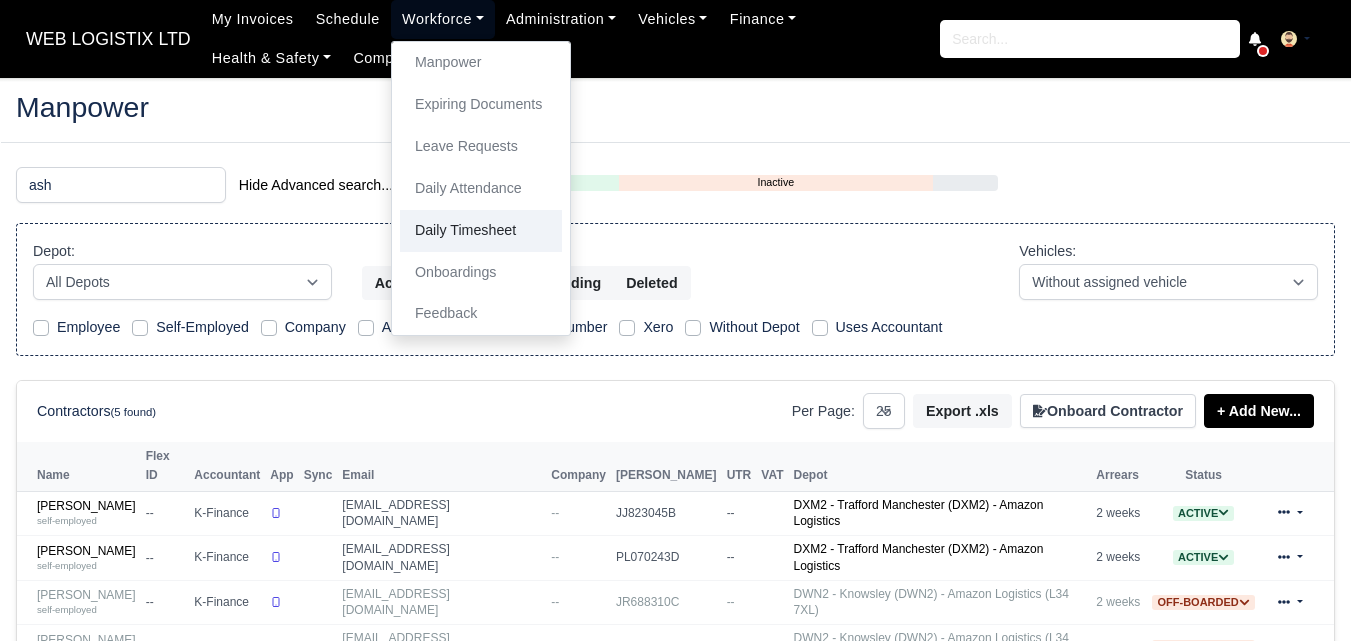 click on "Daily Timesheet" at bounding box center (481, 231) 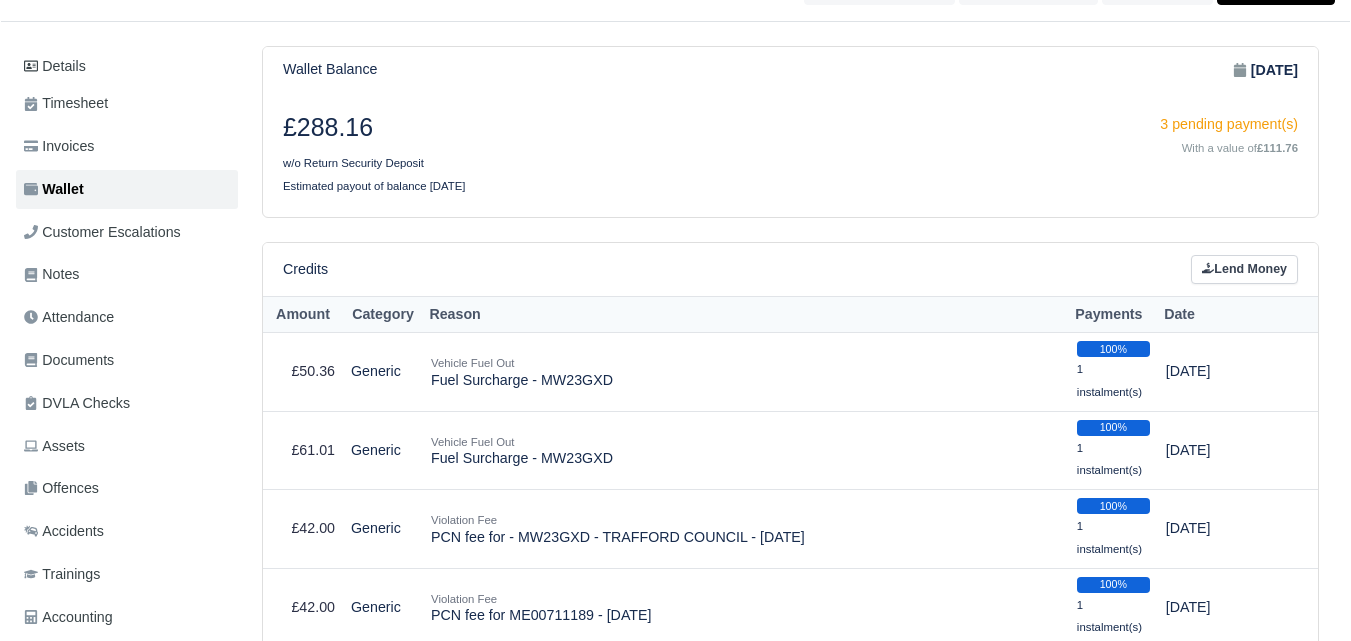 scroll, scrollTop: 0, scrollLeft: 0, axis: both 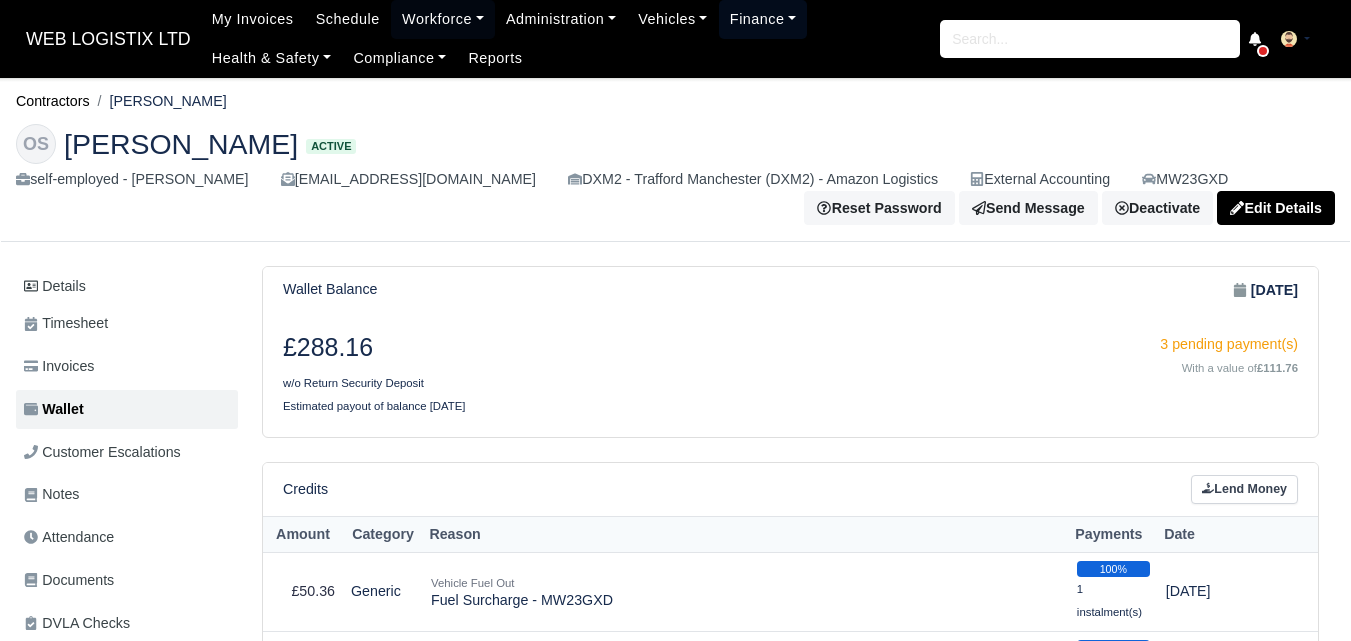 click on "Finance" at bounding box center (763, 19) 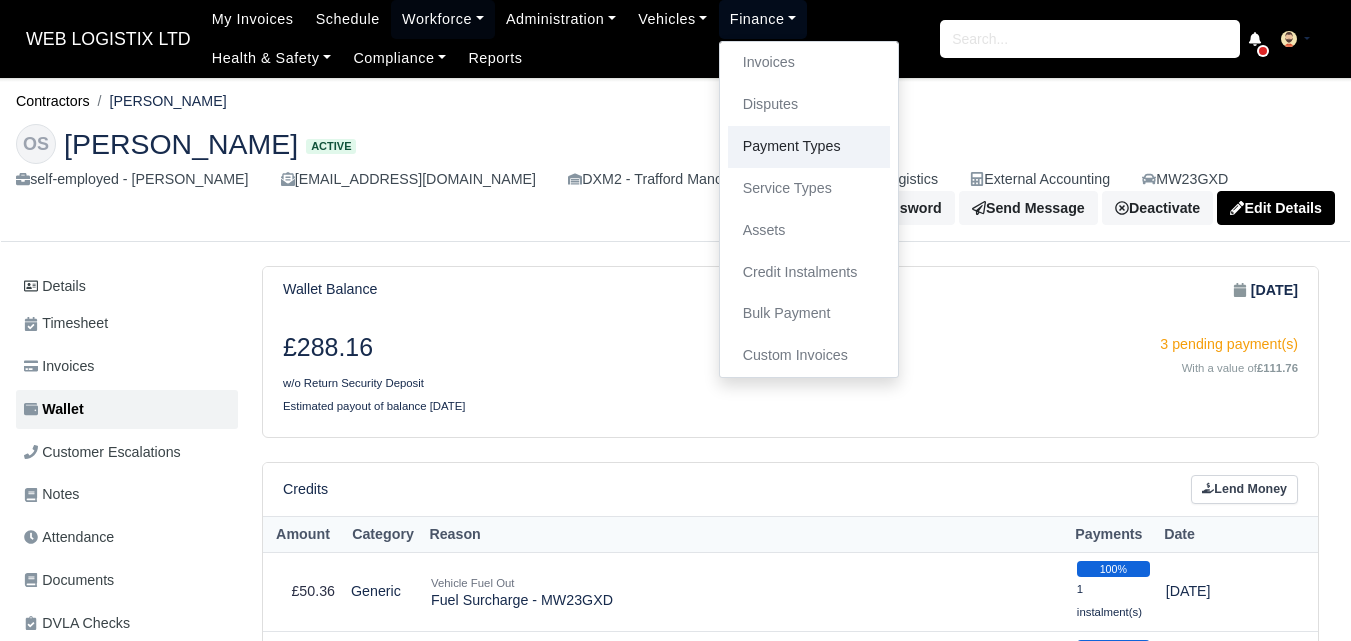 click on "Payment Types" at bounding box center [809, 147] 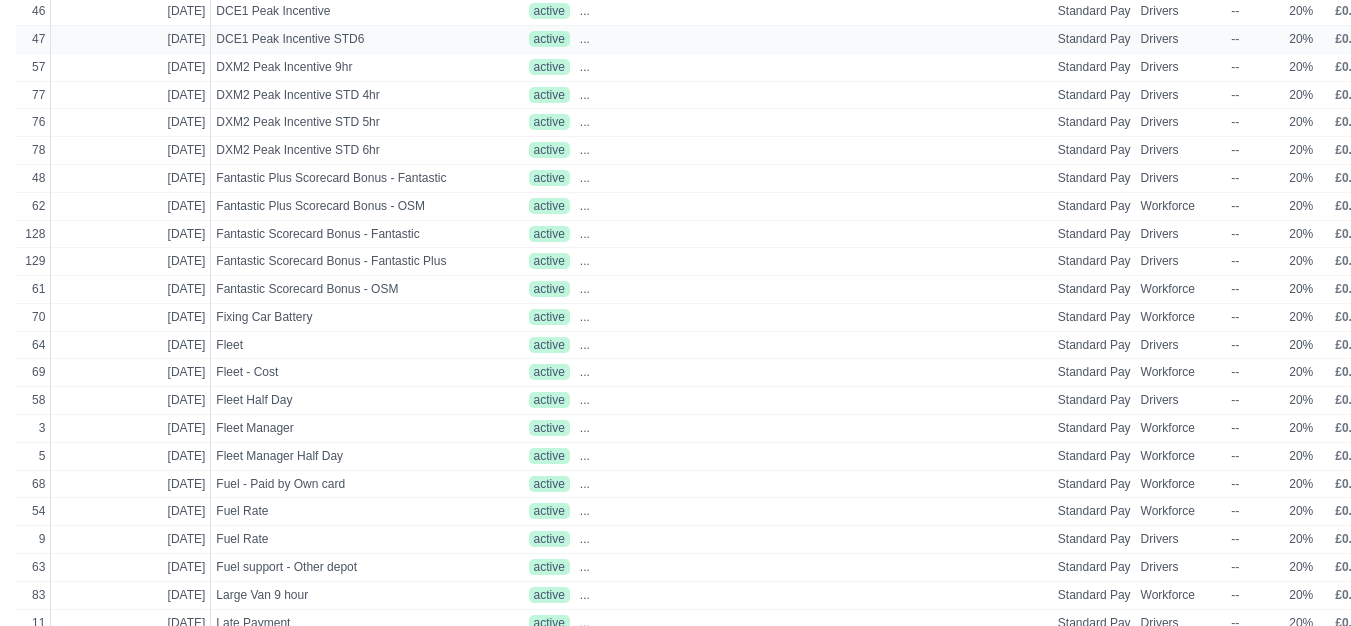 scroll, scrollTop: 833, scrollLeft: 0, axis: vertical 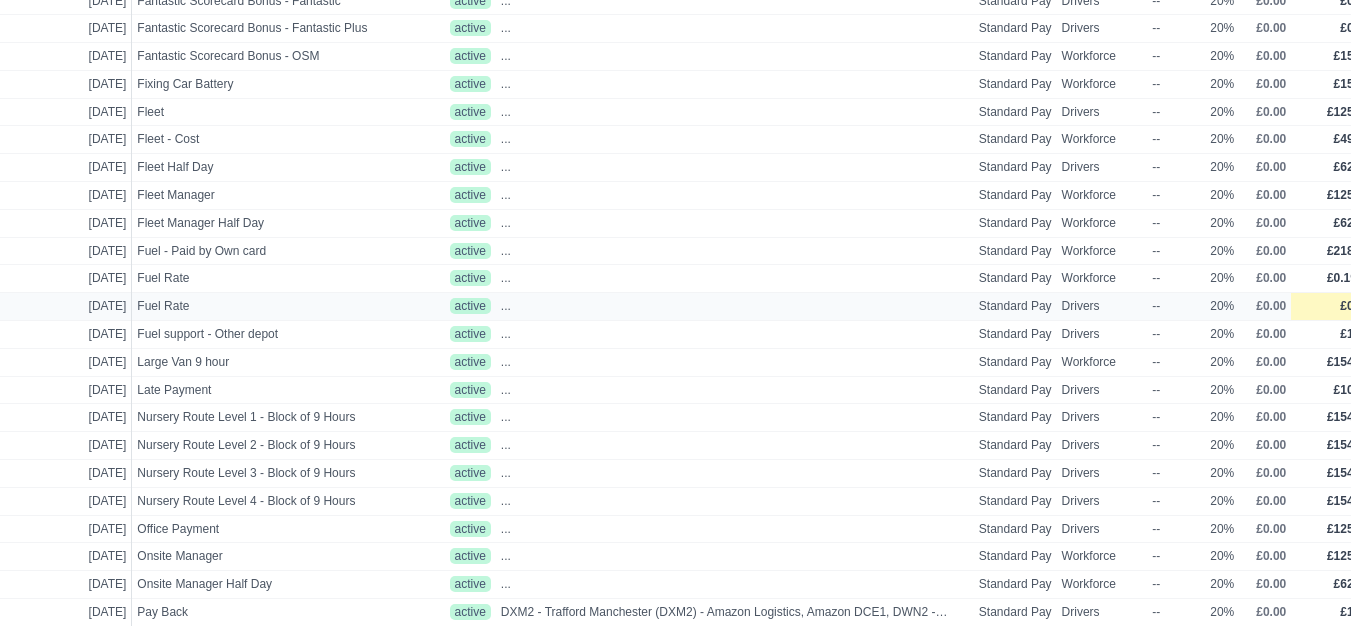 click on "£0.22" at bounding box center [1355, 306] 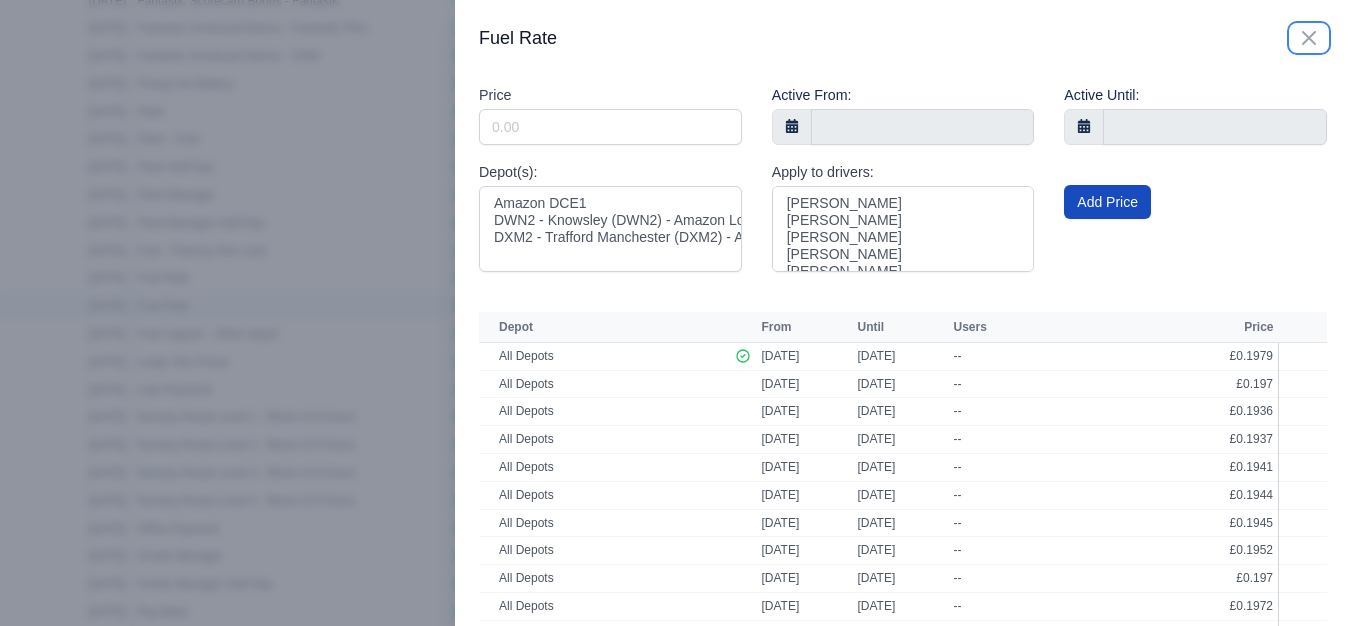 scroll, scrollTop: 833, scrollLeft: 64, axis: both 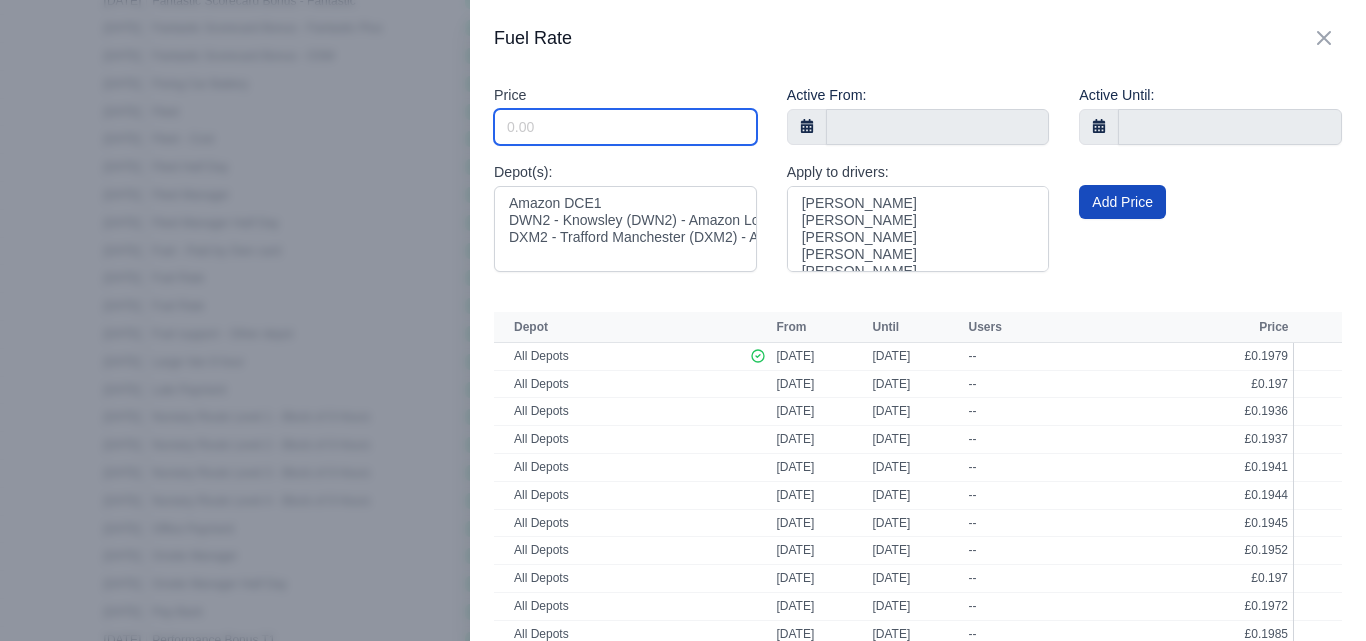 click on "Include Inactive" at bounding box center [625, 127] 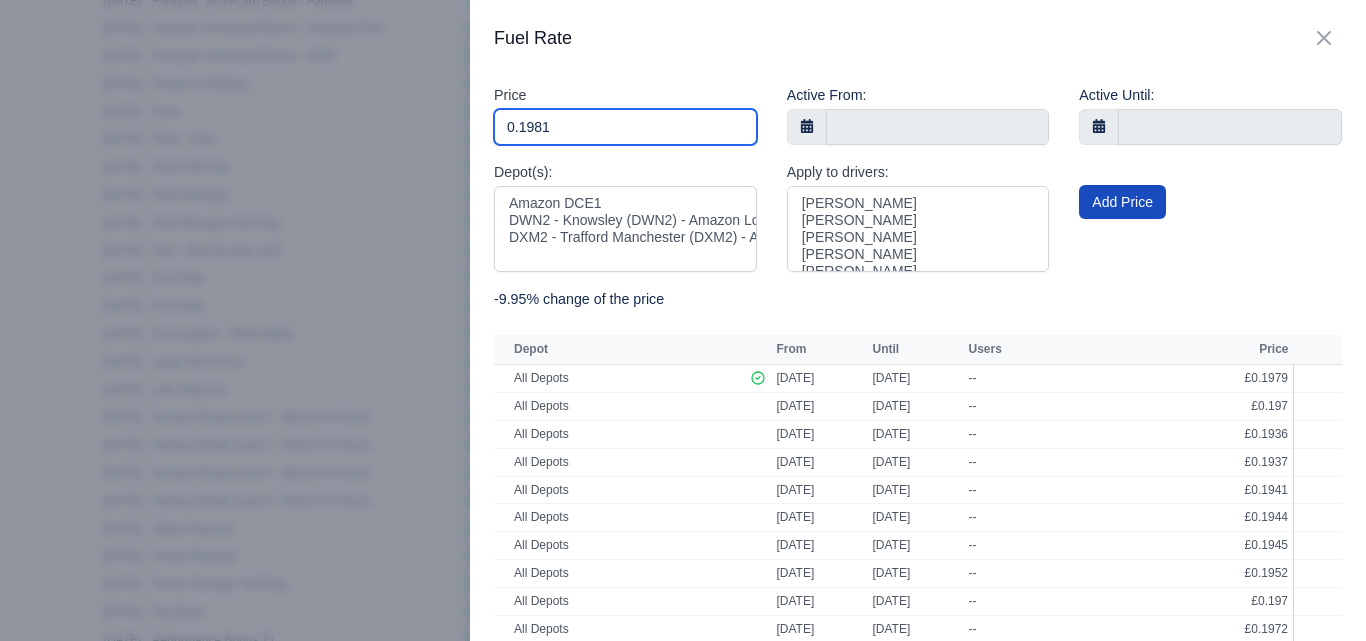 type on "0.1981" 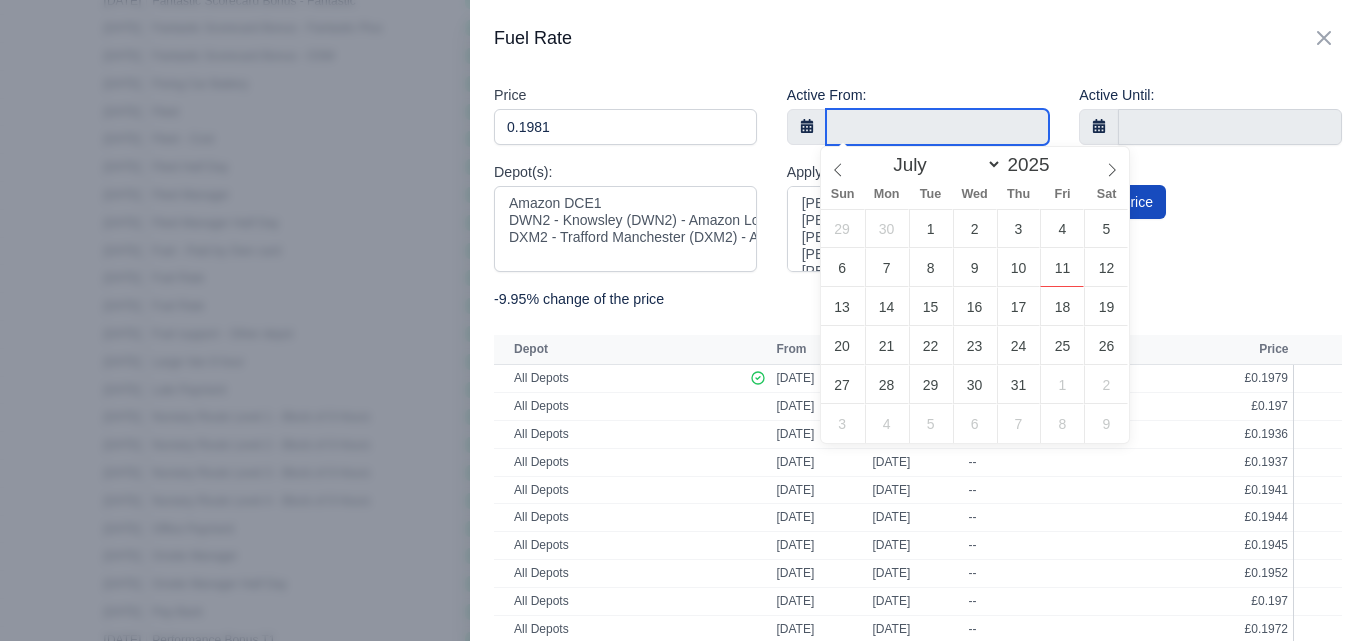 click at bounding box center (938, 127) 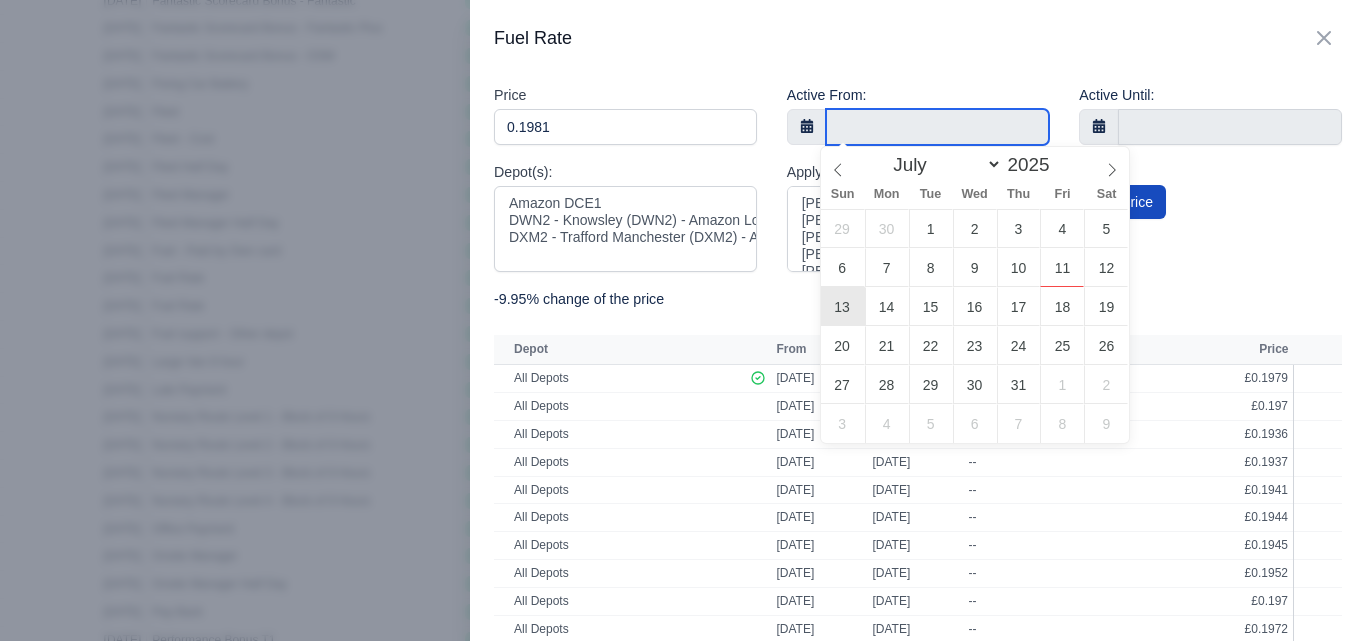 type on "13 July 2025" 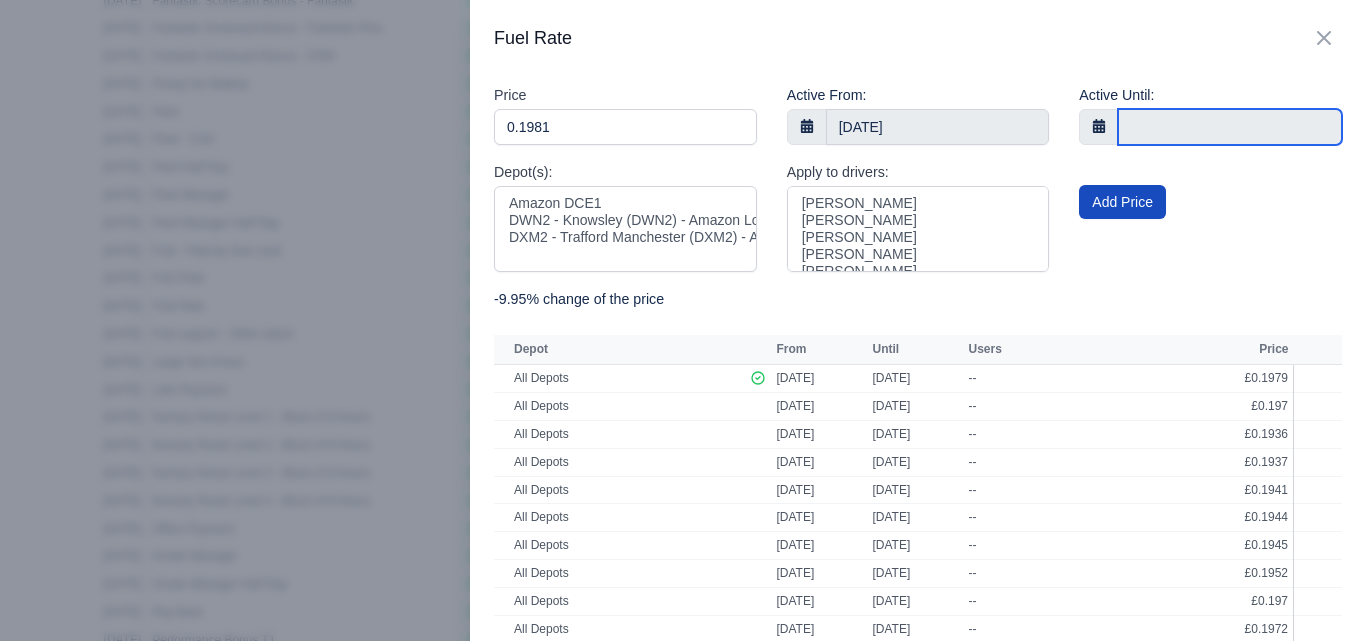 click at bounding box center [1230, 127] 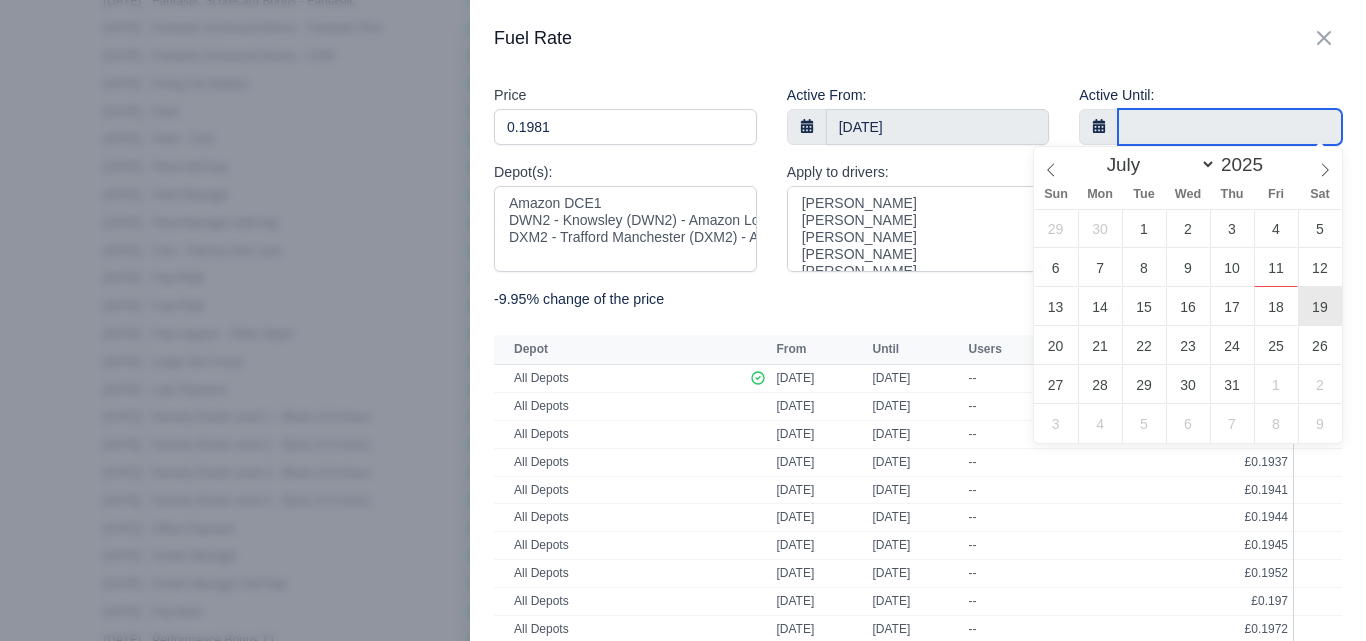 type on "19 July 2025" 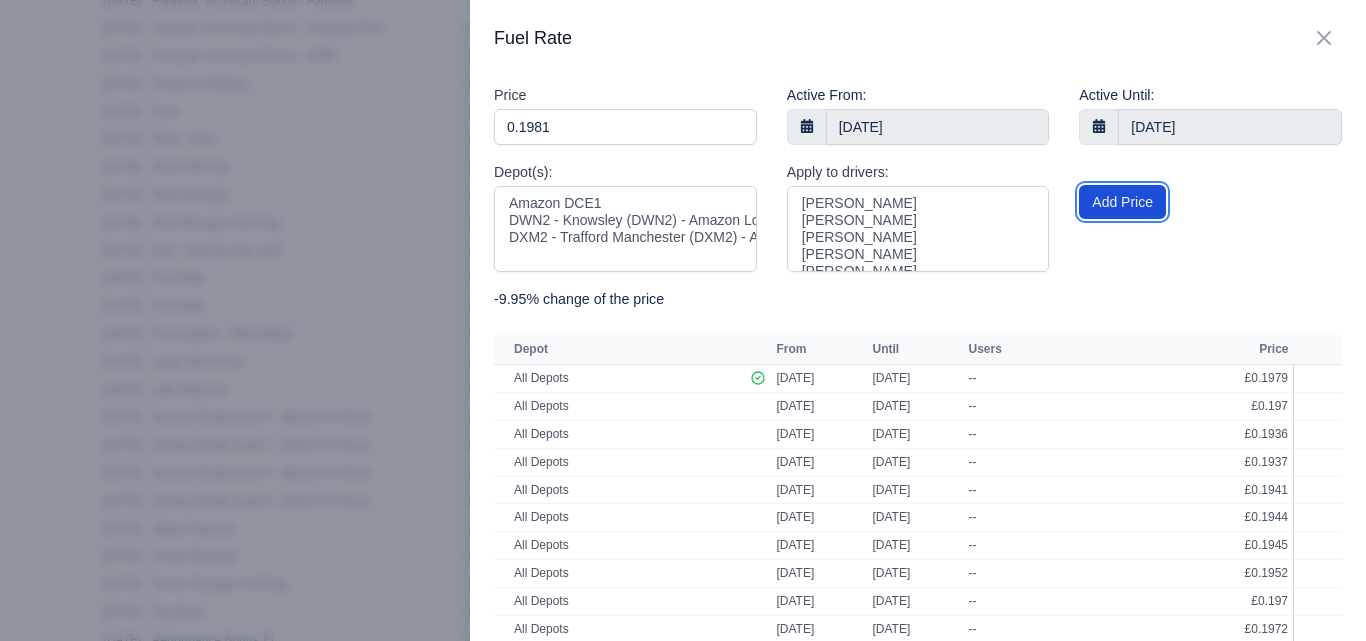 click on "Add Price" at bounding box center (1122, 202) 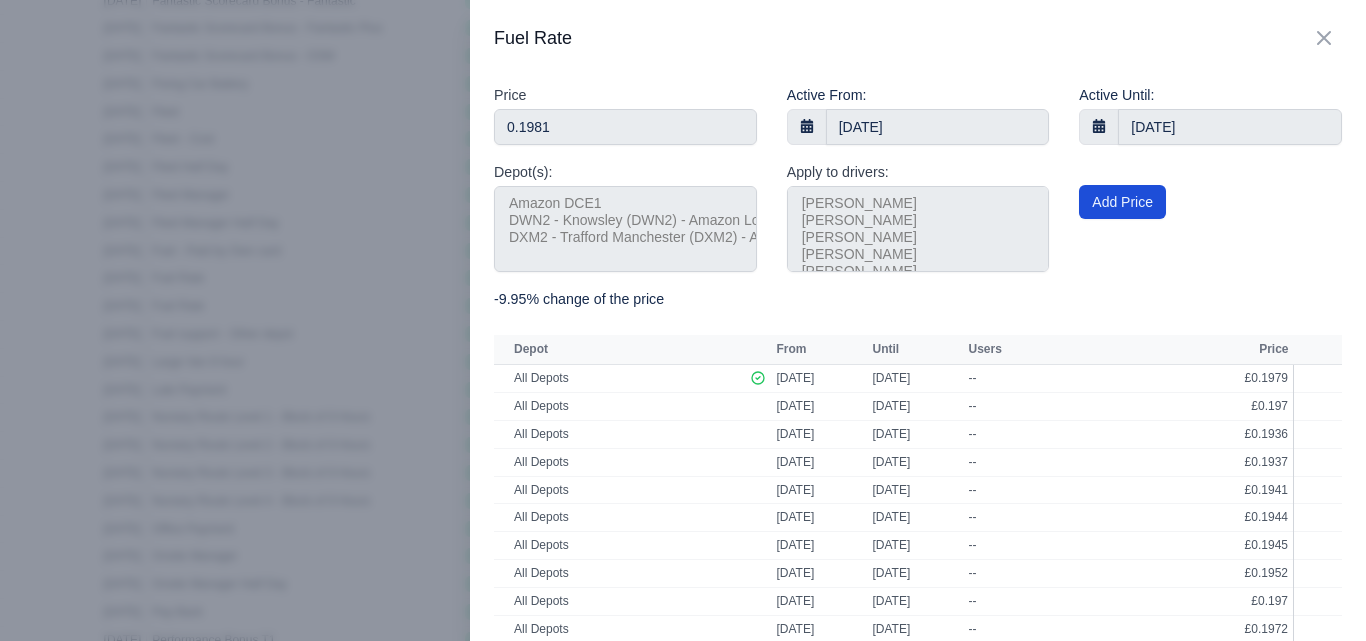 type 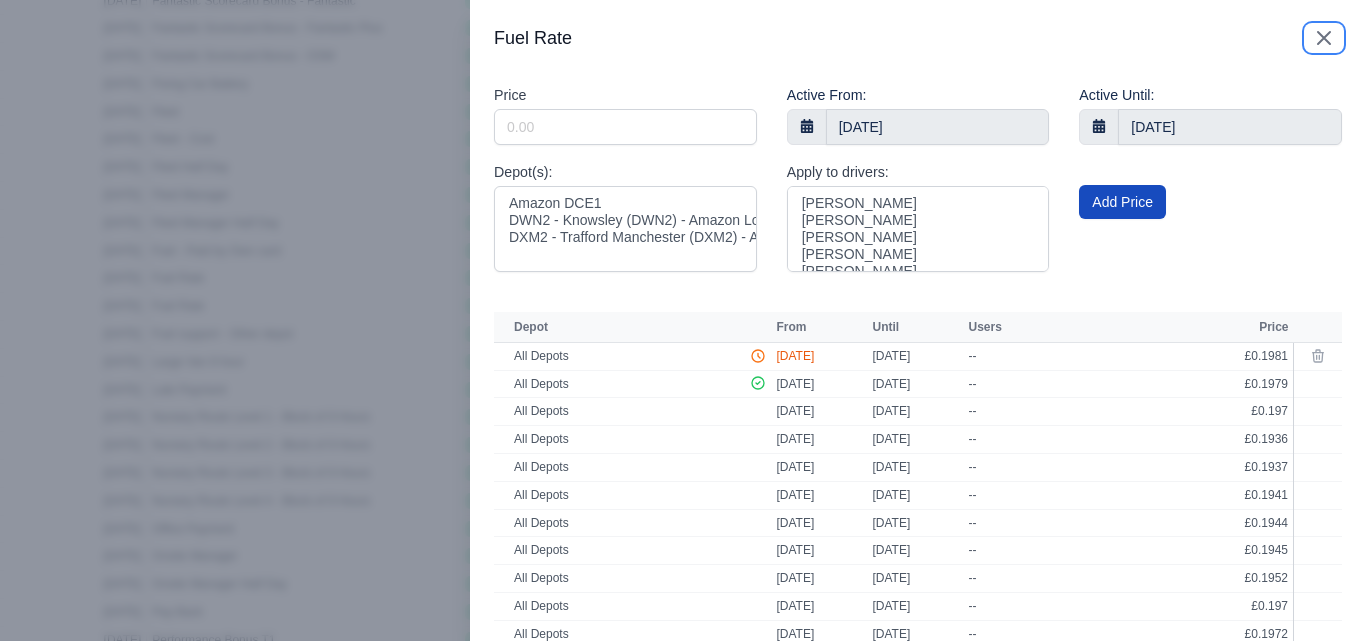 click 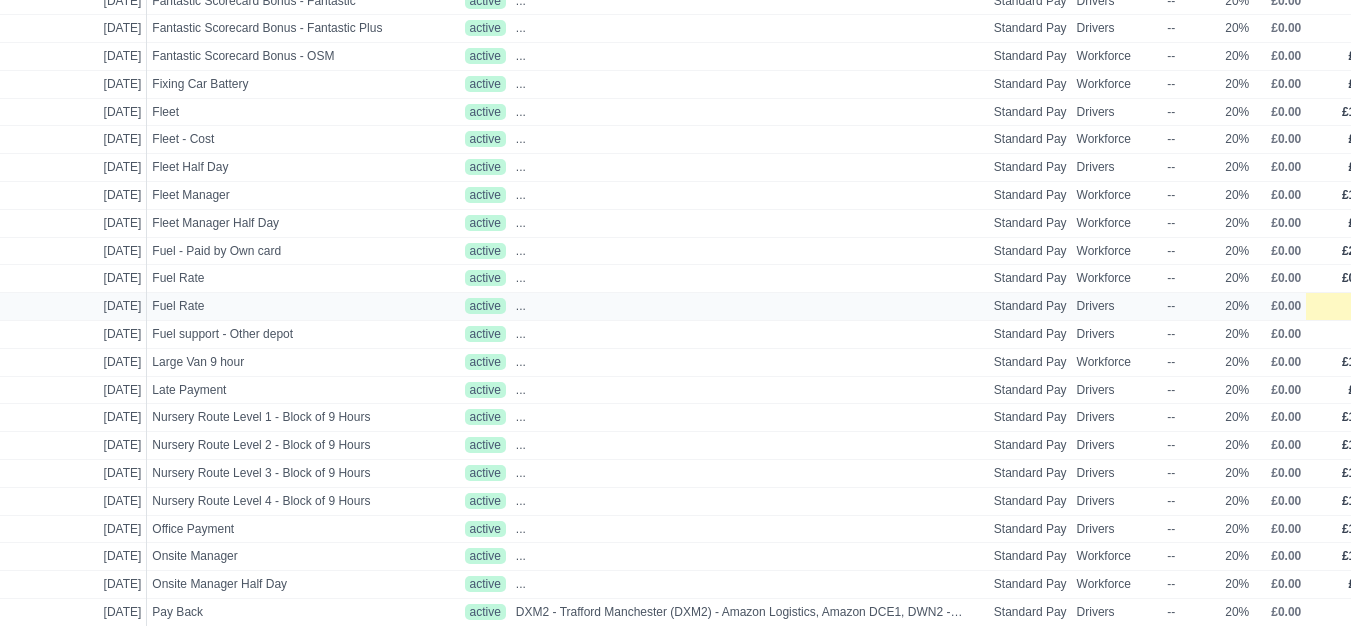 click on "£0.22" at bounding box center [1370, 306] 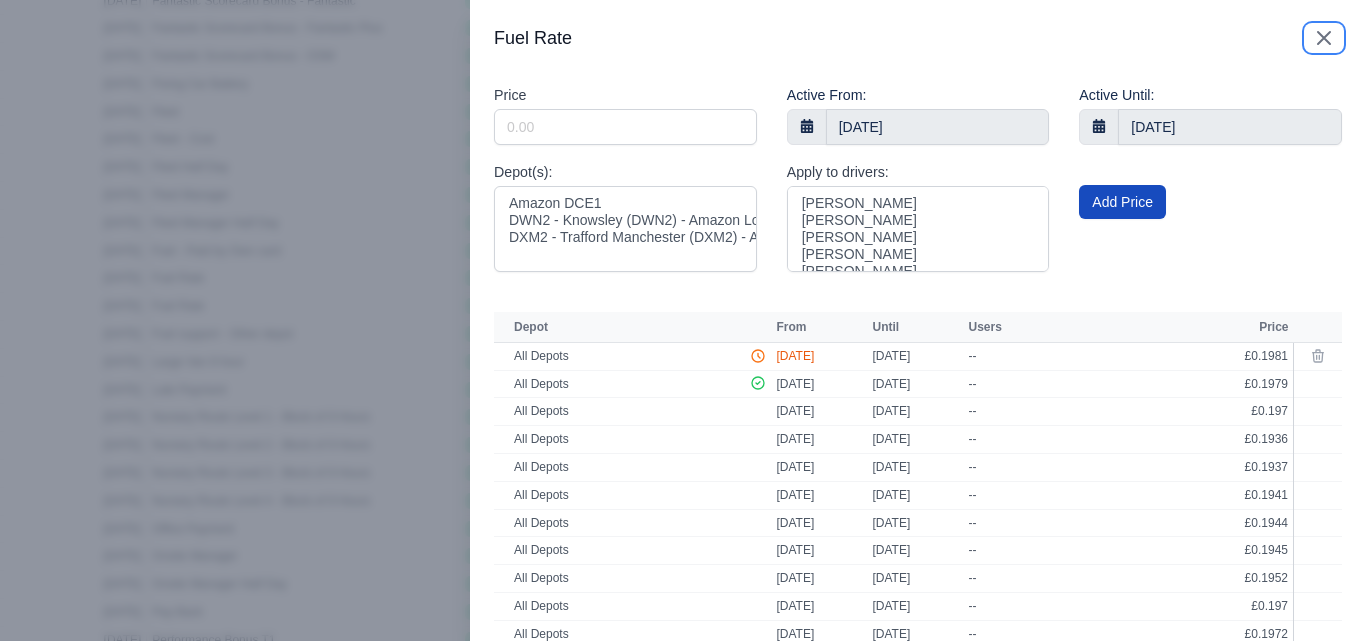 click 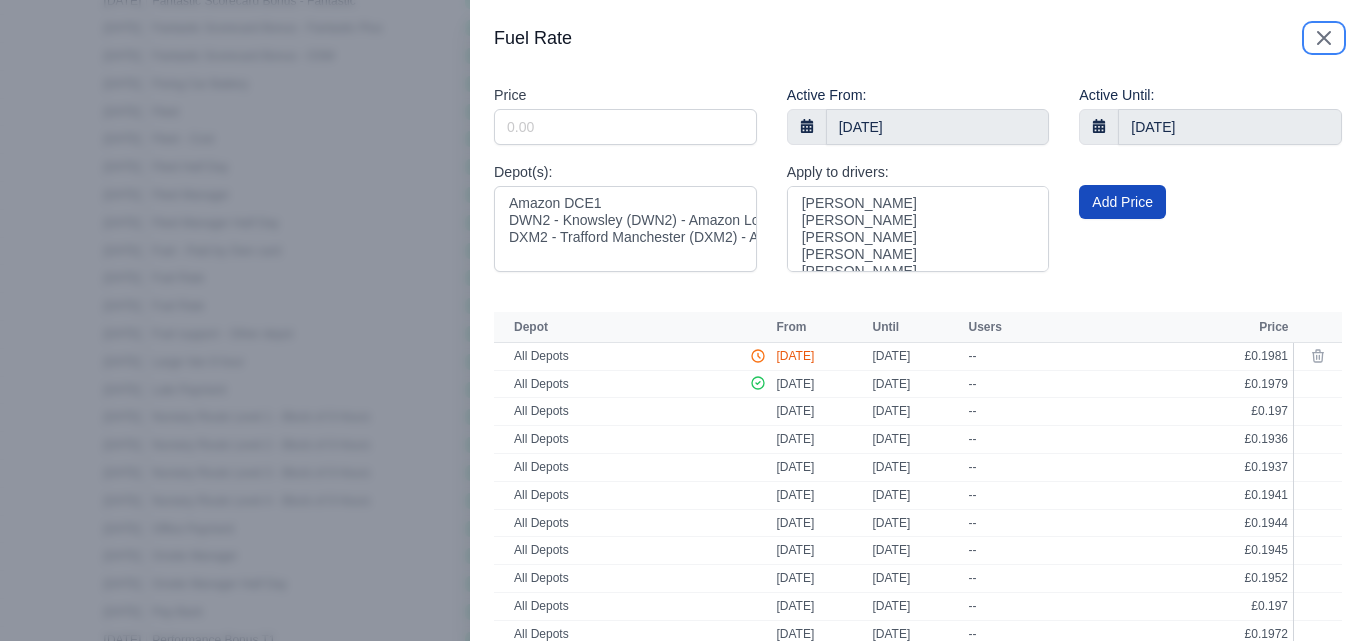 click 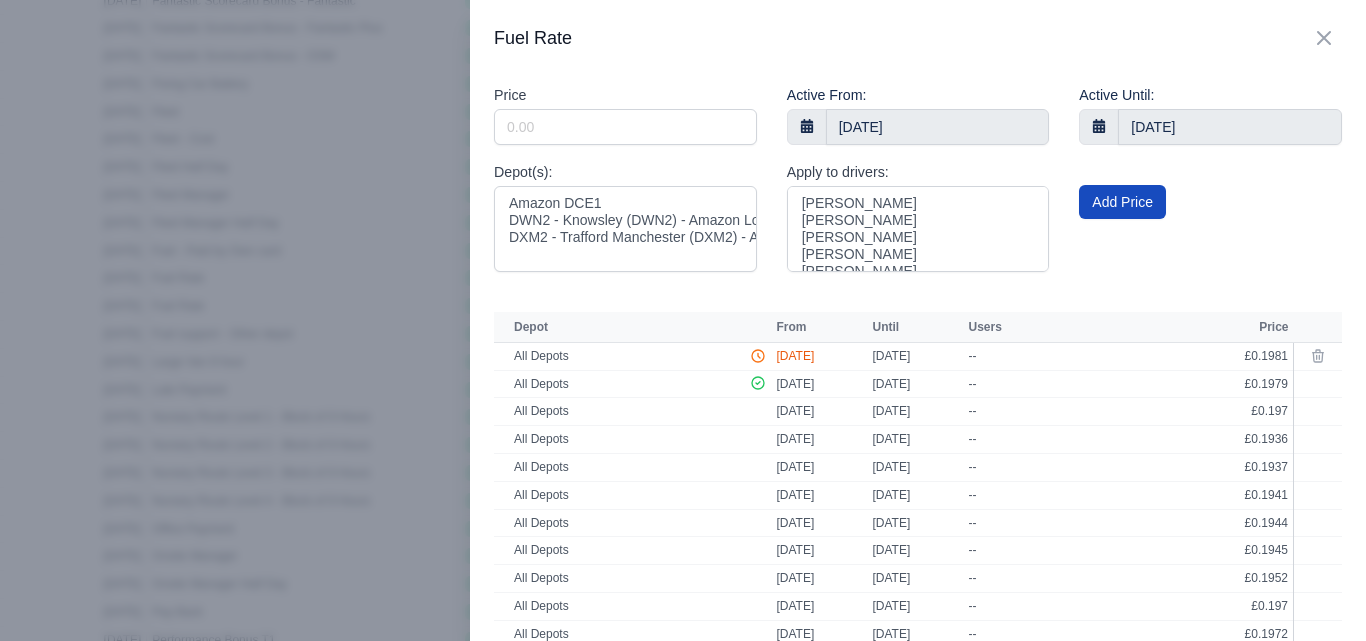 click at bounding box center (683, 320) 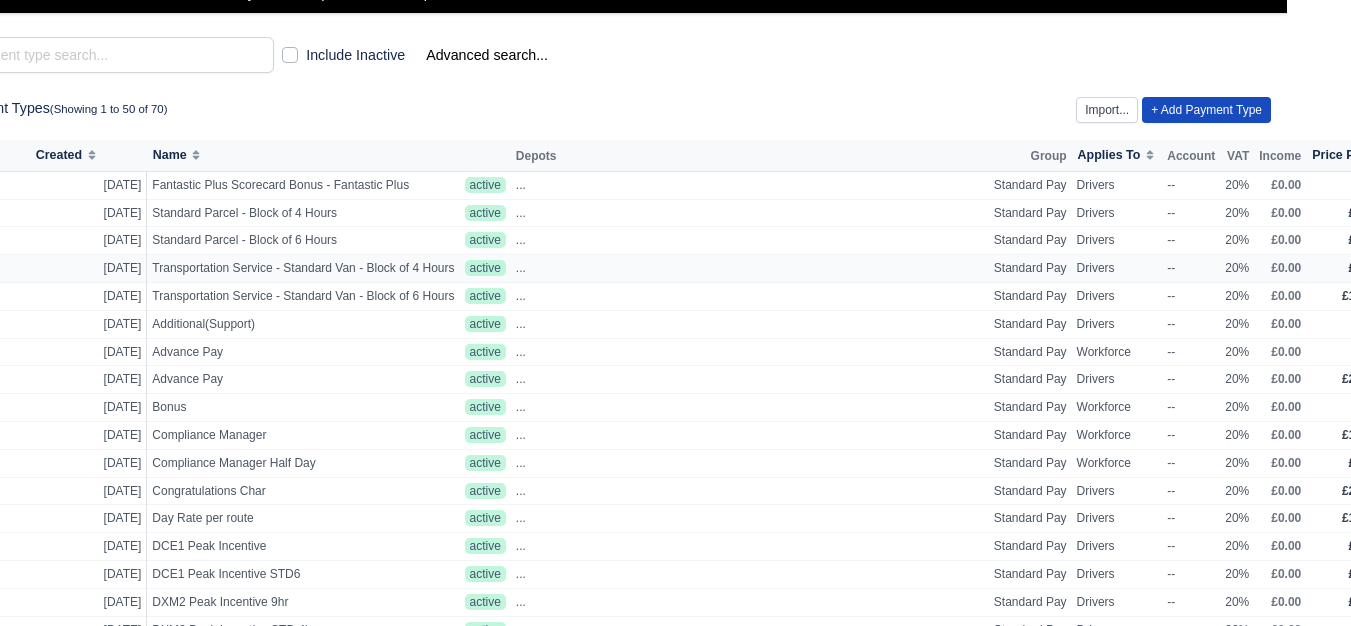 scroll, scrollTop: 0, scrollLeft: 64, axis: horizontal 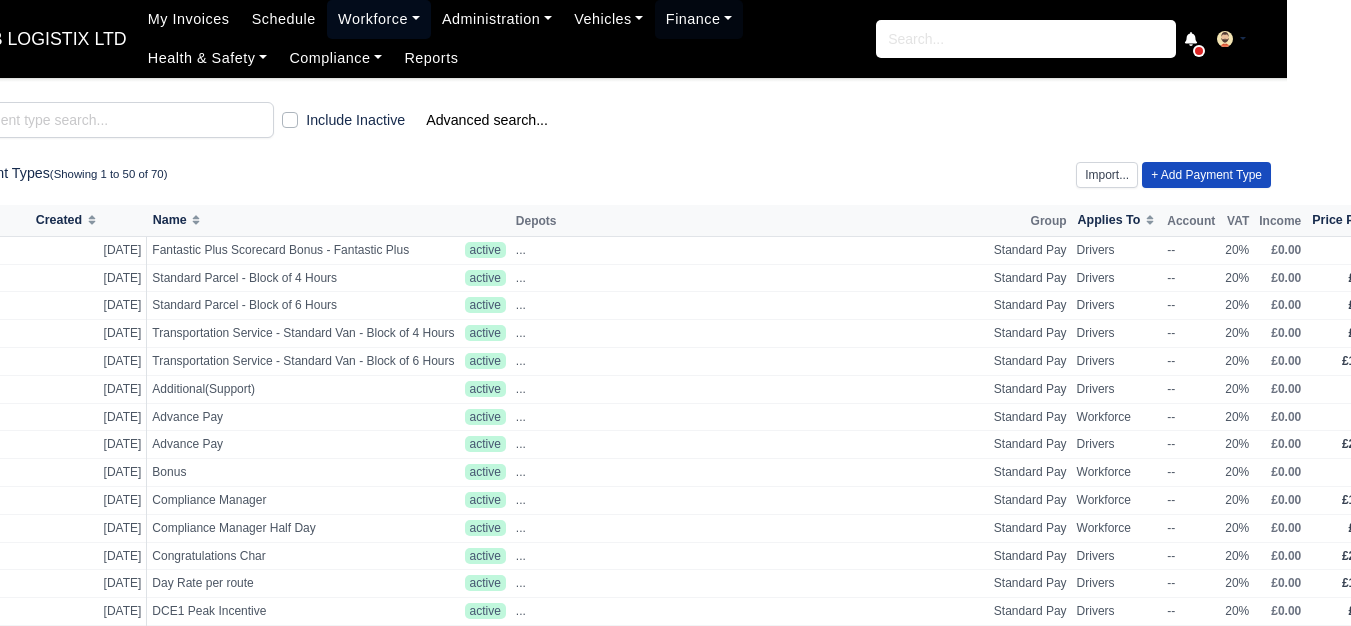 click on "Workforce" at bounding box center (379, 19) 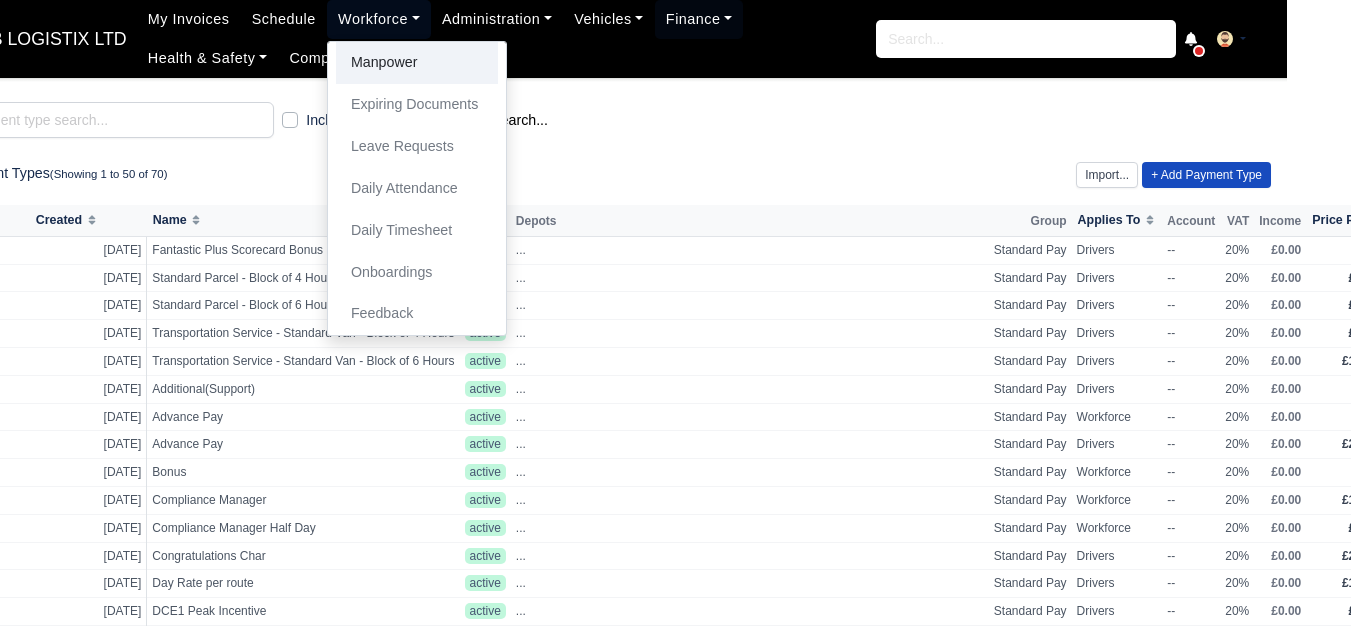 click on "Manpower" at bounding box center [417, 63] 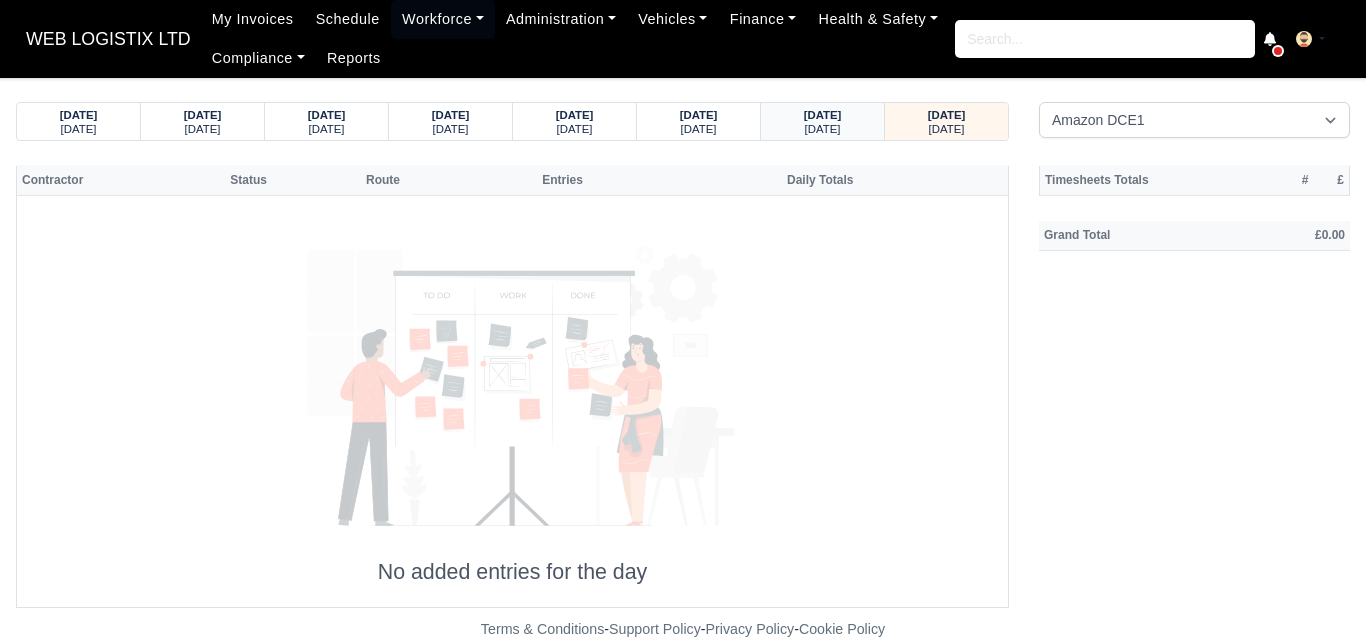 scroll, scrollTop: 0, scrollLeft: 0, axis: both 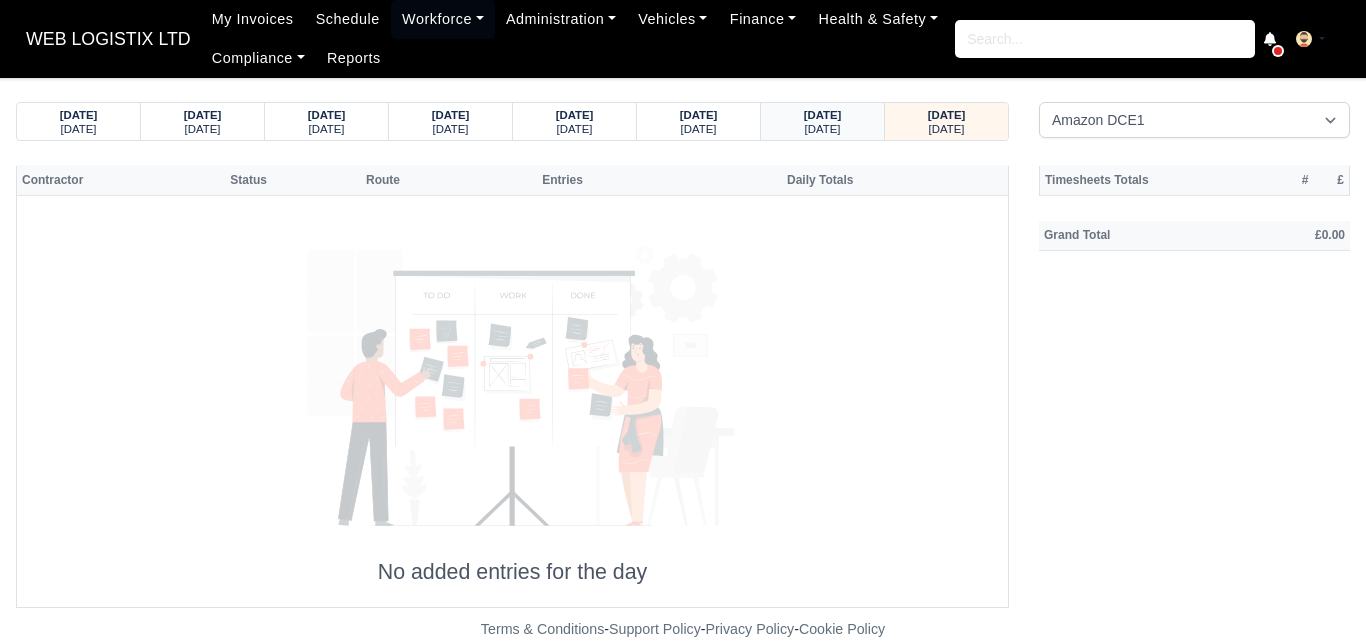 click on "[DATE]" at bounding box center (823, 129) 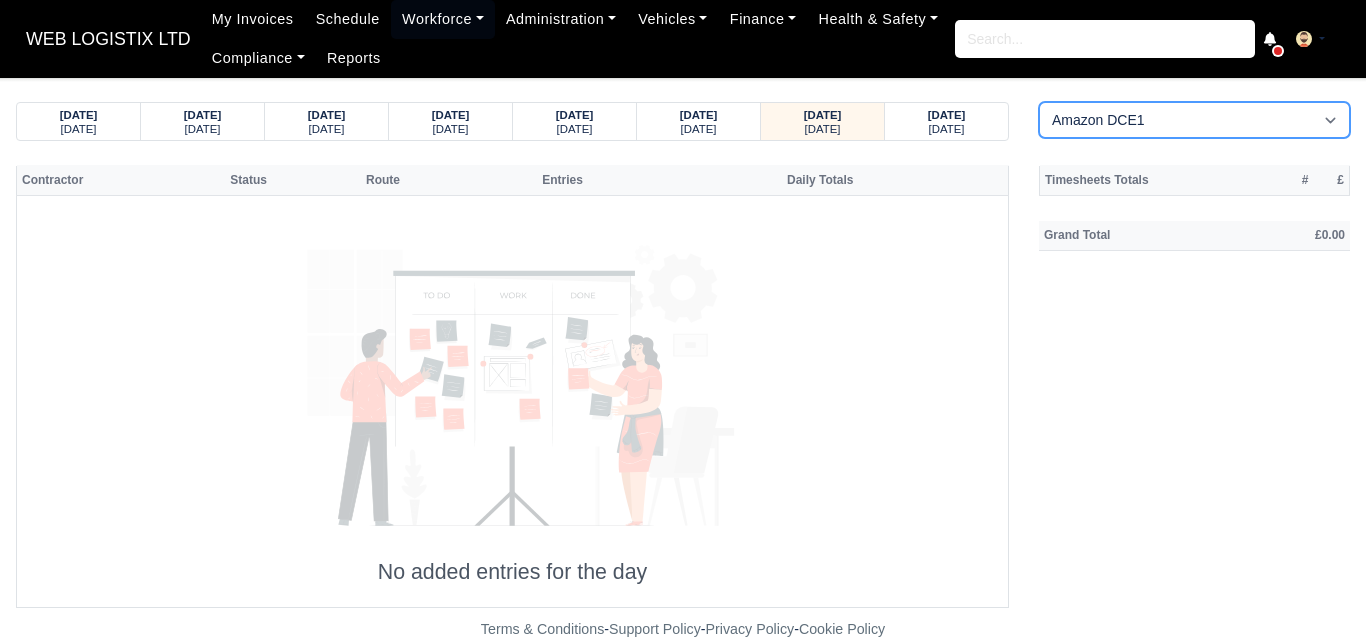 click on "Amazon DCE1
DWN2 - [GEOGRAPHIC_DATA] (DWN2) - Amazon Logistics (L34 7XL)
DXM2 - Trafford [GEOGRAPHIC_DATA] (DXM2) - Amazon Logistics" at bounding box center (1194, 120) 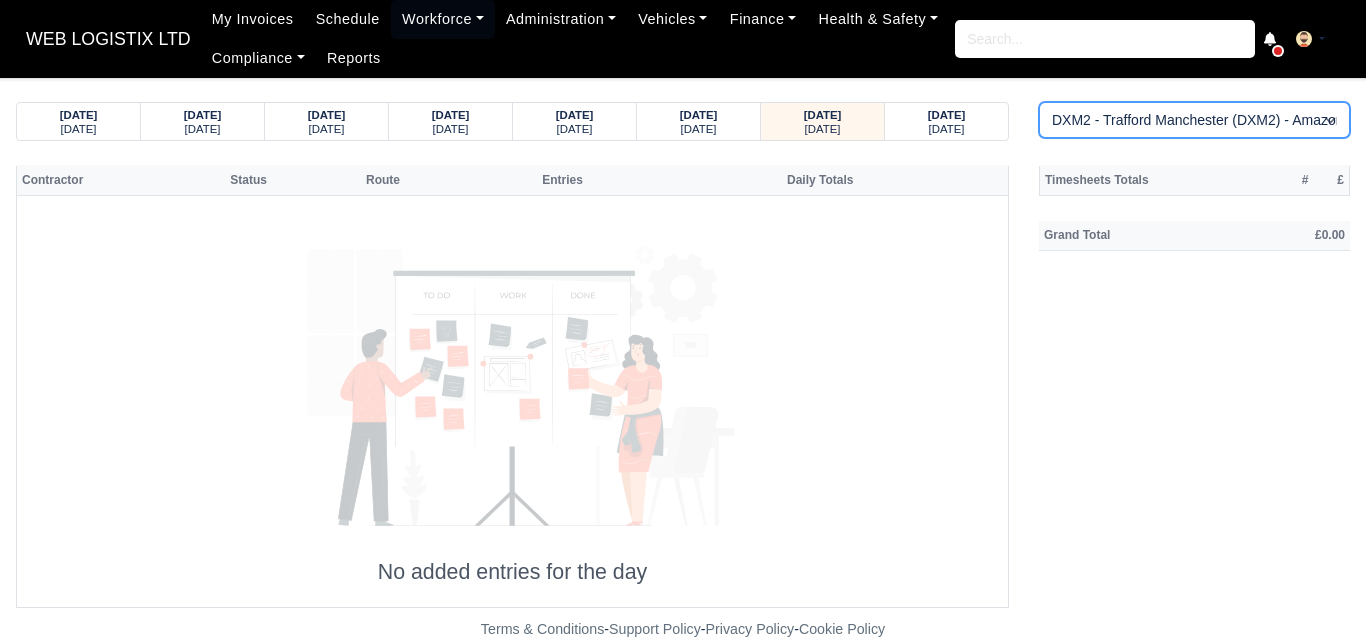 click on "Amazon DCE1
DWN2 - [GEOGRAPHIC_DATA] (DWN2) - Amazon Logistics (L34 7XL)
DXM2 - Trafford [GEOGRAPHIC_DATA] (DXM2) - Amazon Logistics" at bounding box center [1194, 120] 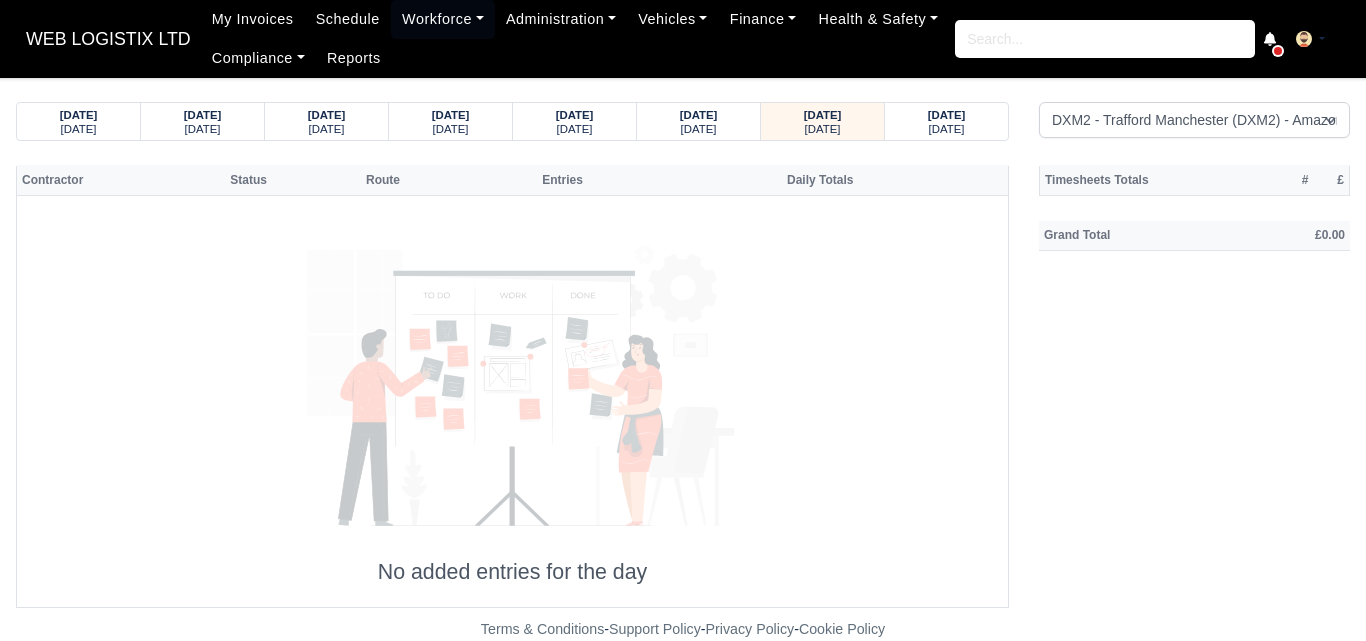 click at bounding box center (512, 380) 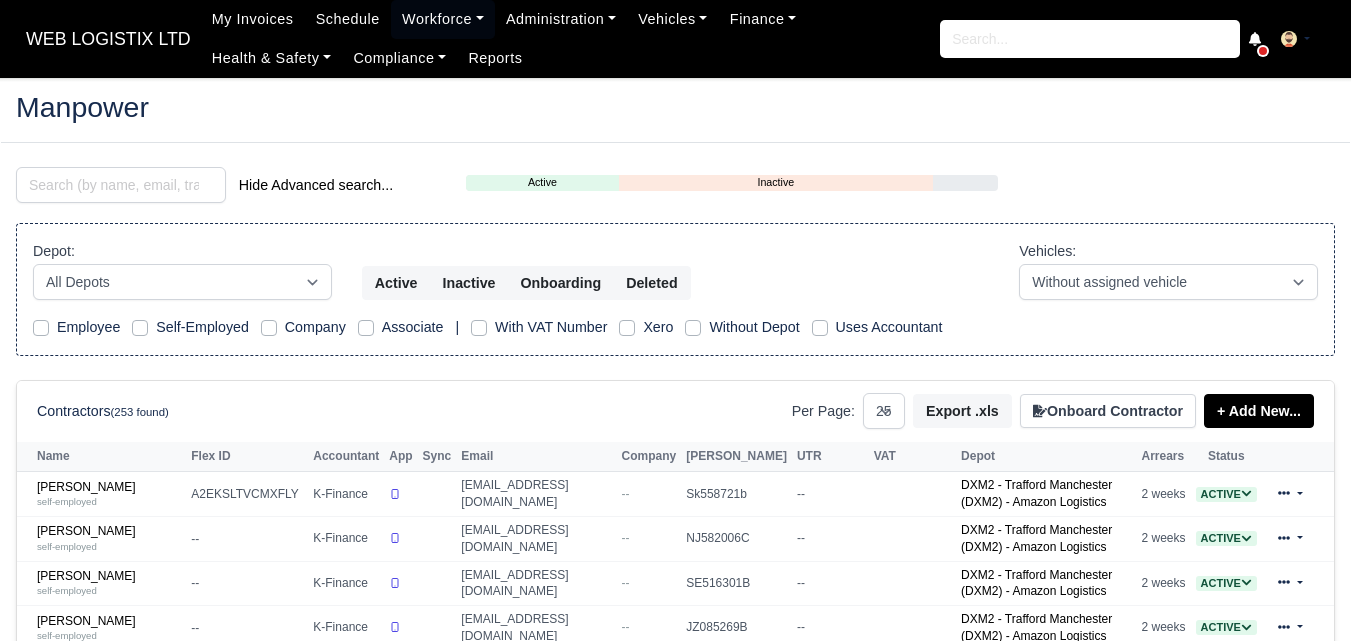select on "25" 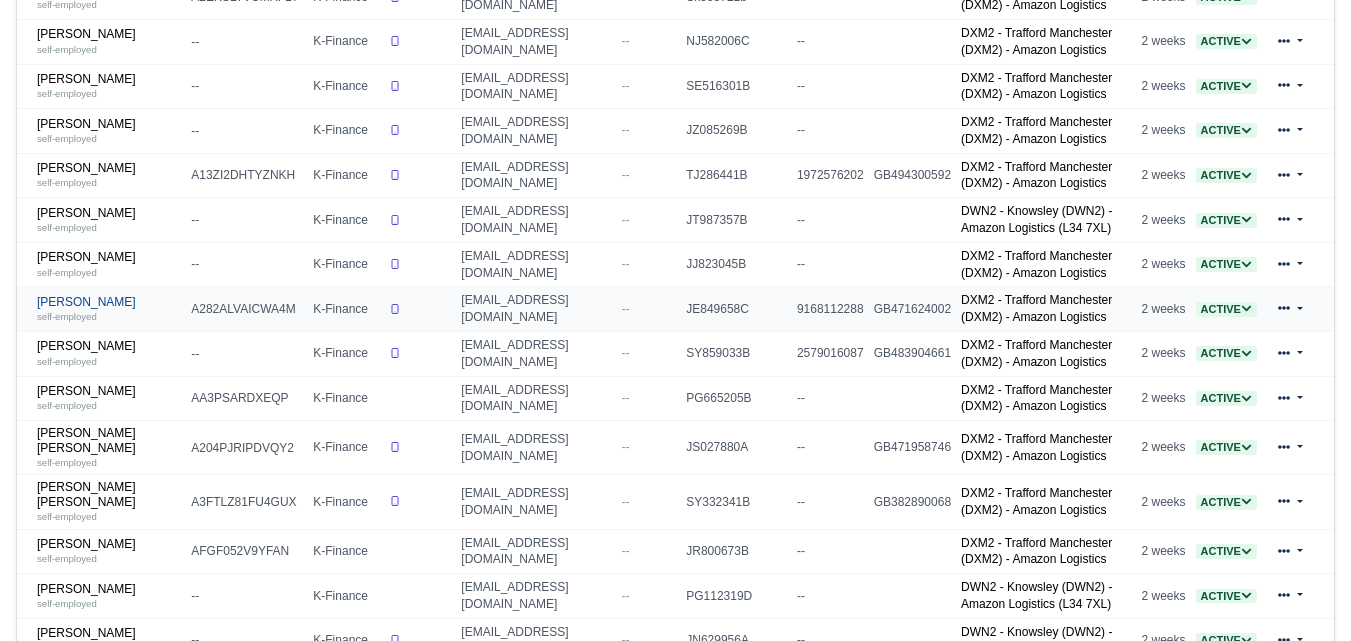 scroll, scrollTop: 500, scrollLeft: 0, axis: vertical 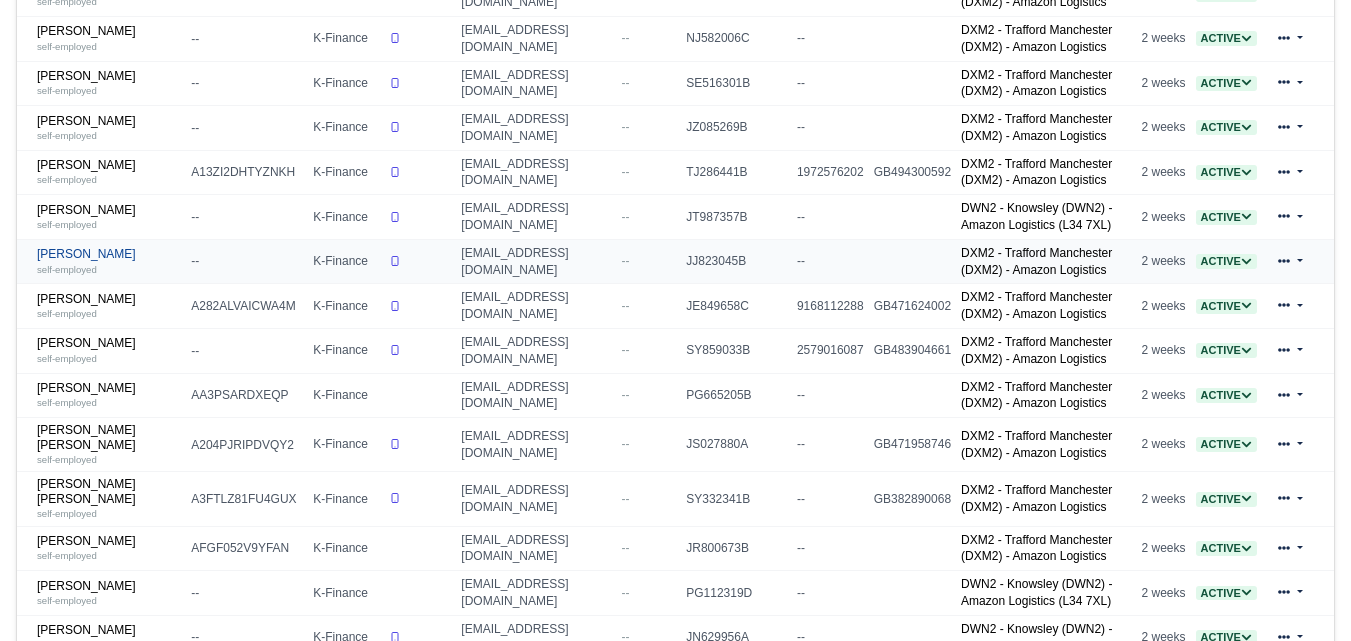click on "[PERSON_NAME]
self-employed" at bounding box center [109, 261] 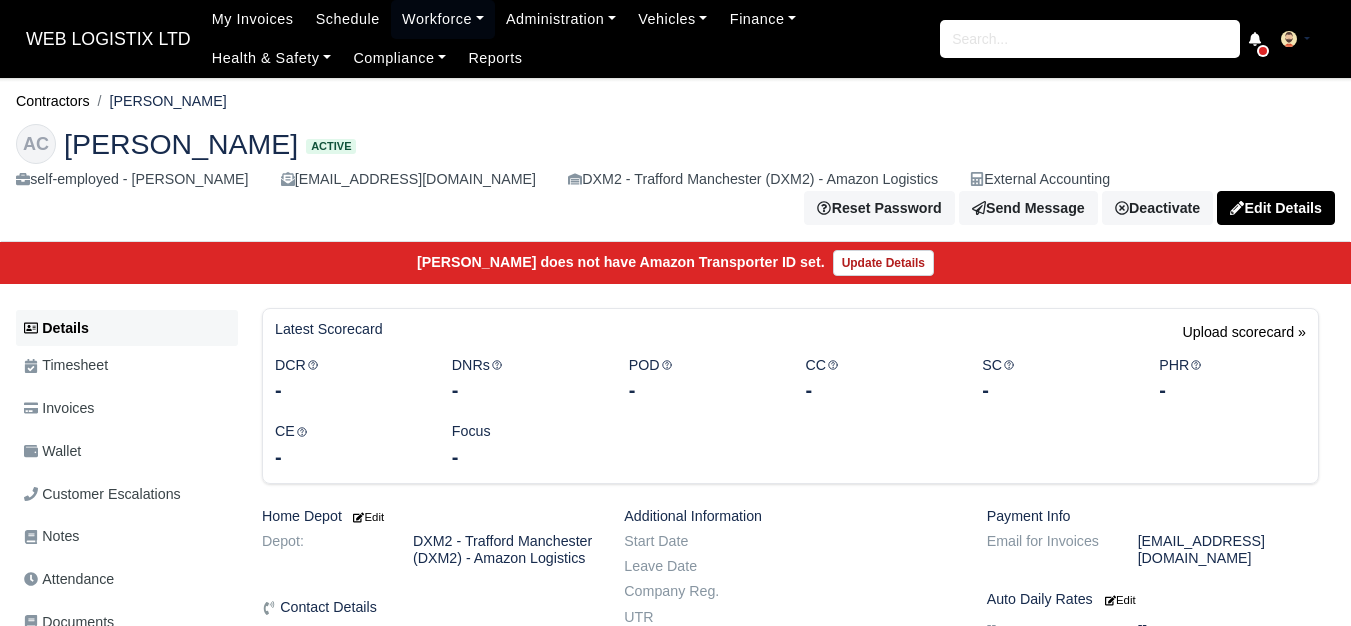 scroll, scrollTop: 0, scrollLeft: 0, axis: both 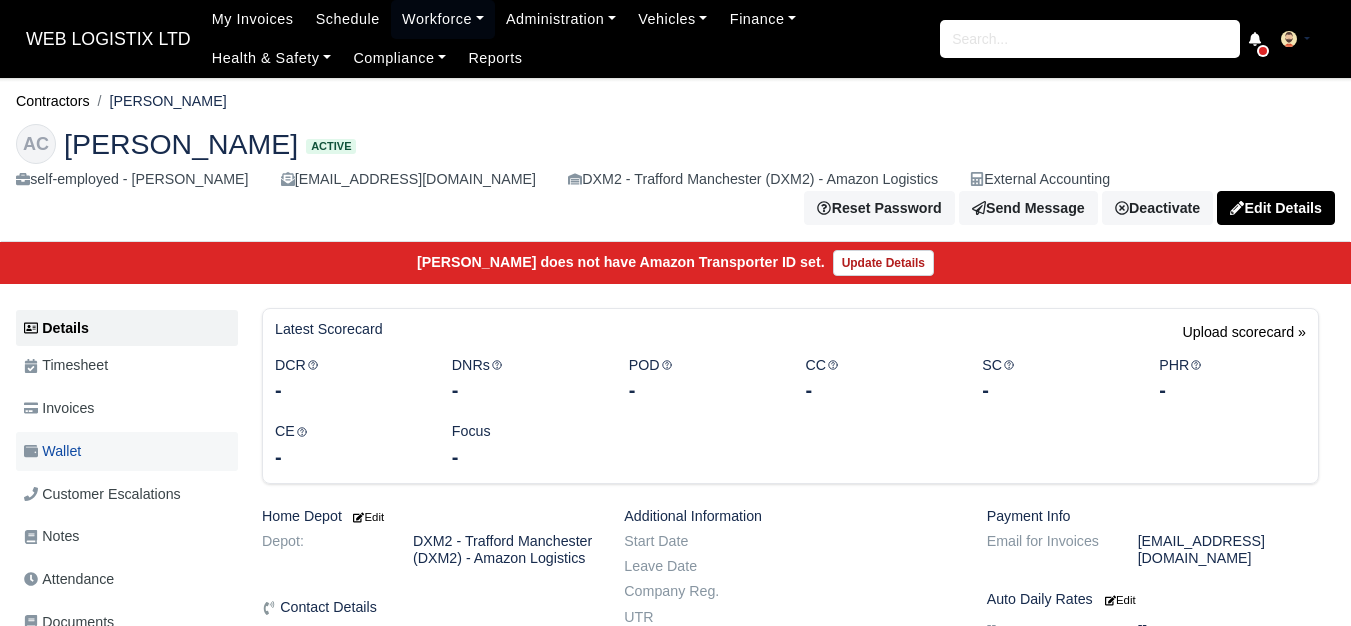 click on "Wallet" at bounding box center (52, 451) 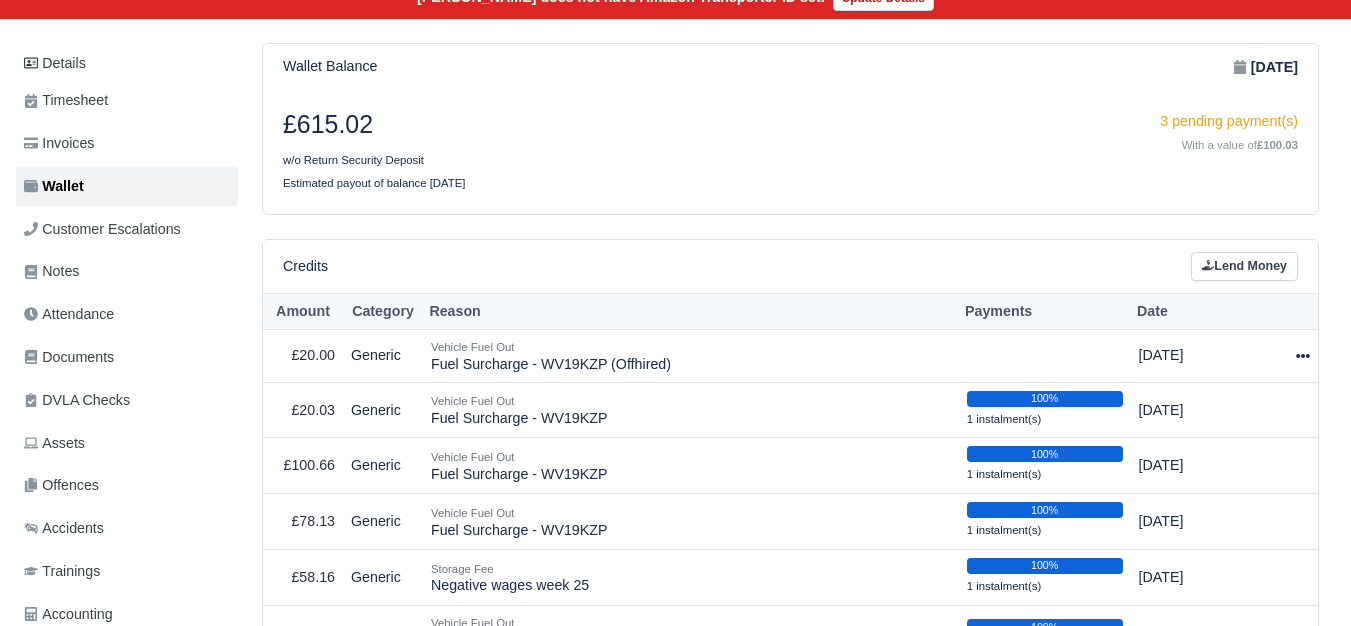 scroll, scrollTop: 333, scrollLeft: 0, axis: vertical 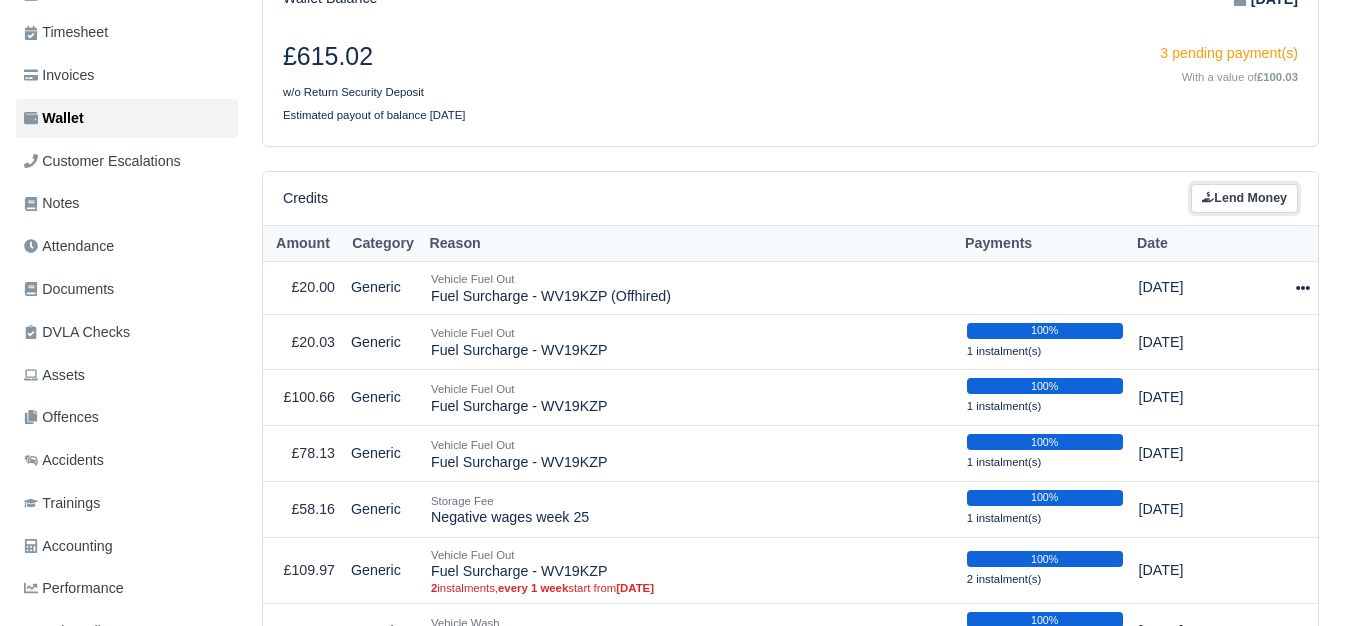 click on "Lend Money" at bounding box center (1244, 198) 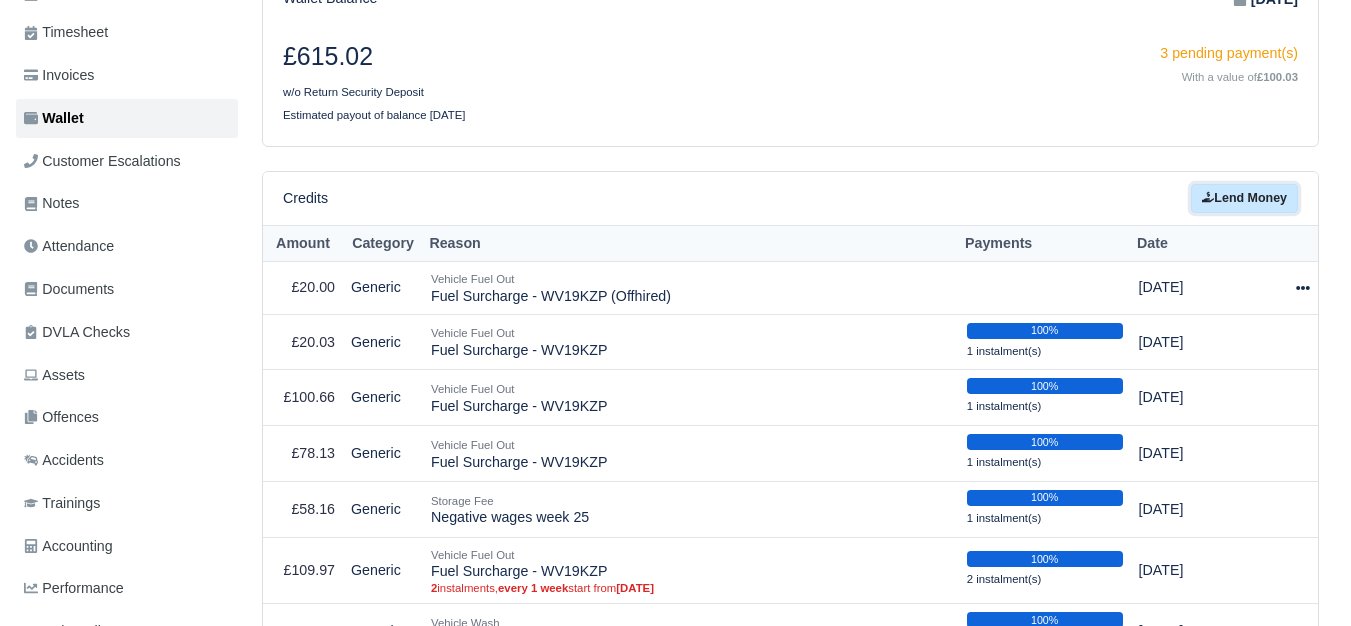 select on "6" 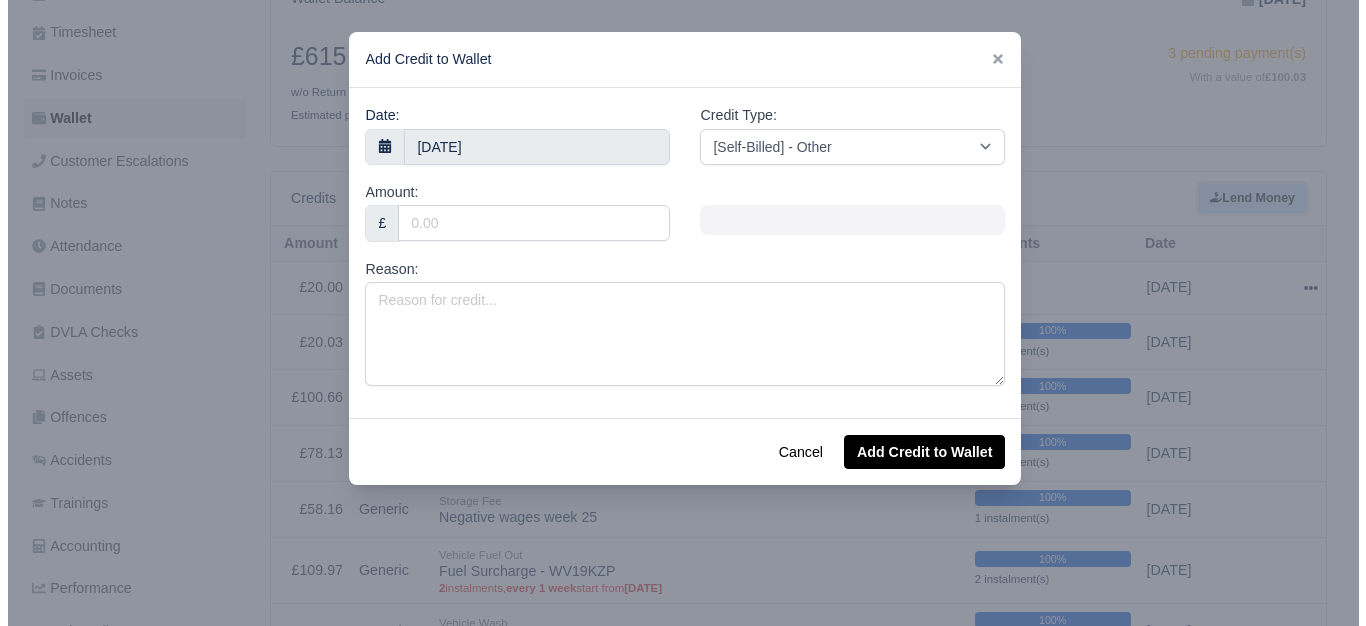 scroll, scrollTop: 319, scrollLeft: 0, axis: vertical 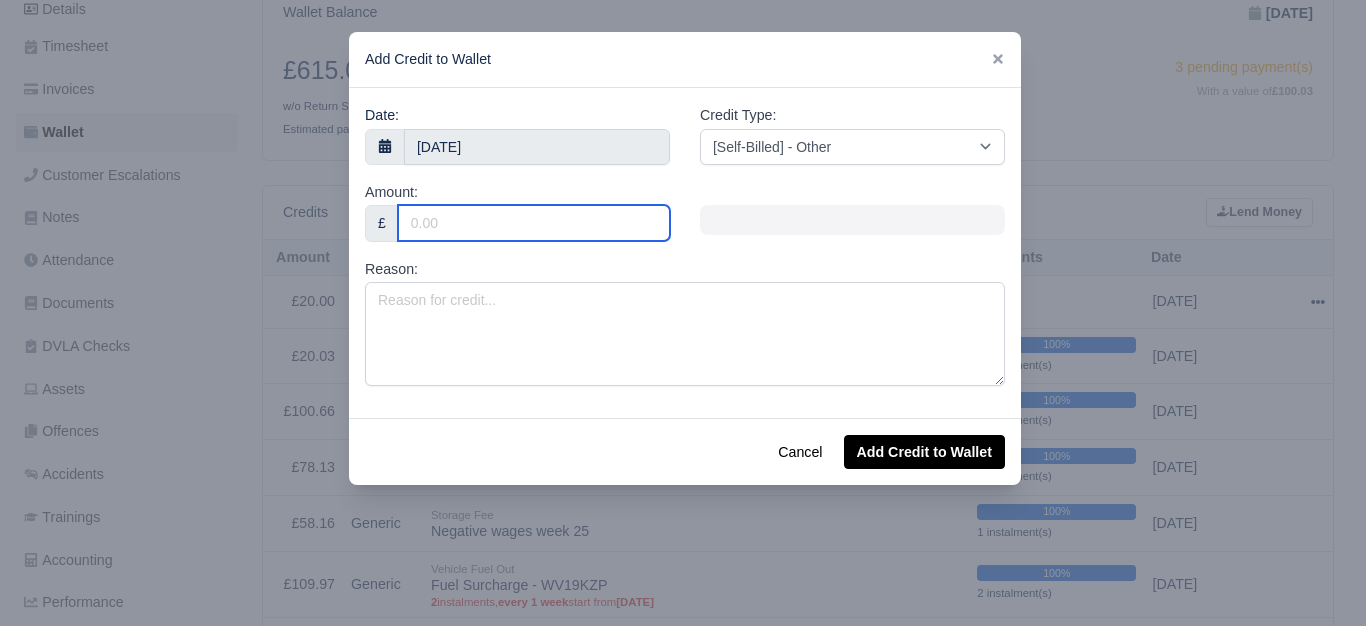 click on "Amount:" at bounding box center (534, 223) 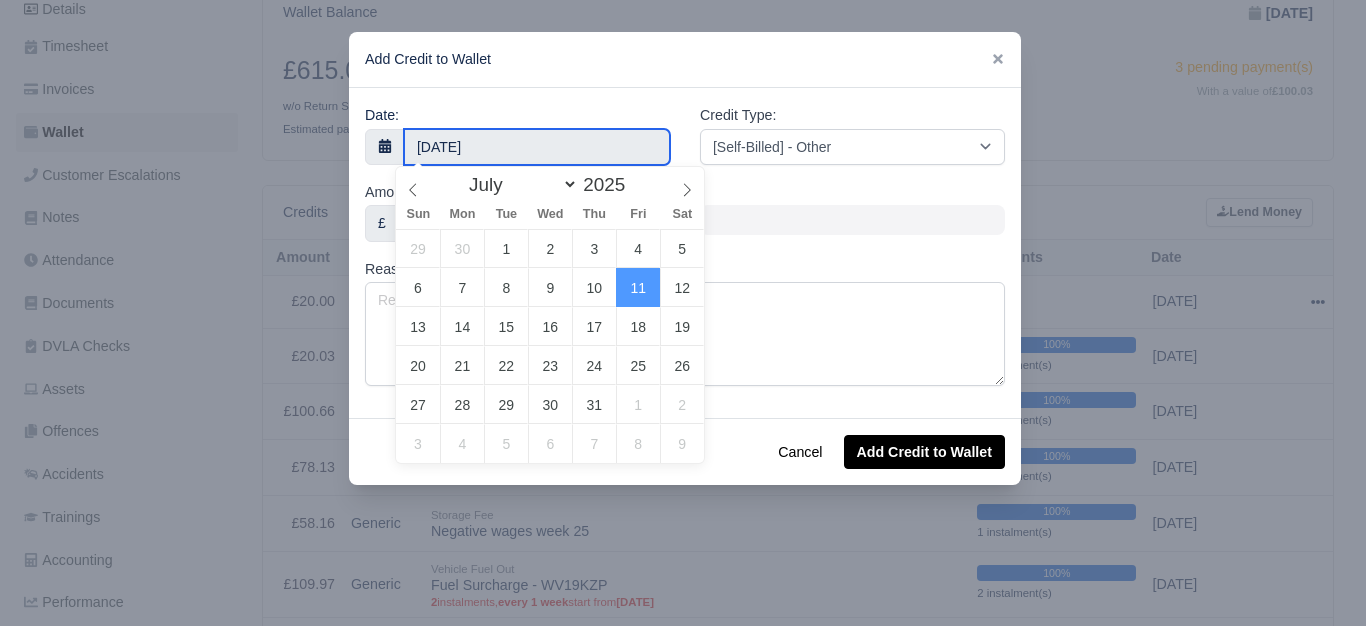 click on "WEB LOGISTIX LTD
My Invoices Schedule Workforce Manpower Expiring Documents Leave Requests Daily Attendance Daily Timesheet Onboardings Feedback Administration Depots Operating Centres Management Schedule Tasks Tasks Metrics Vehicles Fleet Schedule Rental Agreements Today's Inspections Forms Customers Offences Incidents Service Entries Renewal Dates Vehicle Groups Fleet Insurance B2B Contractors Finance Invoices Disputes Payment Types Service Types Assets Credit Instalments Bulk Payment Custom Invoices Health & Safety Vehicle Inspections Support Portal Incidents Compliance Compliance Dashboard E-Sign Documents Communication Center Trainings Reports
×" at bounding box center [683, -6] 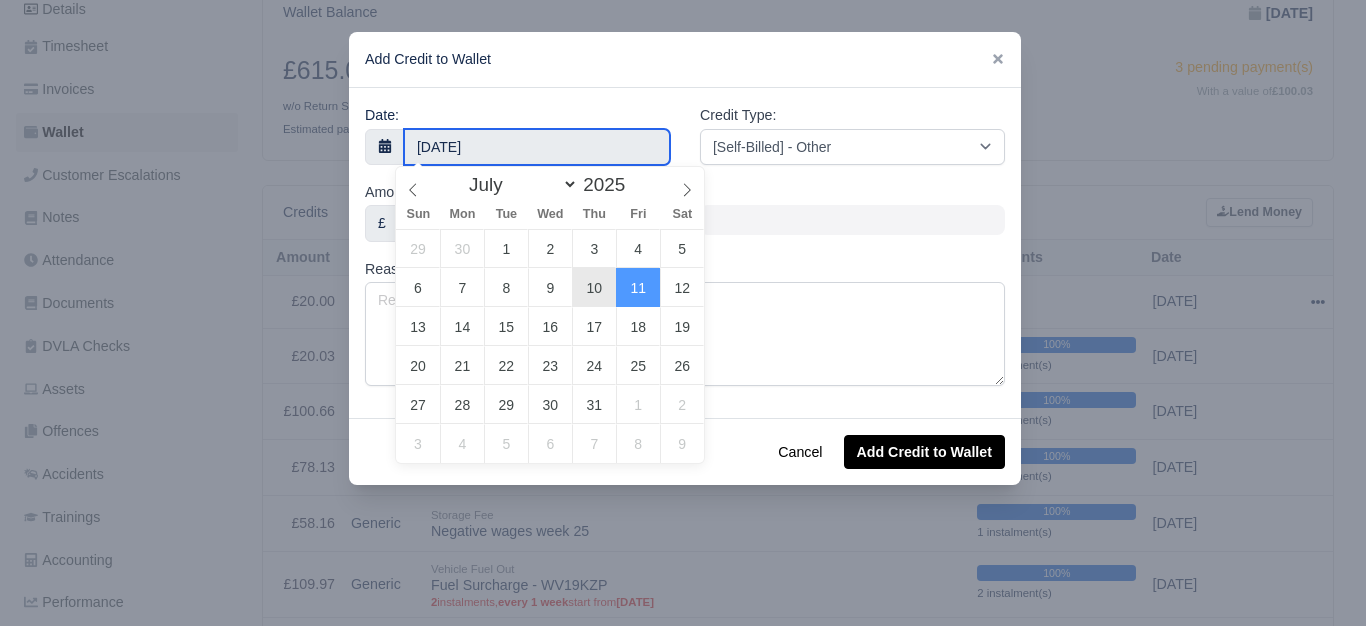 type on "10 July 2025" 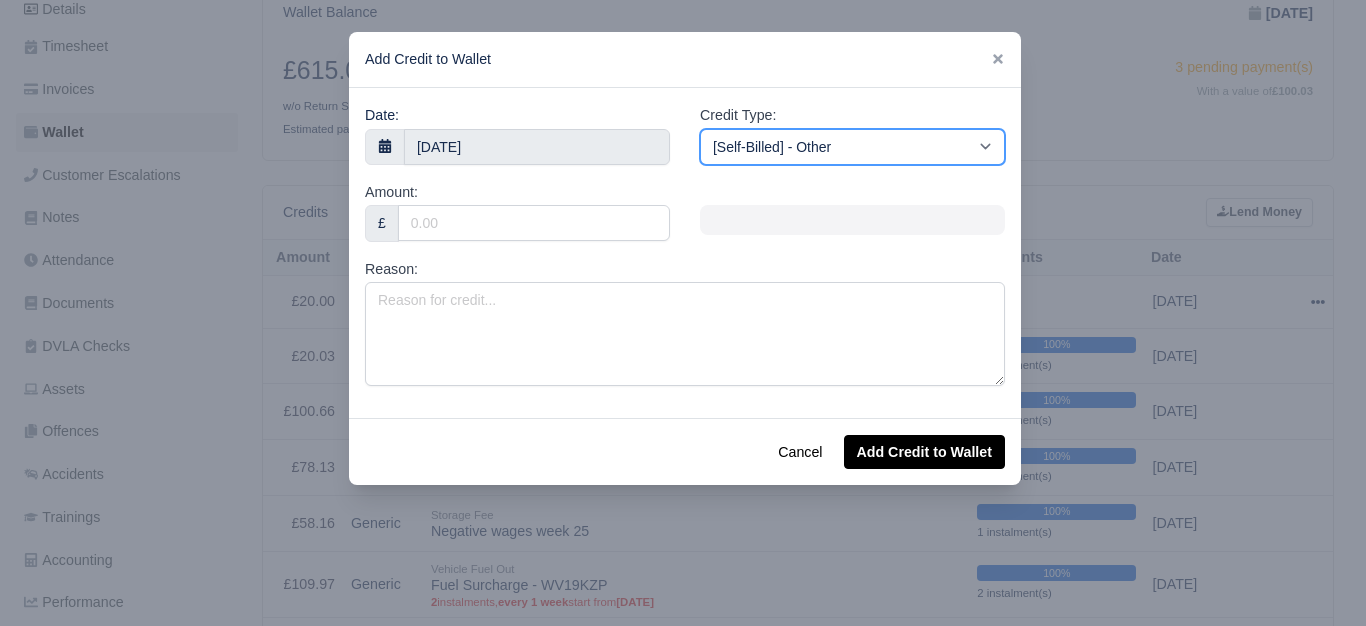 click on "[Self-Billed] - Other
[Self-Billed] - Negative Invoice
[Self-Billed] - Keychain
[Self-Billed] - Background Check
[Self-Billed] - Fuel Advance Payment
[Self-Billed] - Prepayment for Upcoming Work
[Rental] - Other
[Rental] - Vehicle Wash
[Rental] - Repayment in respect of vehicle damage
[Rental] - Vehicle Recovery Charge
[Rental] - Vehicle Pound Recovery
[Rental] - Vehicle Key Replacement
[Rental] - Vehicle Fuel Out
[Rental] - Van Fuel out/Adblue/Keychain/Van Wash/Sticker
[Rental] - Security Deposit to a maximum of £500
[Rental] - Advance payment in respect of rental vehicle deposit
[Rental] - Vehicle Violation
[Rental] - Violation Fee" at bounding box center [852, 147] 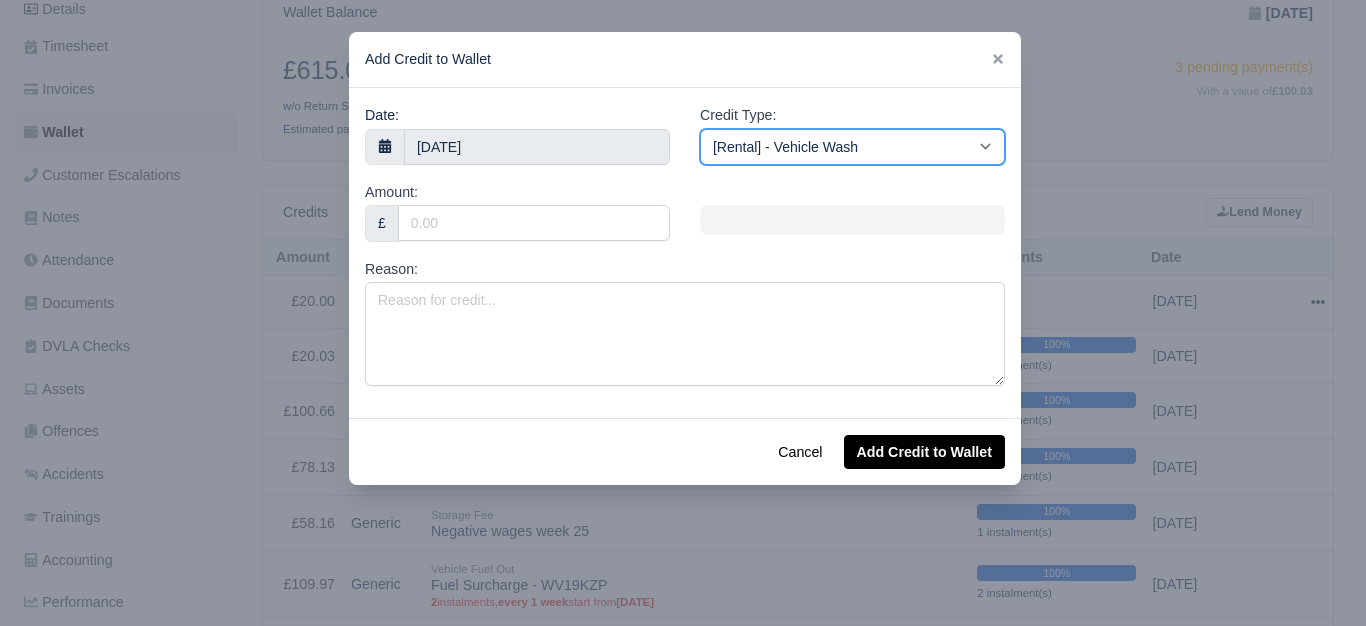 click on "[Self-Billed] - Other
[Self-Billed] - Negative Invoice
[Self-Billed] - Keychain
[Self-Billed] - Background Check
[Self-Billed] - Fuel Advance Payment
[Self-Billed] - Prepayment for Upcoming Work
[Rental] - Other
[Rental] - Vehicle Wash
[Rental] - Repayment in respect of vehicle damage
[Rental] - Vehicle Recovery Charge
[Rental] - Vehicle Pound Recovery
[Rental] - Vehicle Key Replacement
[Rental] - Vehicle Fuel Out
[Rental] - Van Fuel out/Adblue/Keychain/Van Wash/Sticker
[Rental] - Security Deposit to a maximum of £500
[Rental] - Advance payment in respect of rental vehicle deposit
[Rental] - Vehicle Violation
[Rental] - Violation Fee" at bounding box center (852, 147) 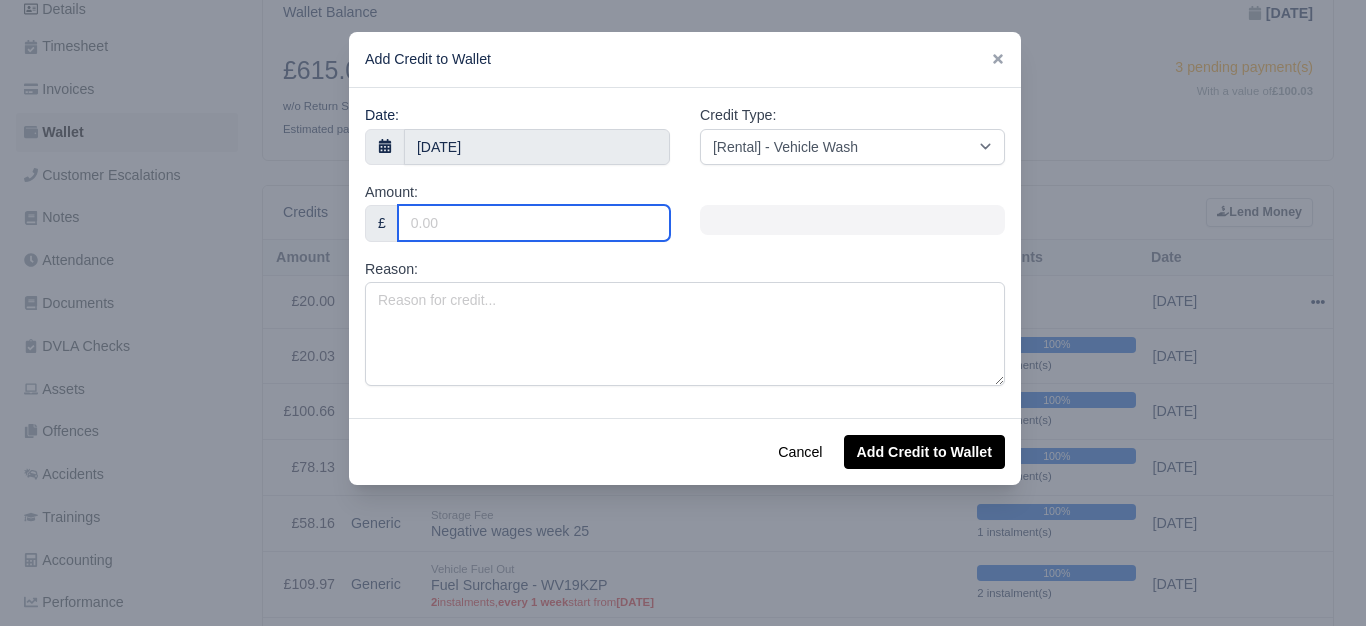 click on "Amount:" at bounding box center (534, 223) 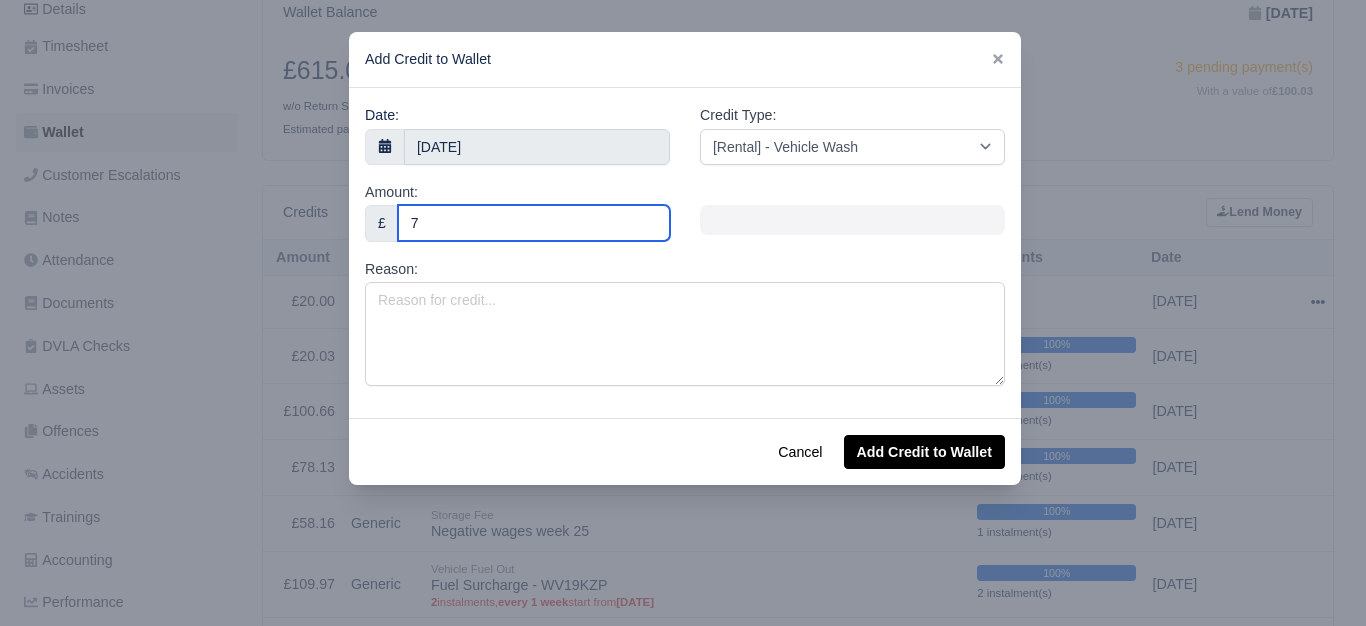 type on "72" 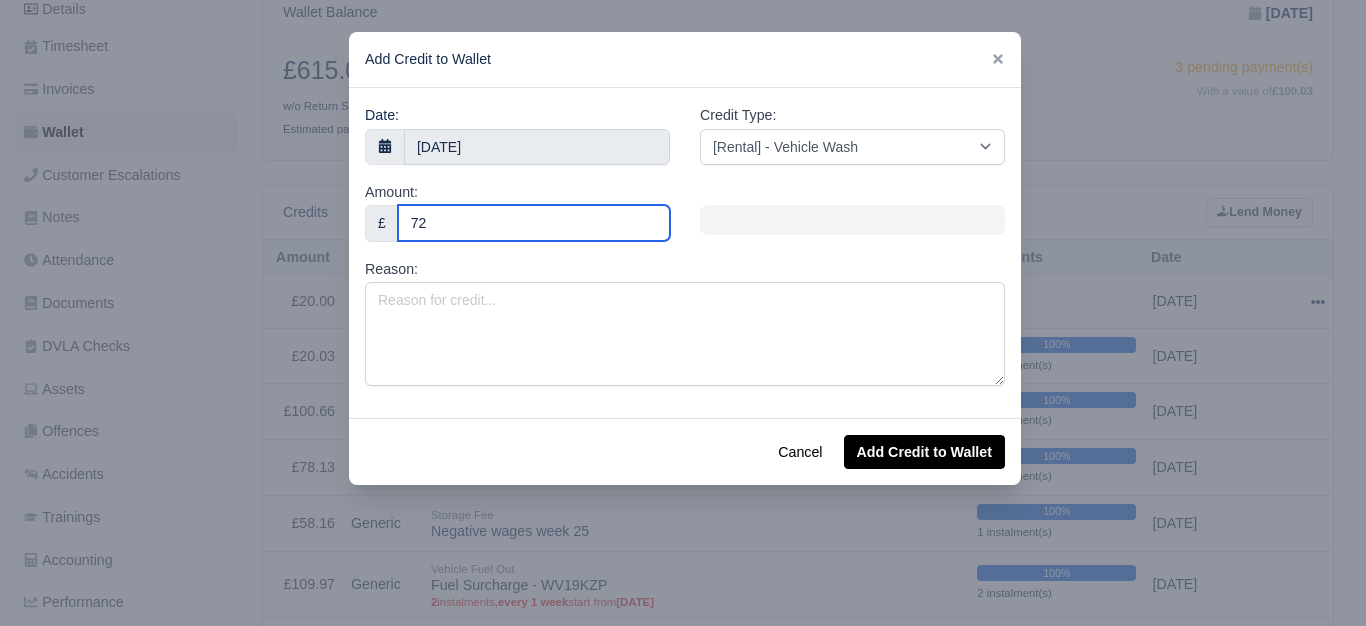 type 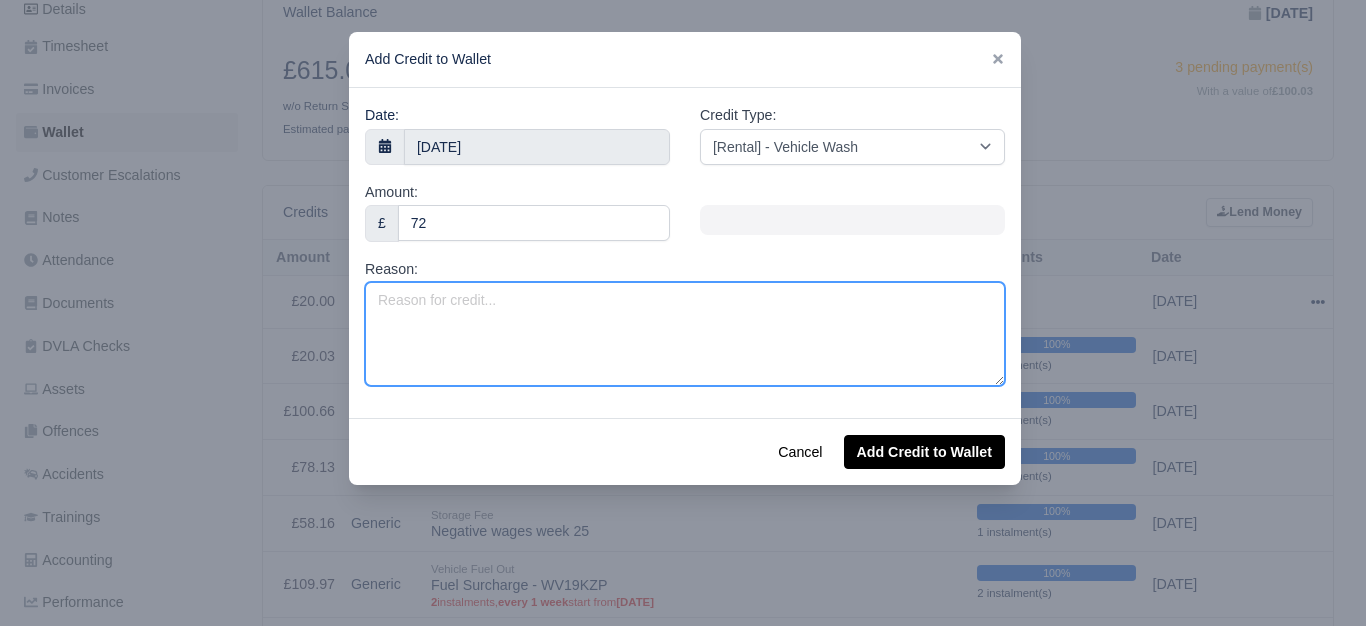 click on "Reason:" at bounding box center [685, 334] 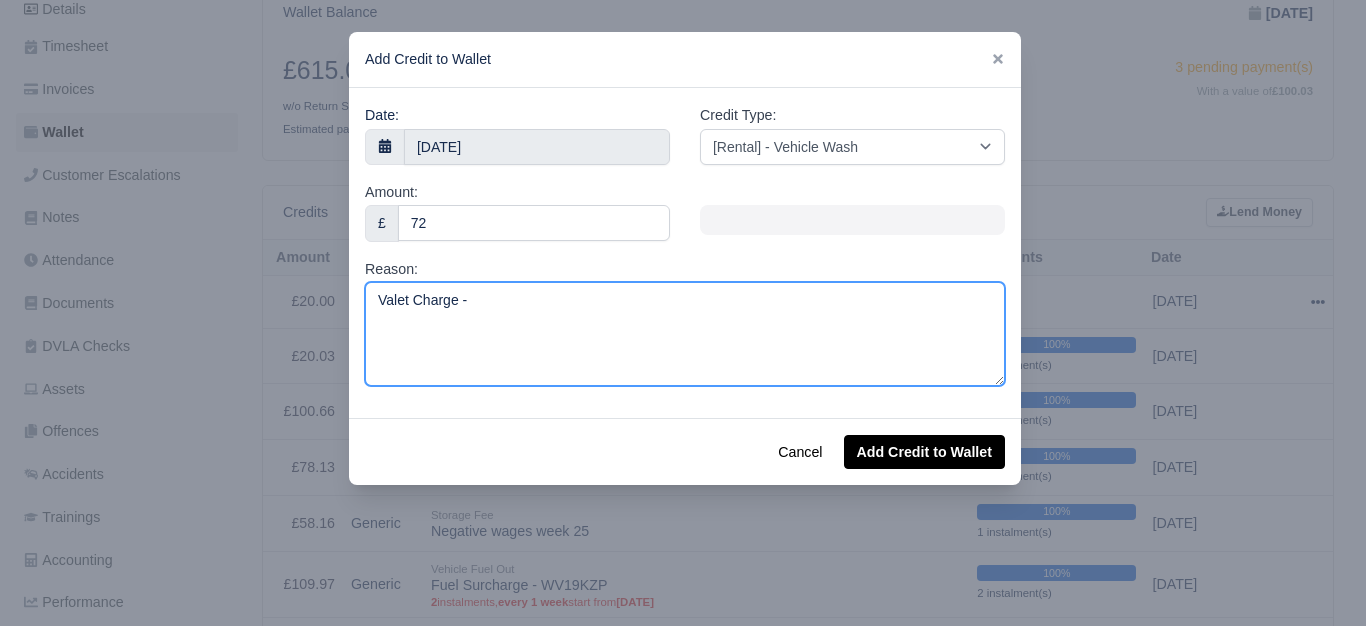 drag, startPoint x: 514, startPoint y: 287, endPoint x: 513, endPoint y: 300, distance: 13.038404 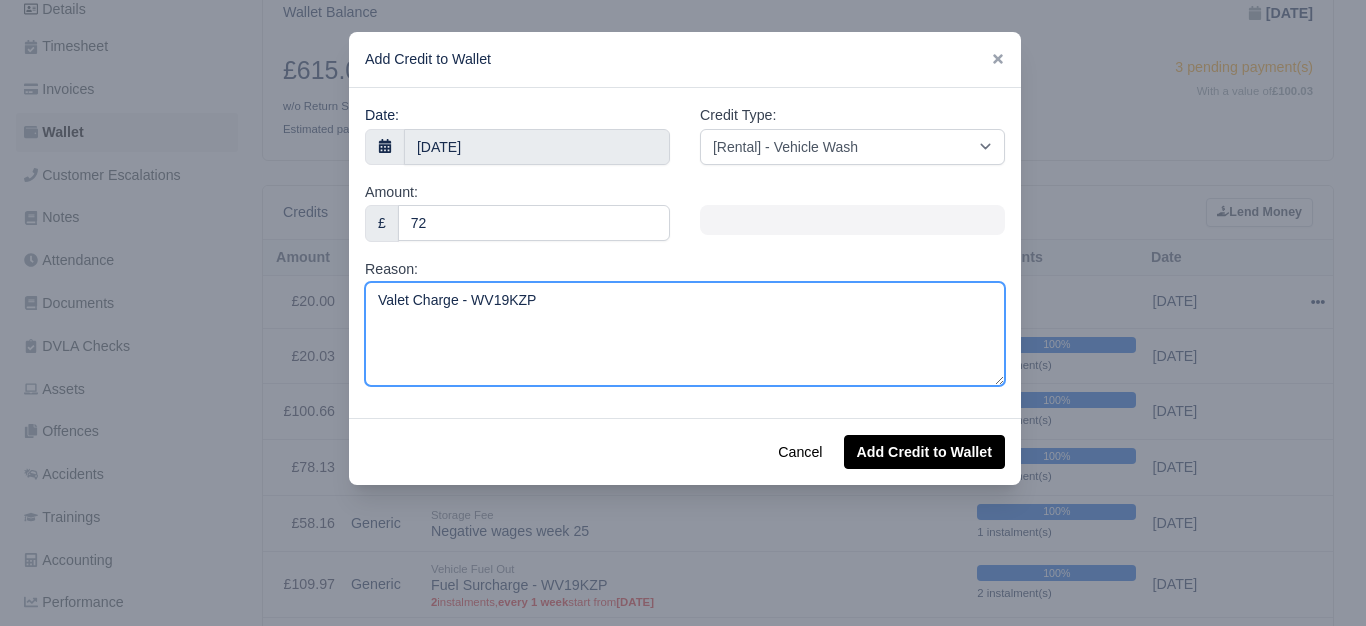 click on "Valet Charge - WV19KZP" at bounding box center [685, 334] 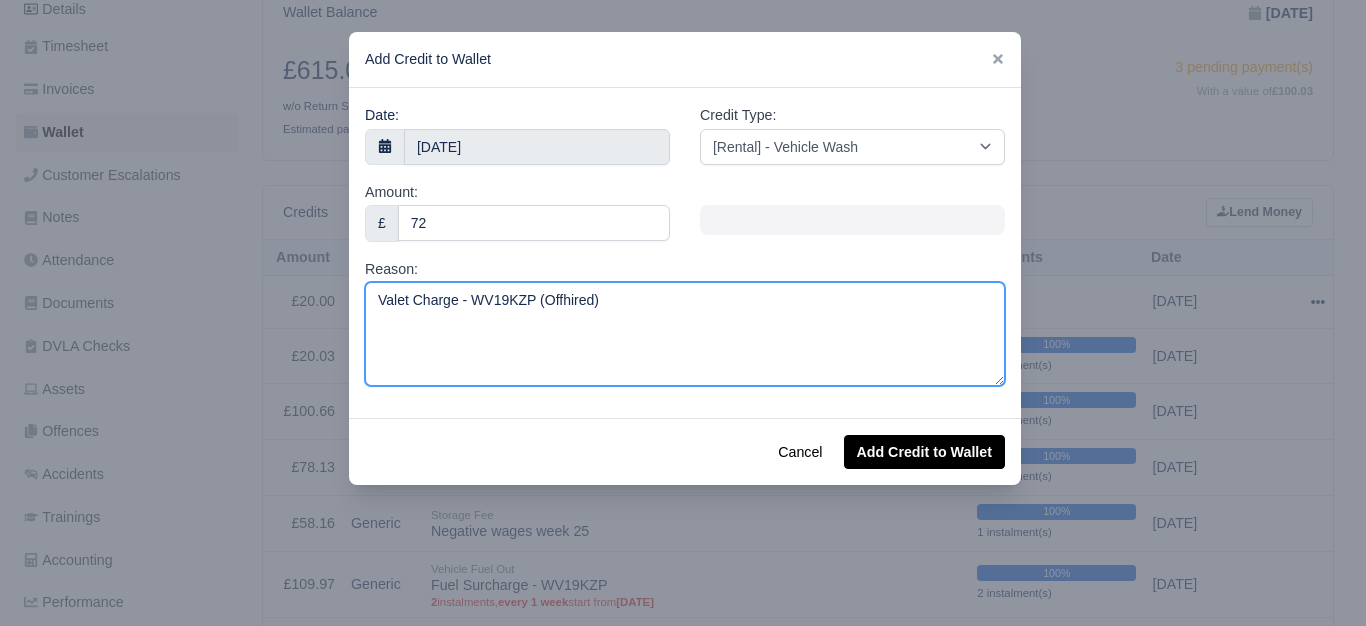 type on "Valet Charge - WV19KZP (Offhired)" 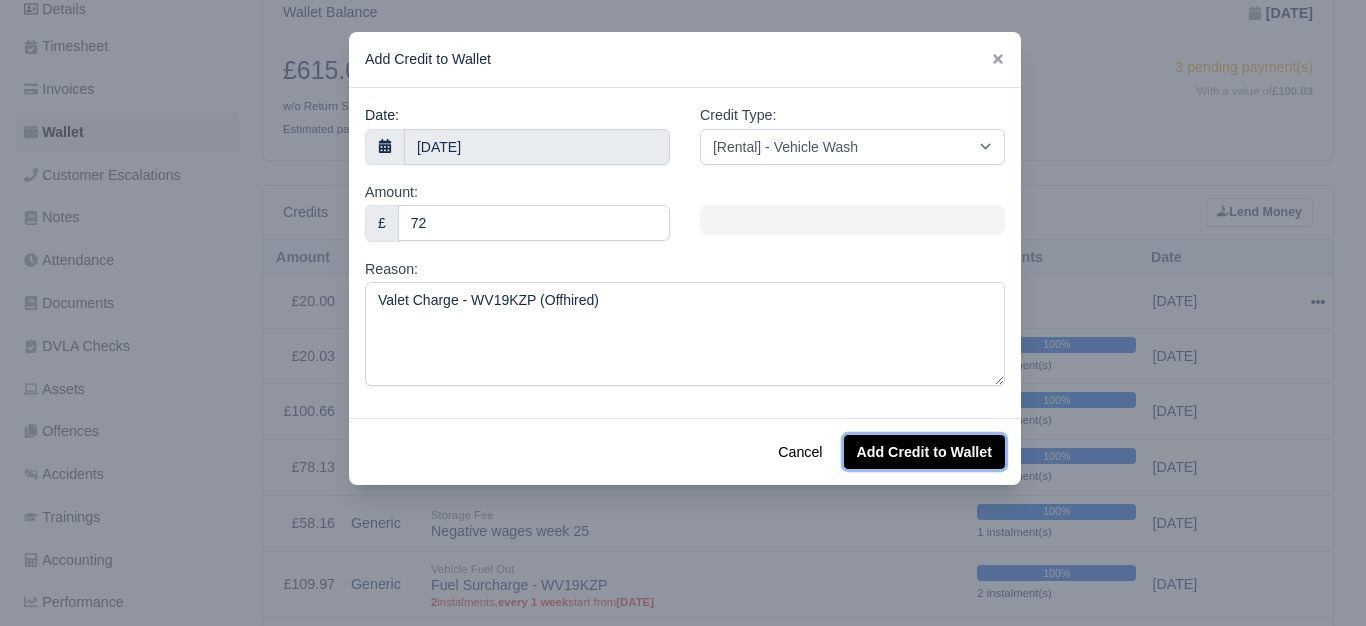 click on "Add Credit to Wallet" at bounding box center (924, 452) 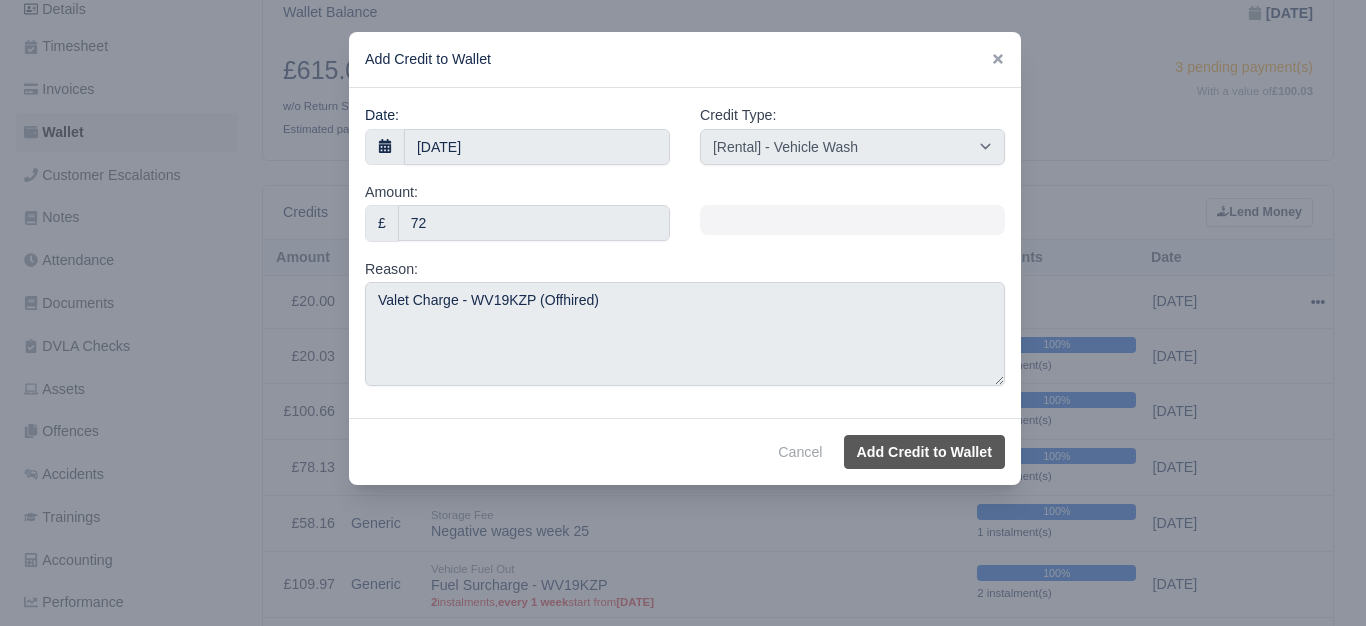 select on "other" 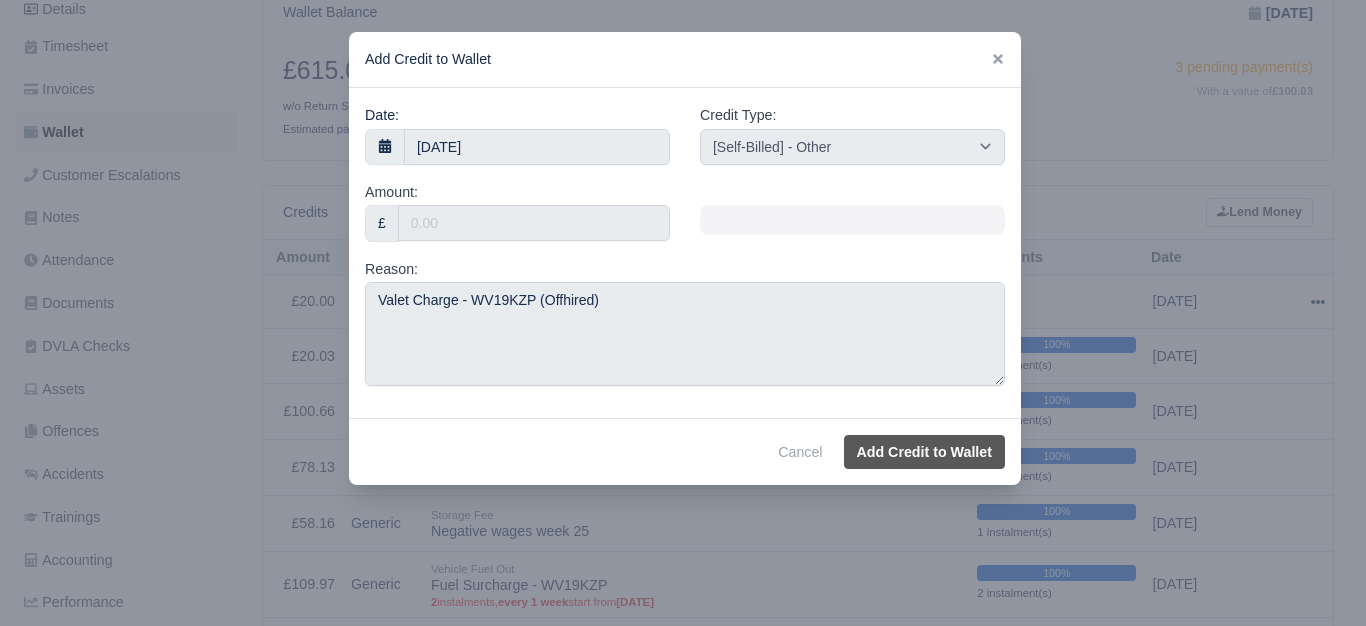 type 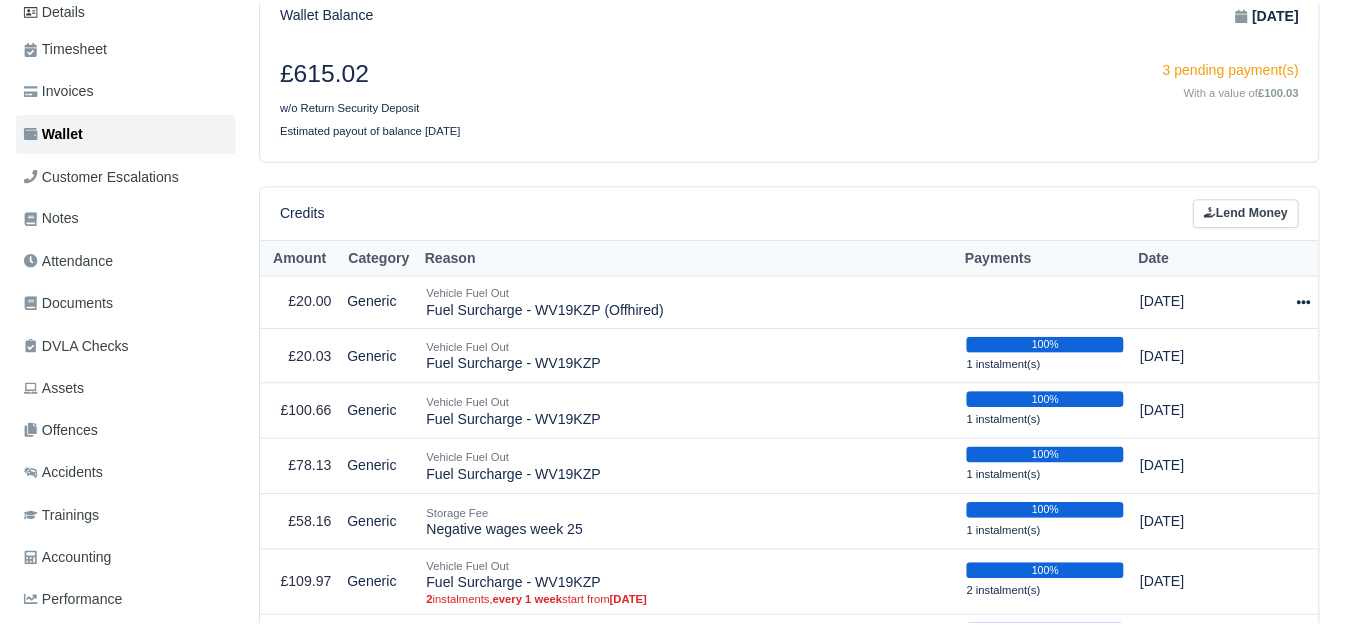 scroll, scrollTop: 333, scrollLeft: 0, axis: vertical 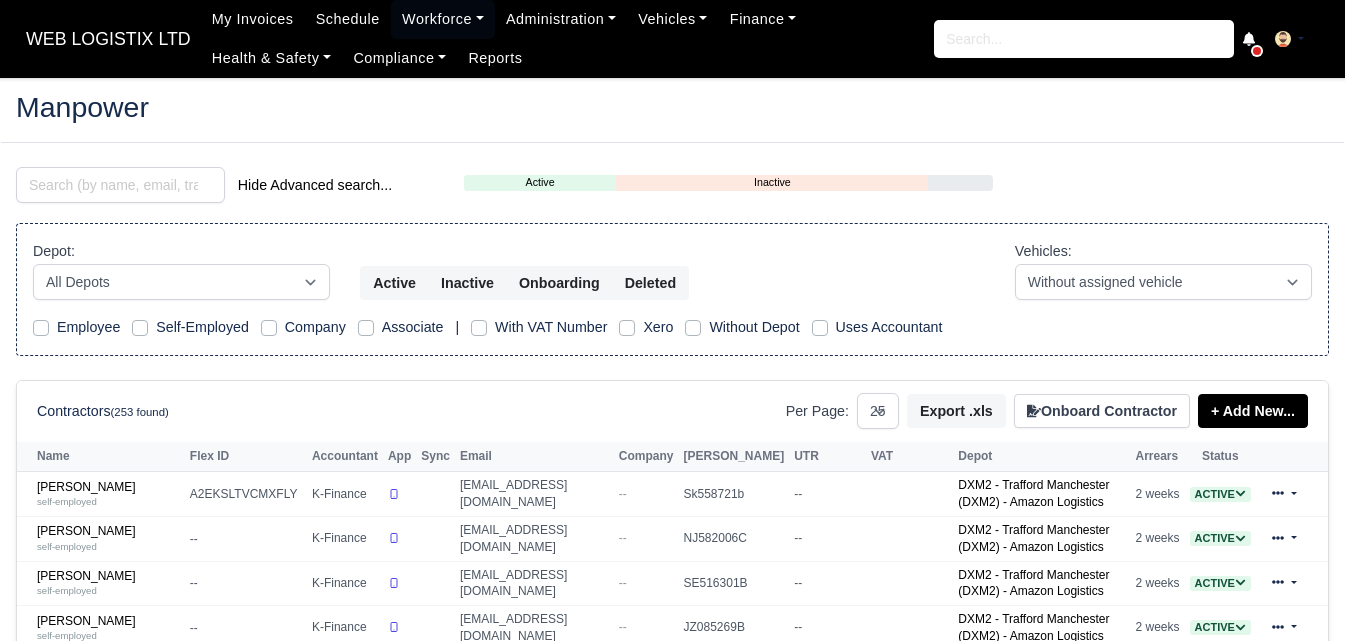 select on "25" 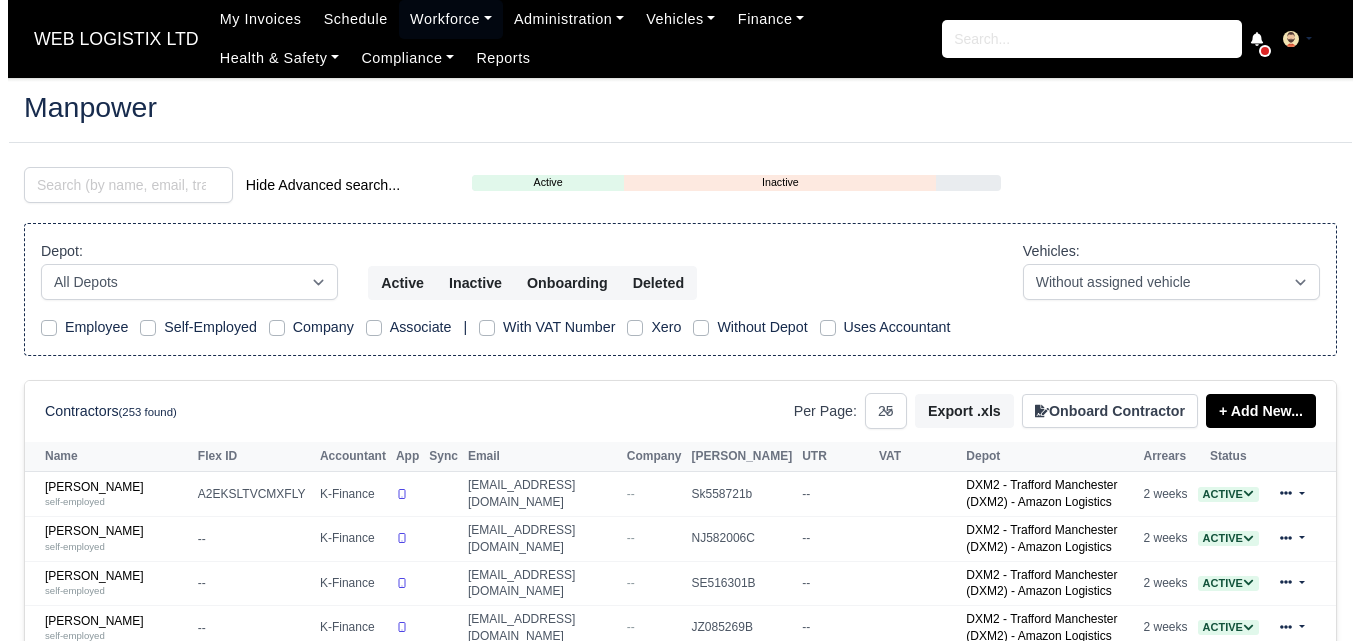 scroll, scrollTop: 0, scrollLeft: 0, axis: both 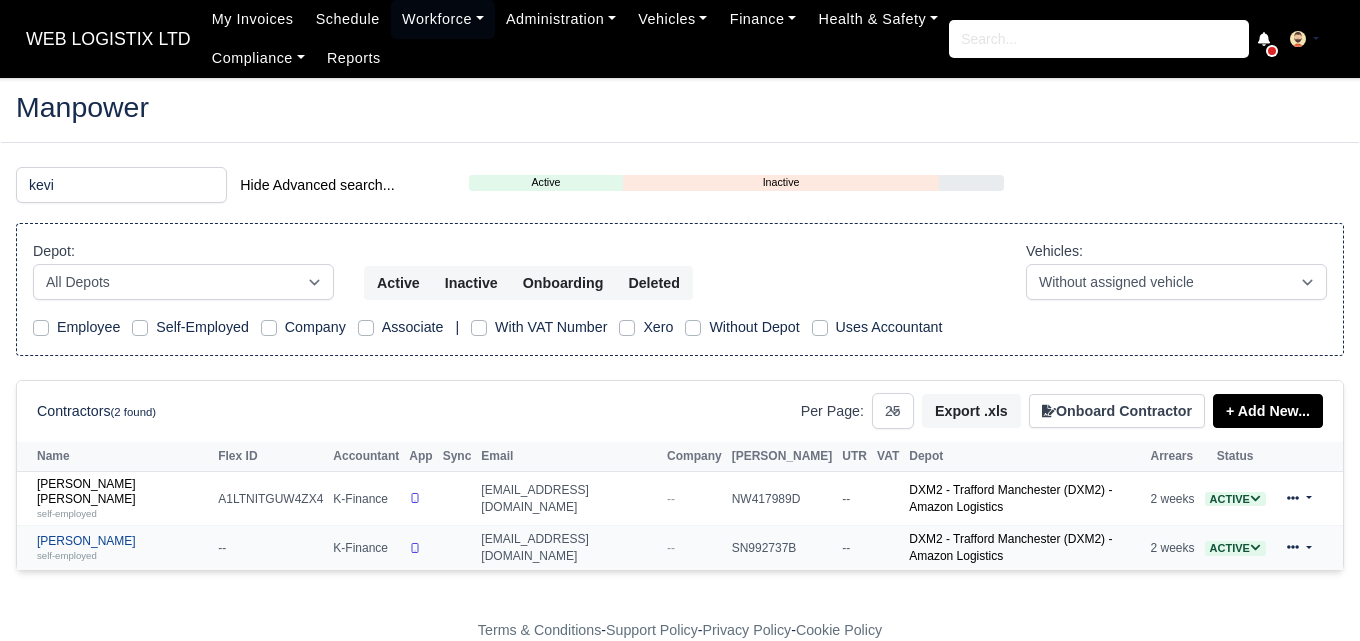 type on "kevi" 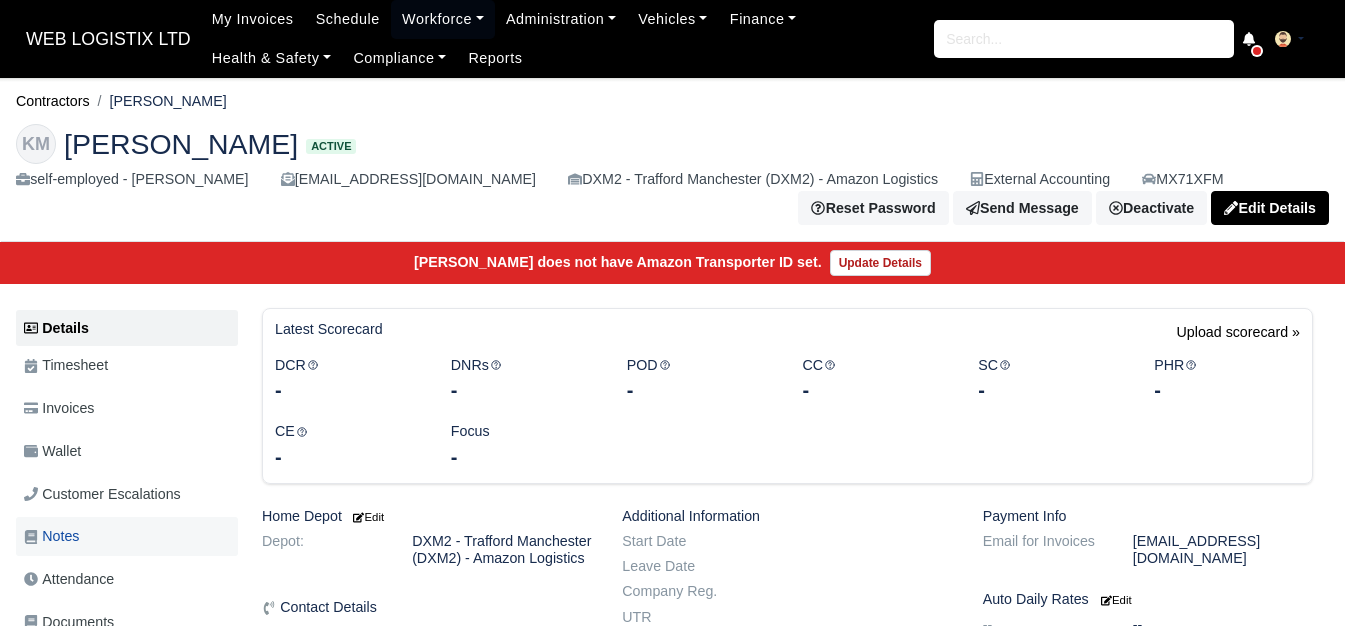 scroll, scrollTop: 0, scrollLeft: 0, axis: both 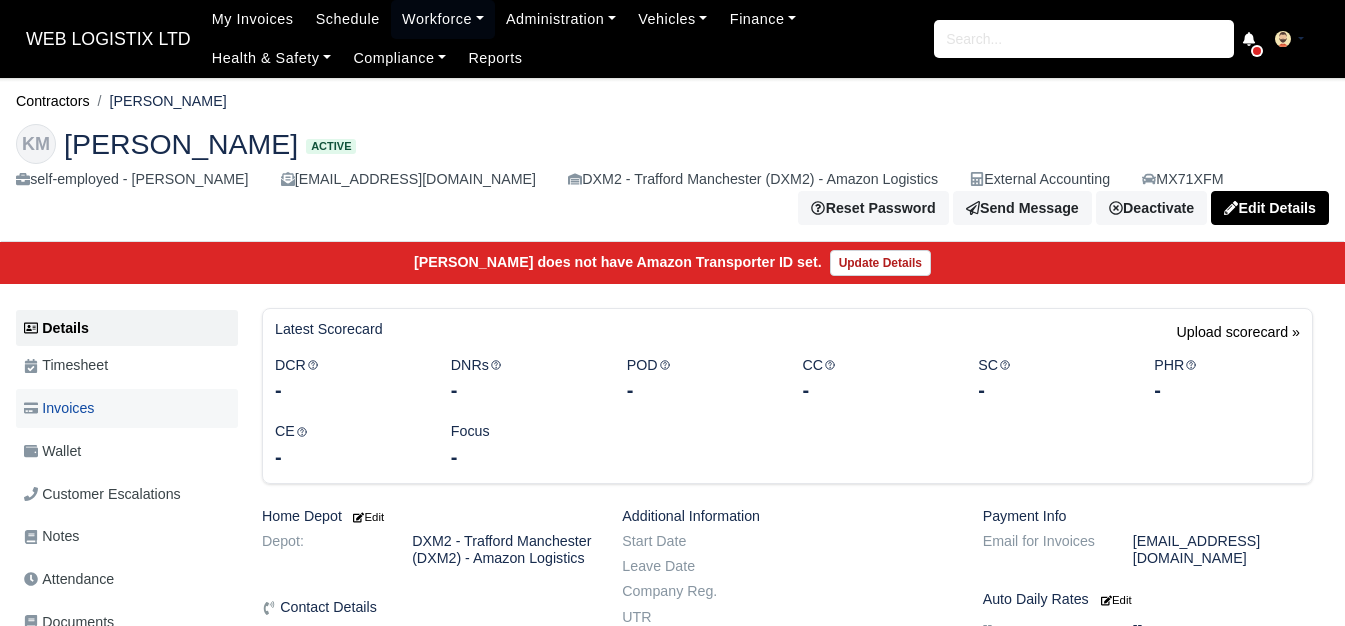 click on "Invoices" at bounding box center (59, 408) 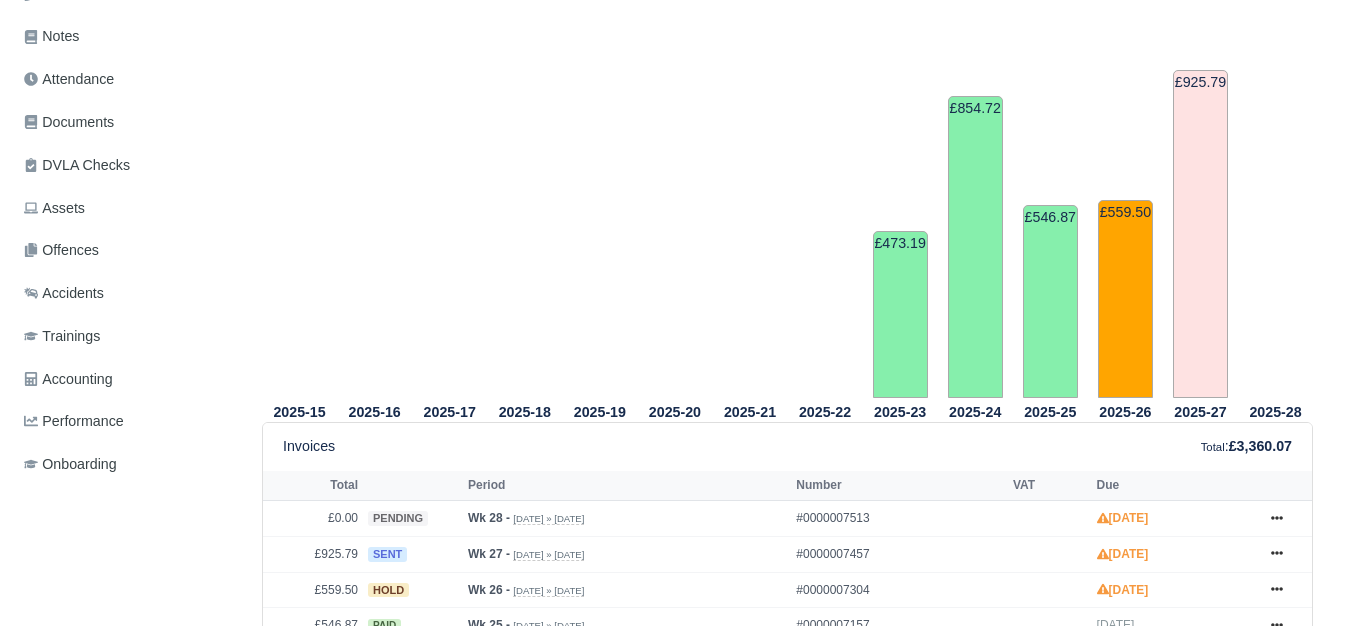 scroll, scrollTop: 667, scrollLeft: 0, axis: vertical 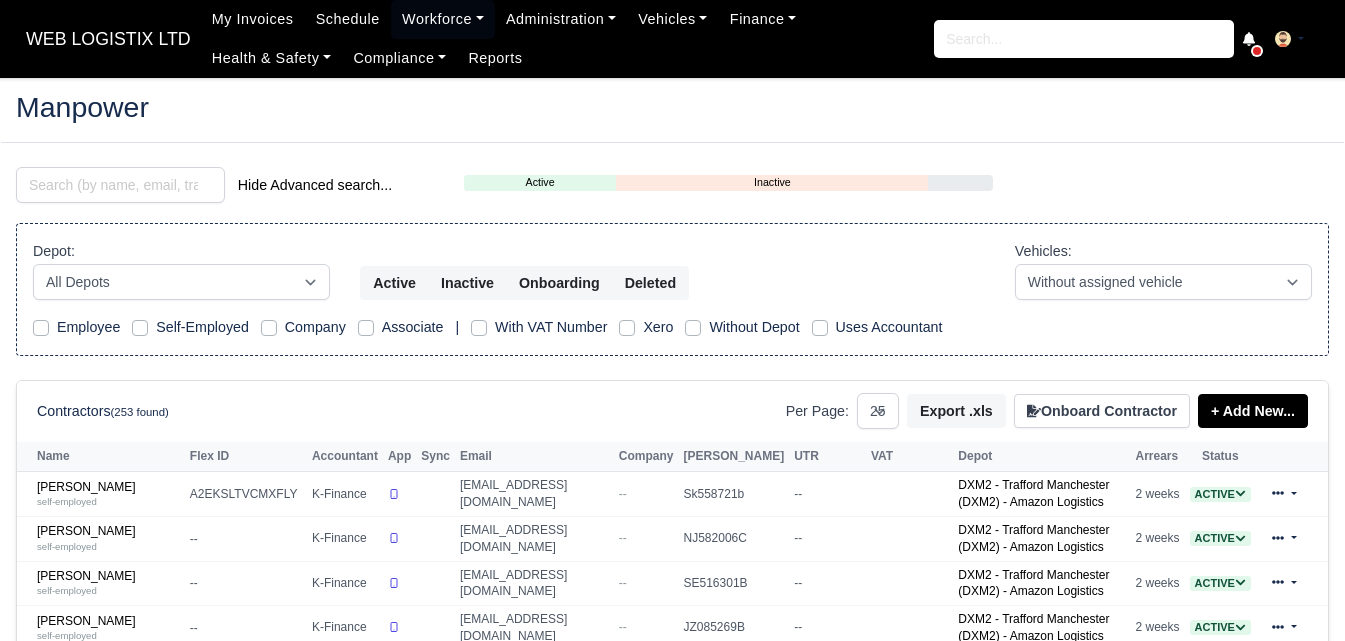 select on "25" 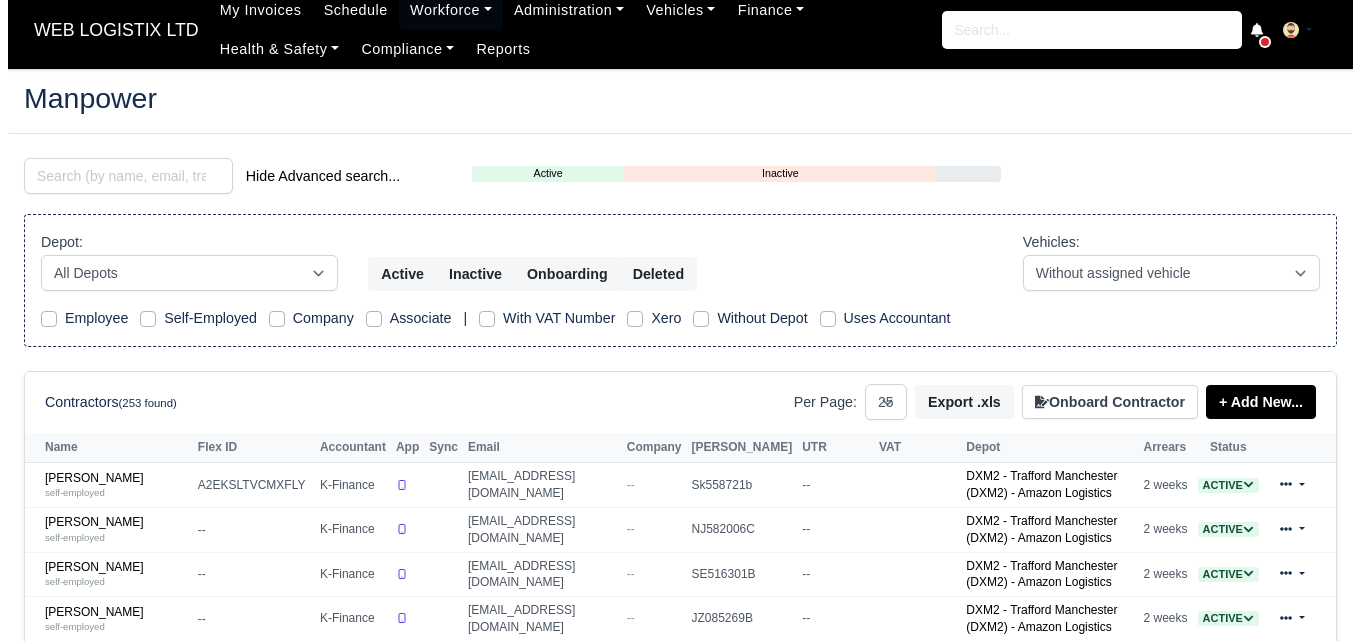 scroll, scrollTop: 0, scrollLeft: 0, axis: both 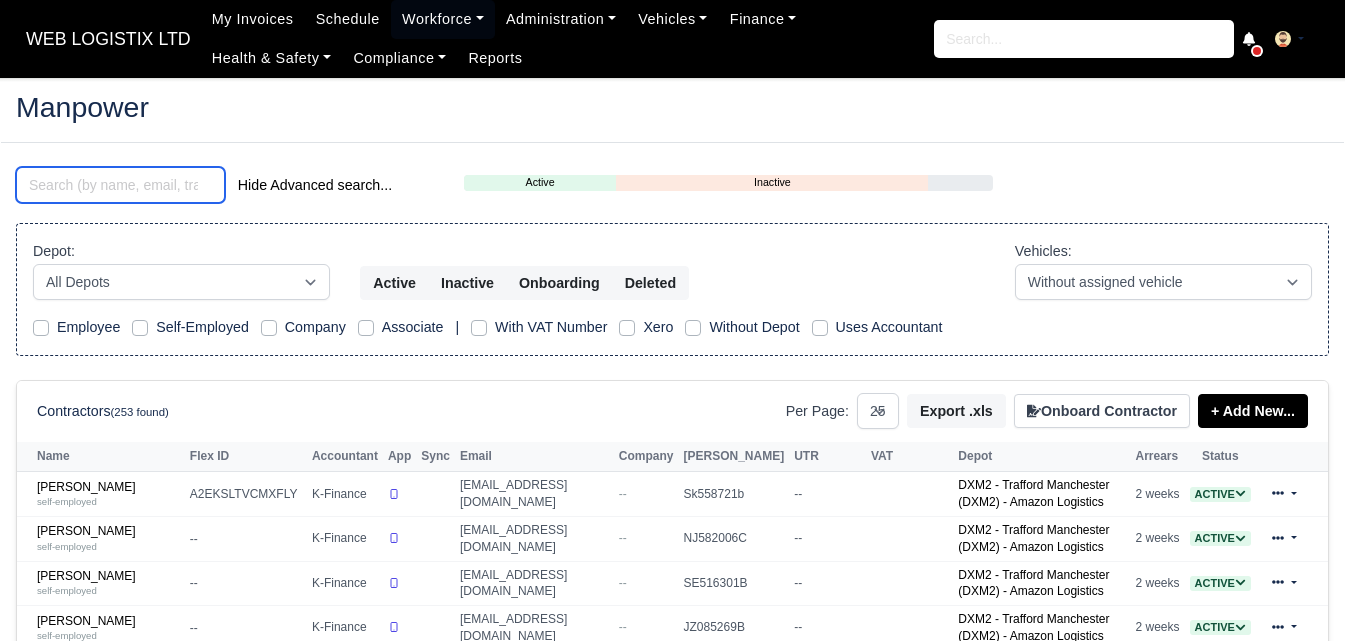 click at bounding box center [120, 185] 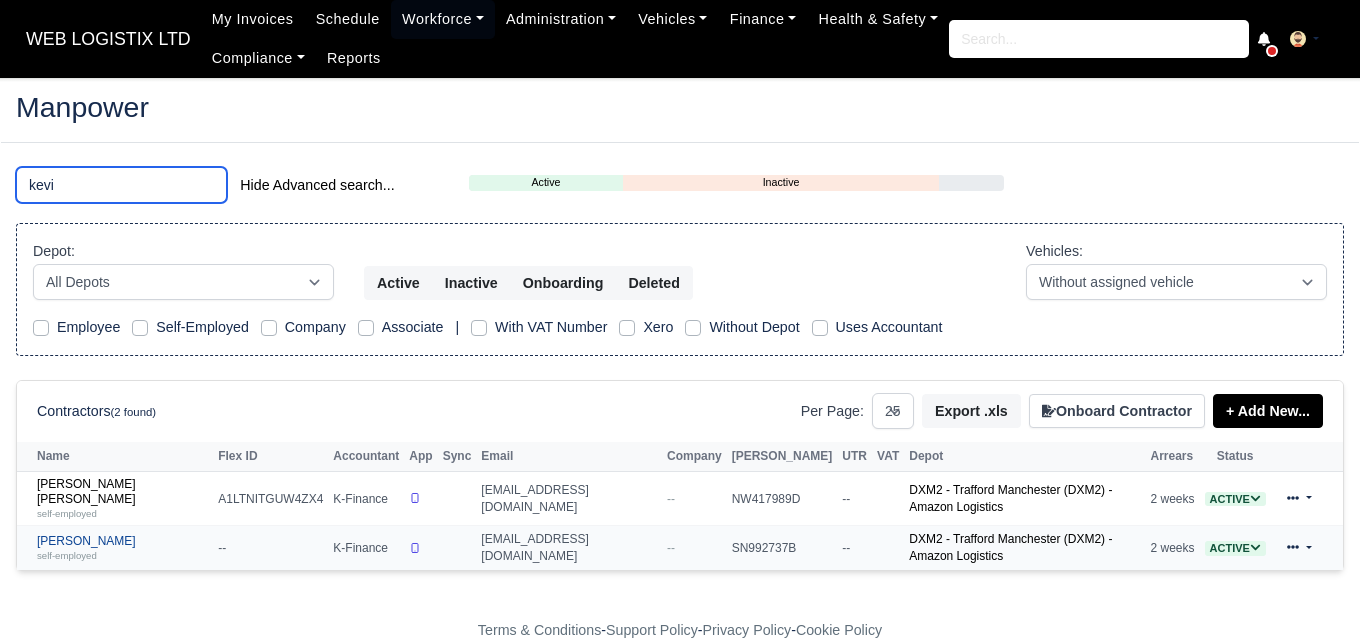 type on "kevi" 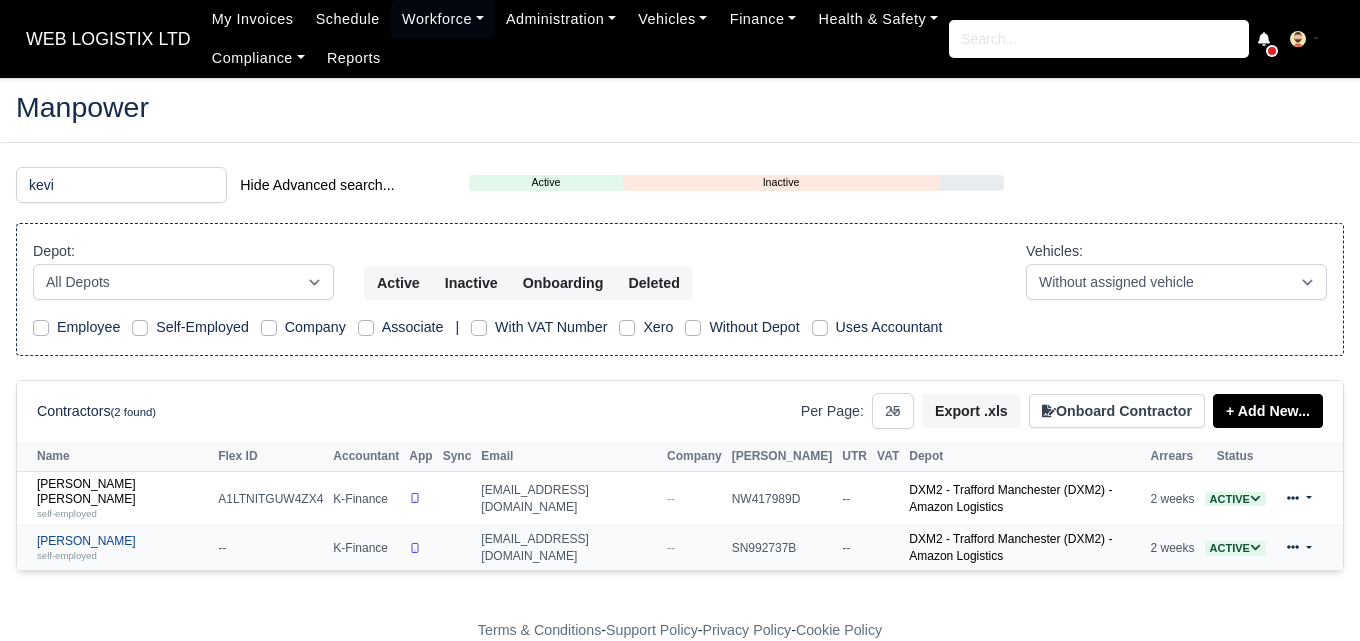 click on "Kevin Medina
self-employed" at bounding box center [122, 548] 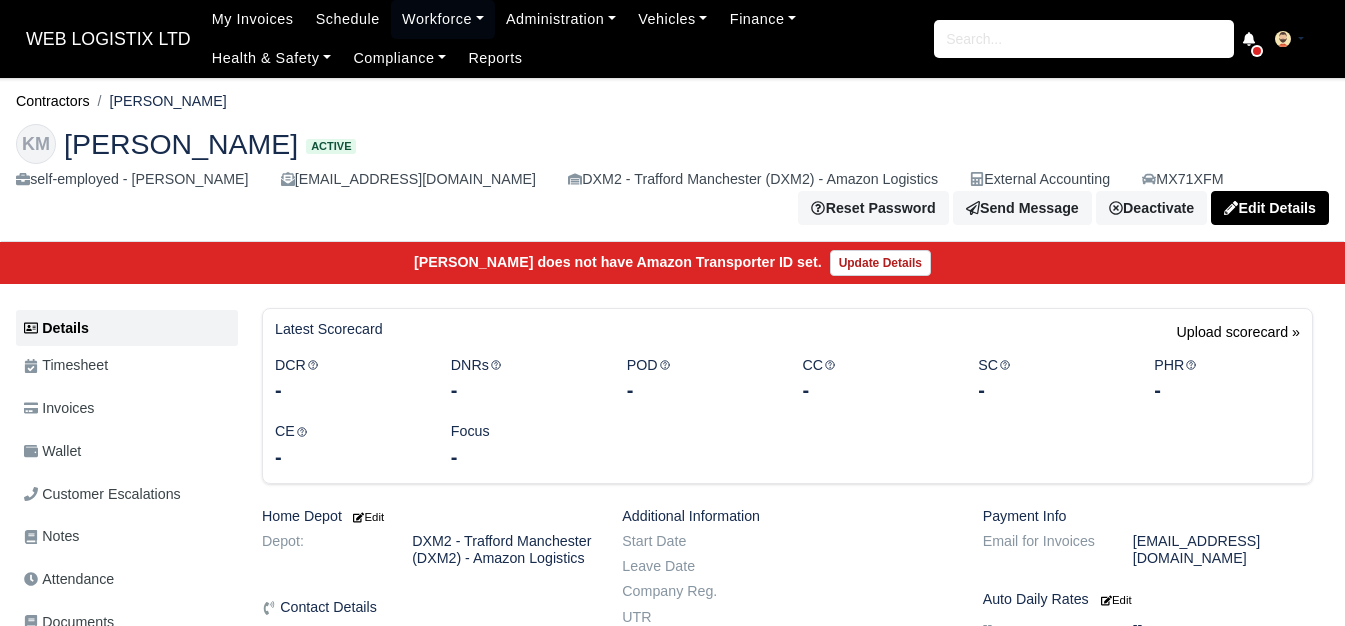 scroll, scrollTop: 0, scrollLeft: 0, axis: both 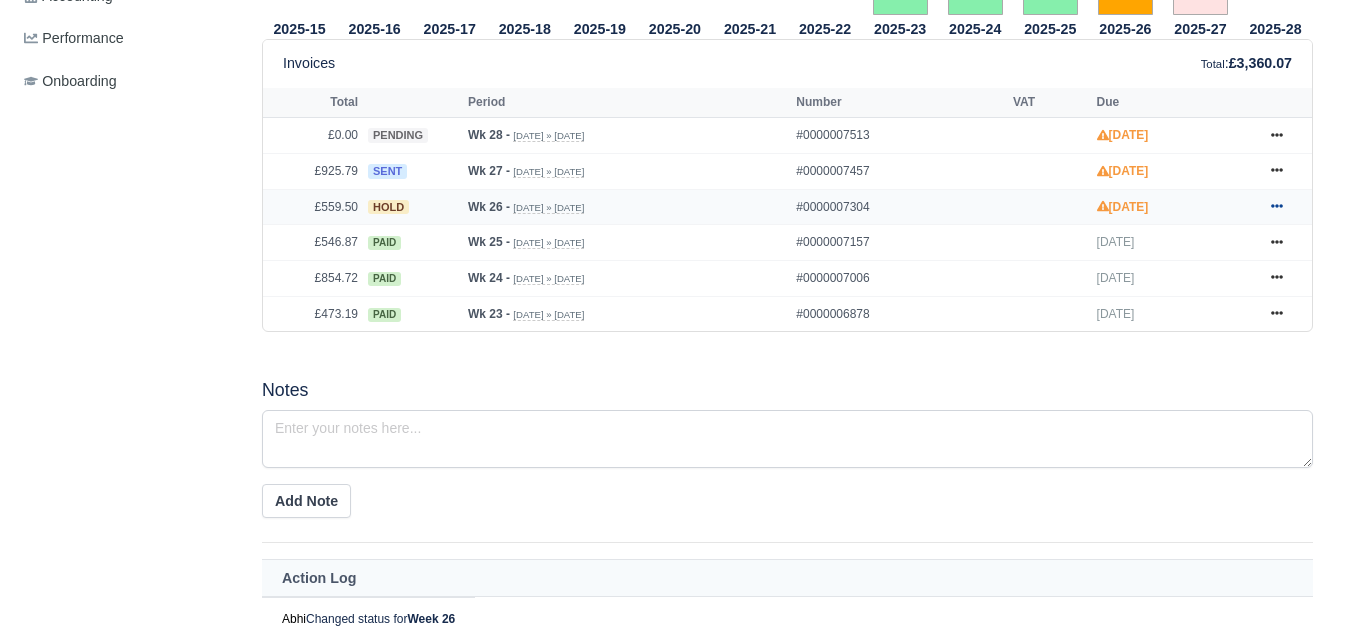 click 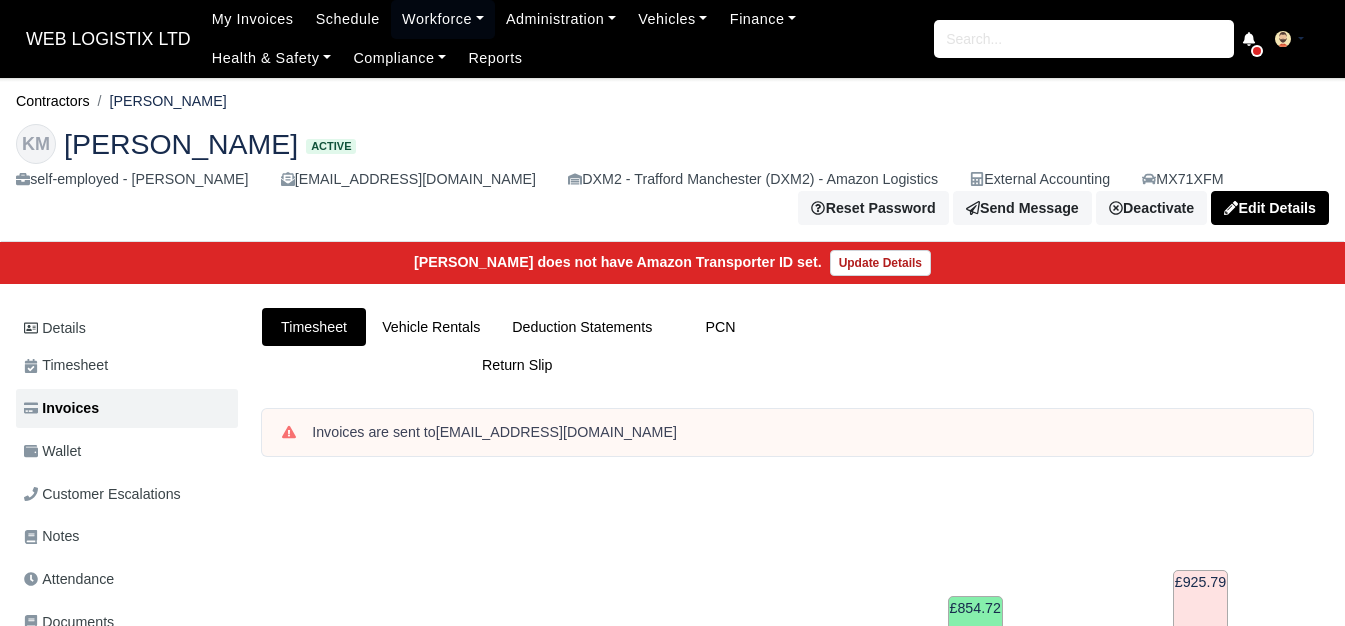 scroll, scrollTop: 167, scrollLeft: 0, axis: vertical 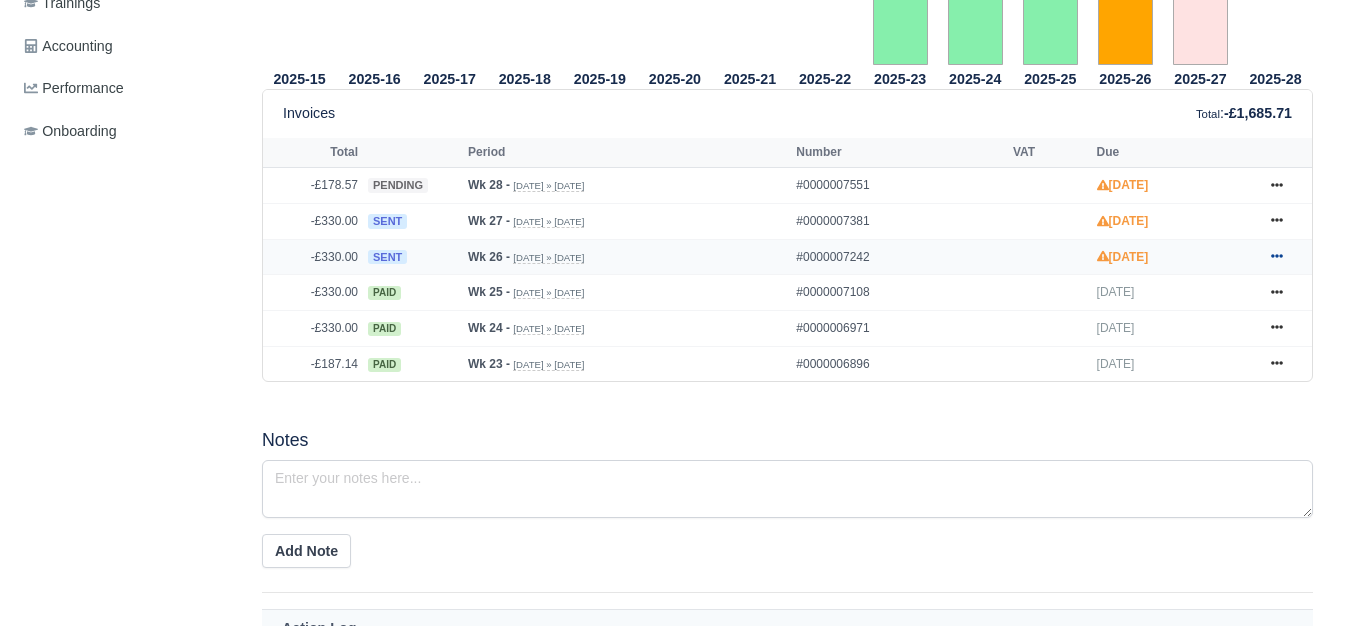click at bounding box center (1277, 257) 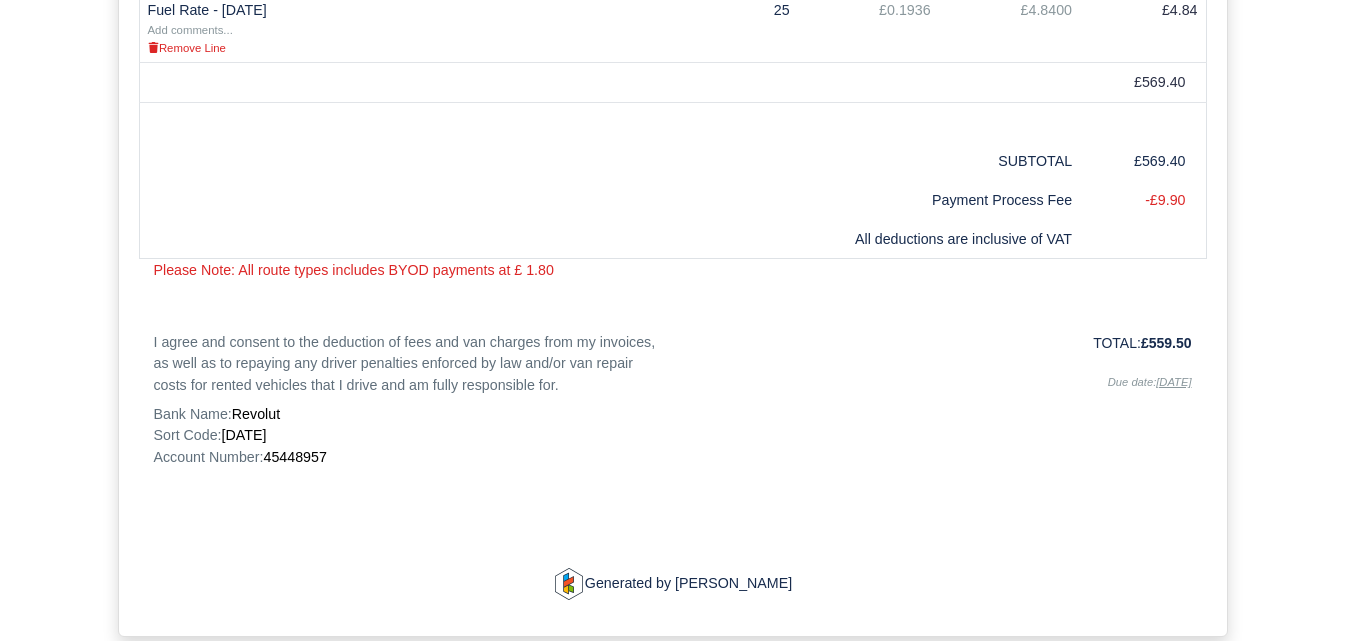 scroll, scrollTop: 1274, scrollLeft: 0, axis: vertical 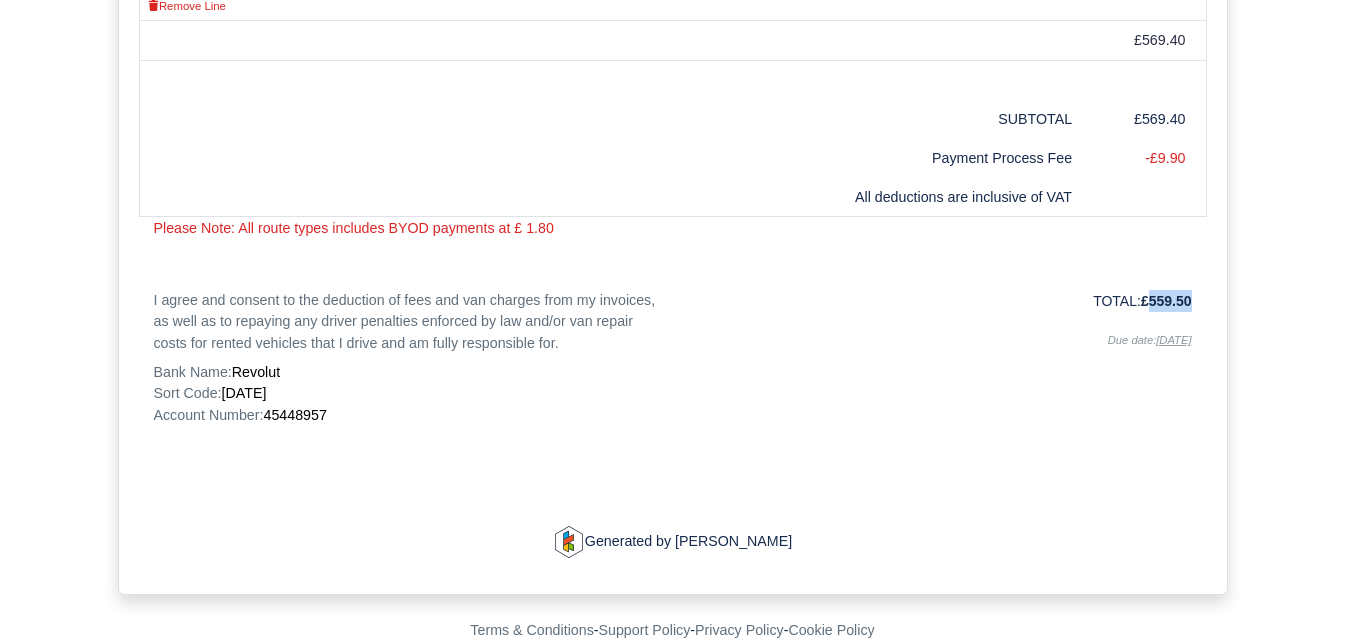 drag, startPoint x: 1147, startPoint y: 301, endPoint x: 1189, endPoint y: 304, distance: 42.107006 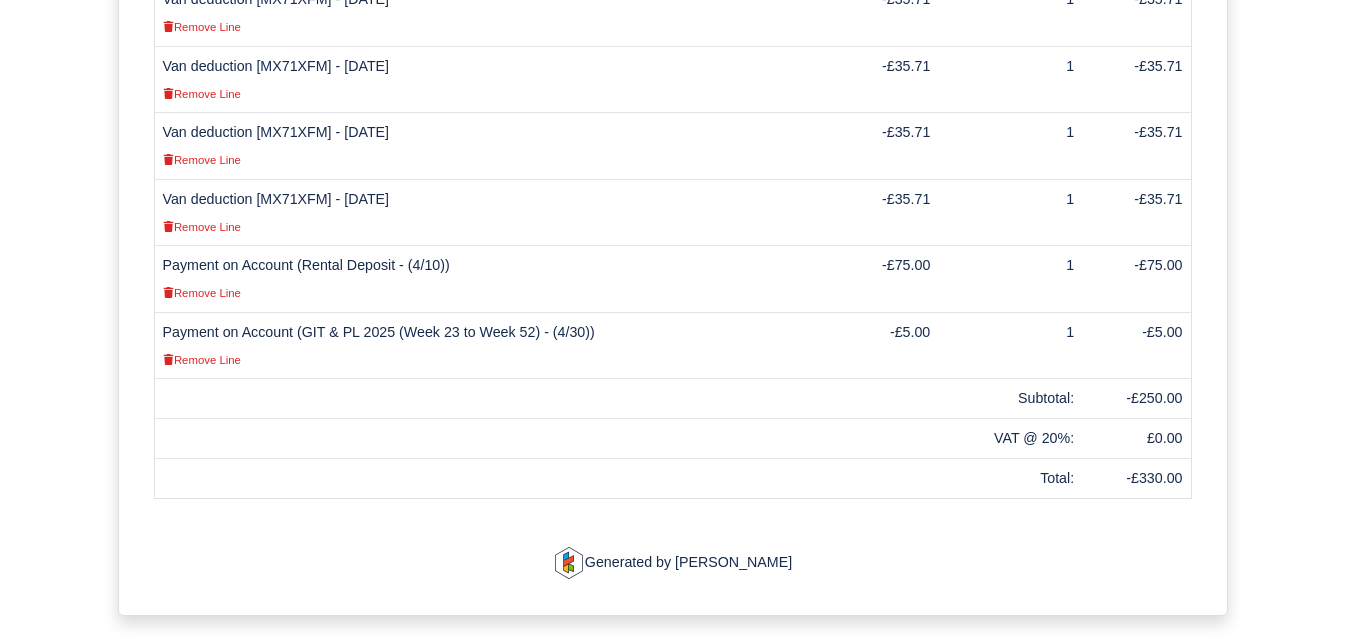 scroll, scrollTop: 931, scrollLeft: 0, axis: vertical 